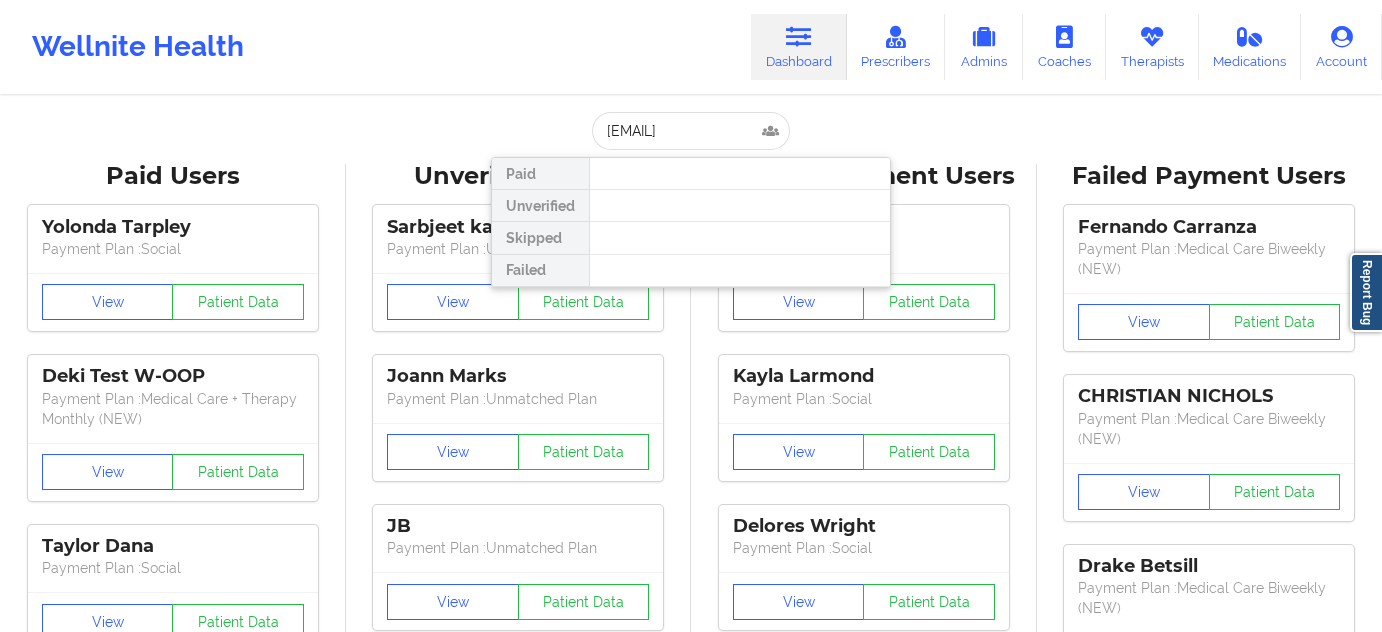 scroll, scrollTop: 0, scrollLeft: 0, axis: both 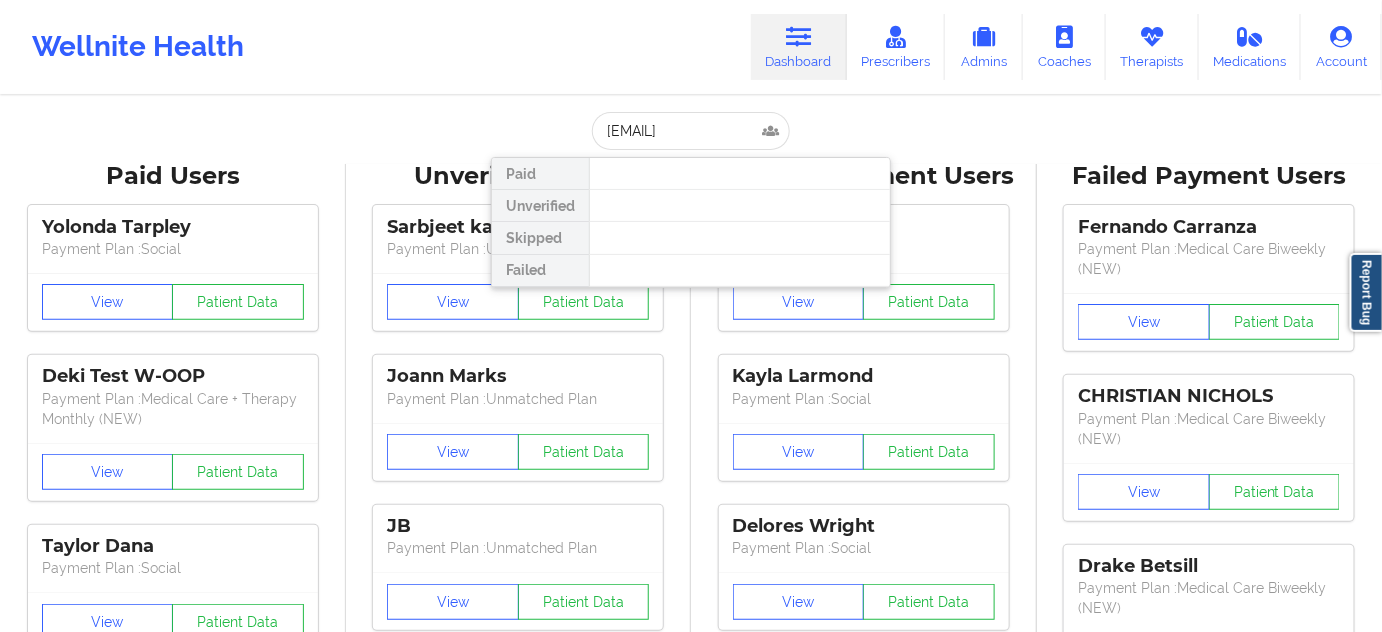 type on "[EMAIL]" 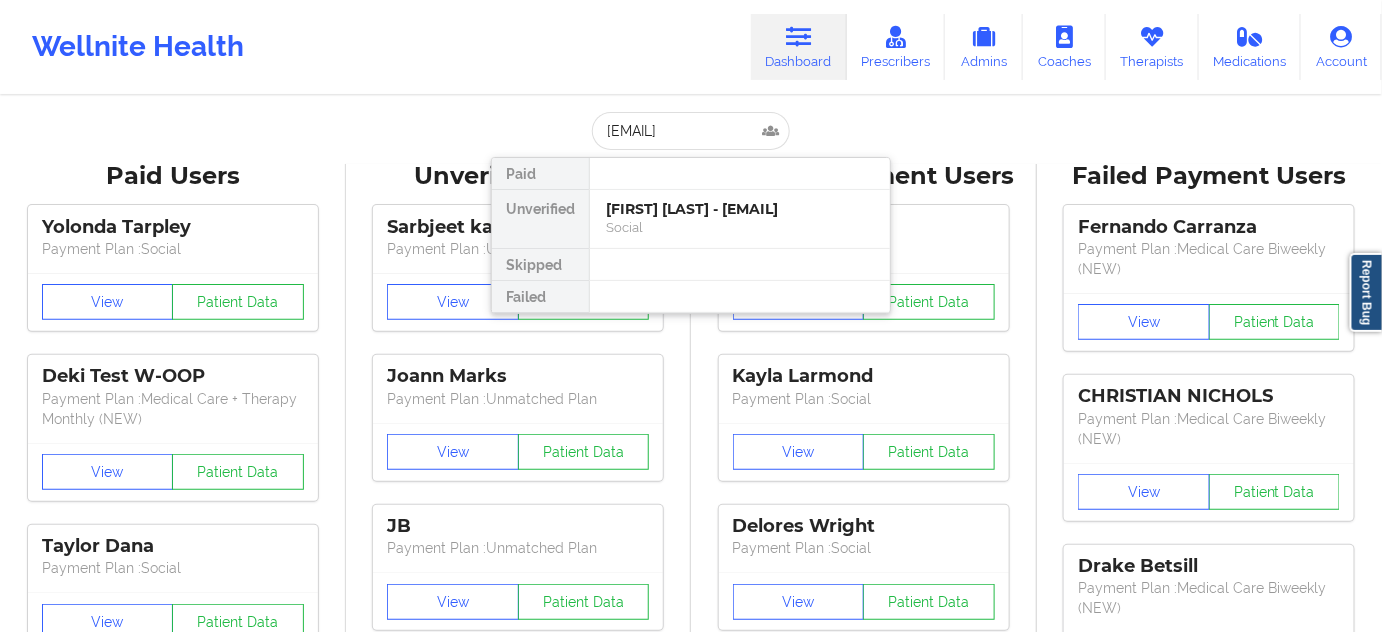 click on "[FIRST] [LAST] - [EMAIL]" at bounding box center (740, 209) 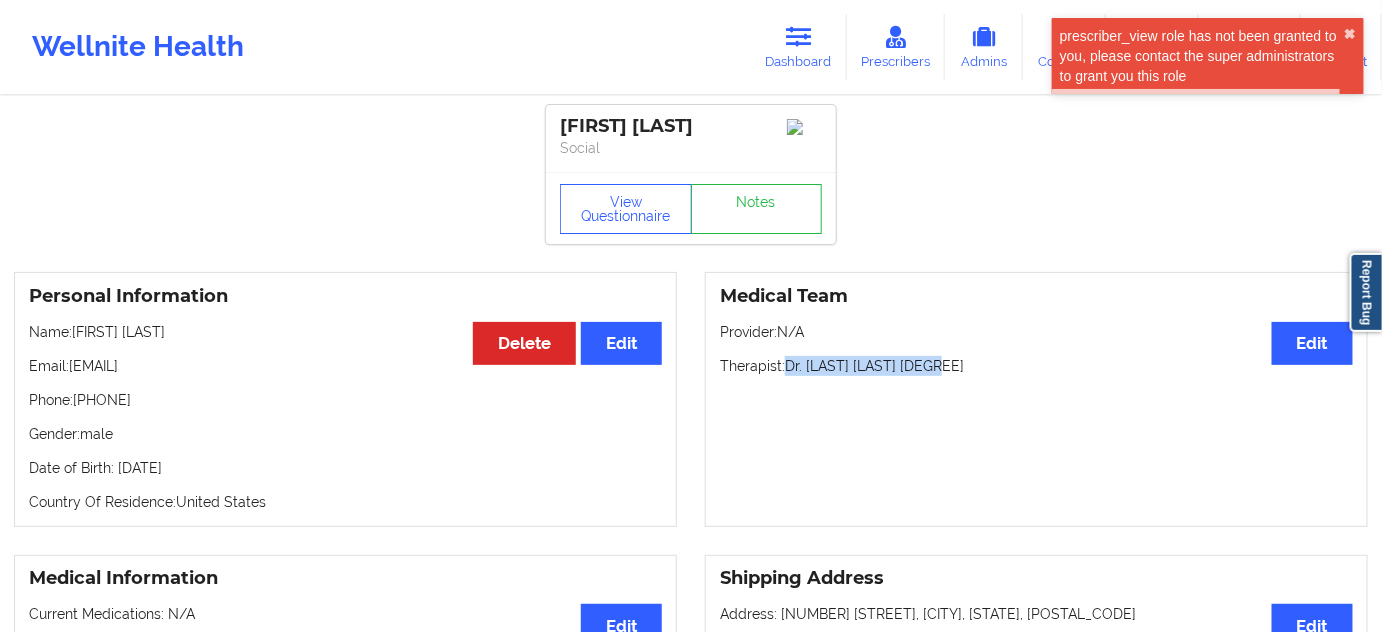 drag, startPoint x: 791, startPoint y: 364, endPoint x: 981, endPoint y: 365, distance: 190.00262 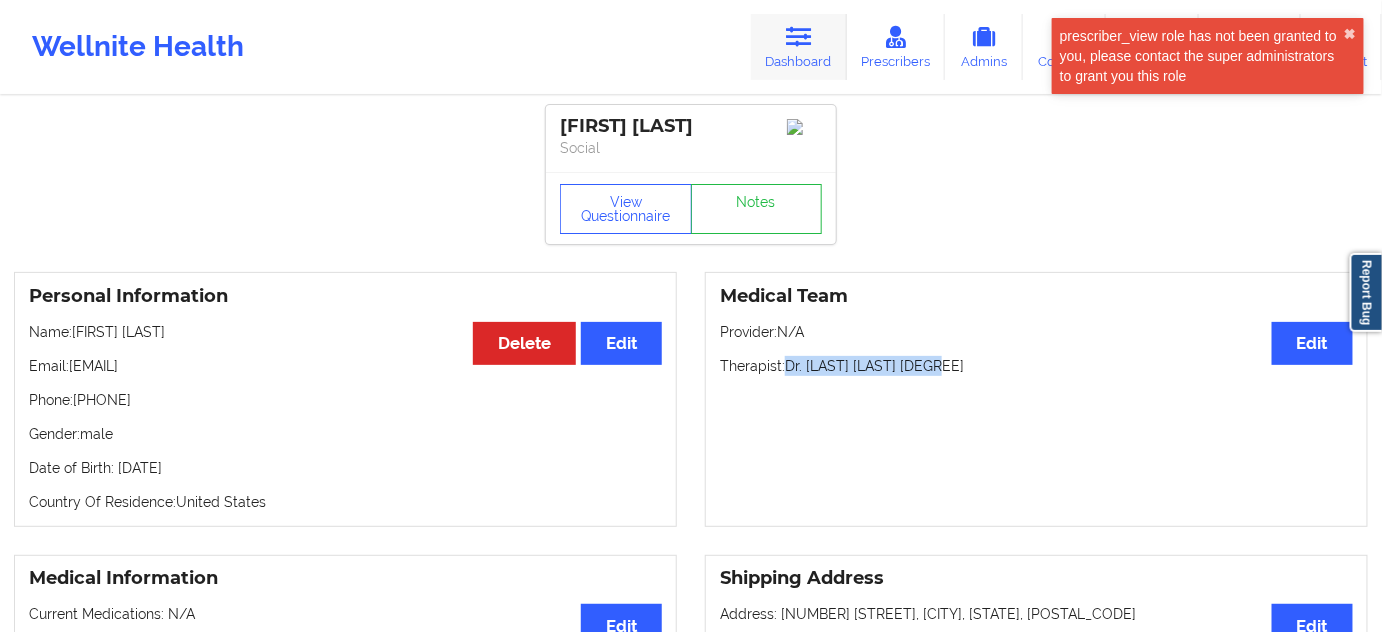 copy on "Dr. [LAST] [LAST] [DEGREE]" 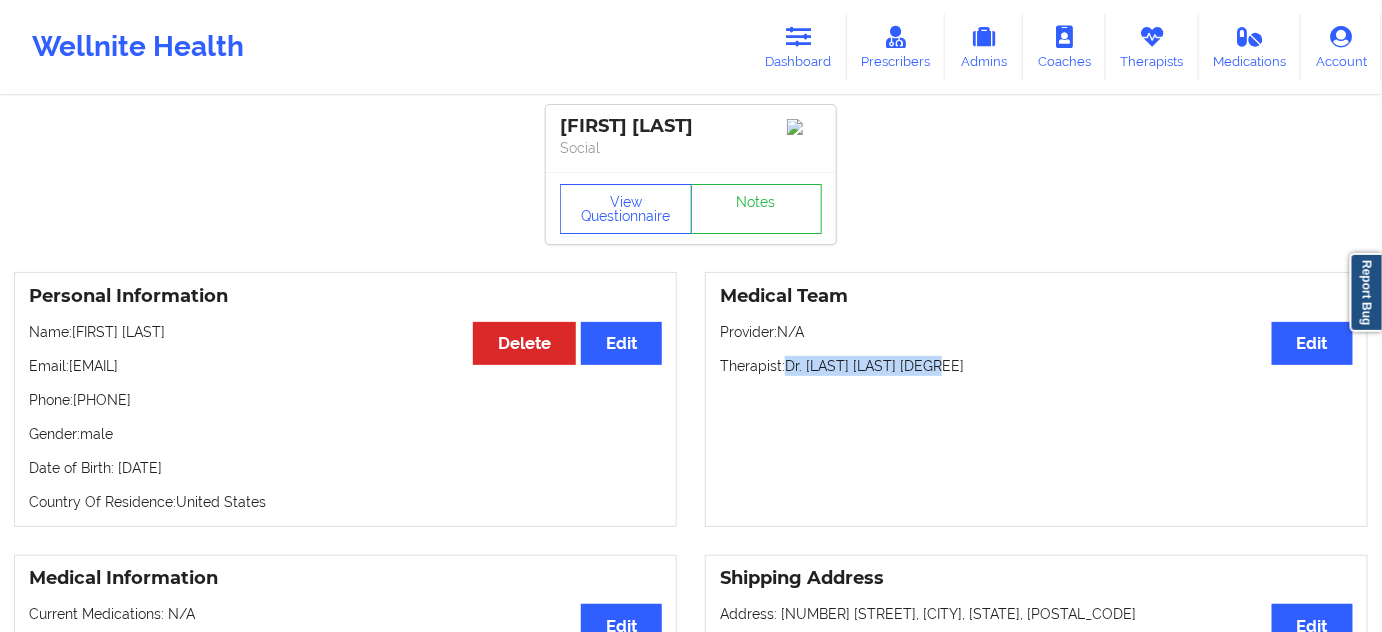 drag, startPoint x: 729, startPoint y: 128, endPoint x: 551, endPoint y: 130, distance: 178.01123 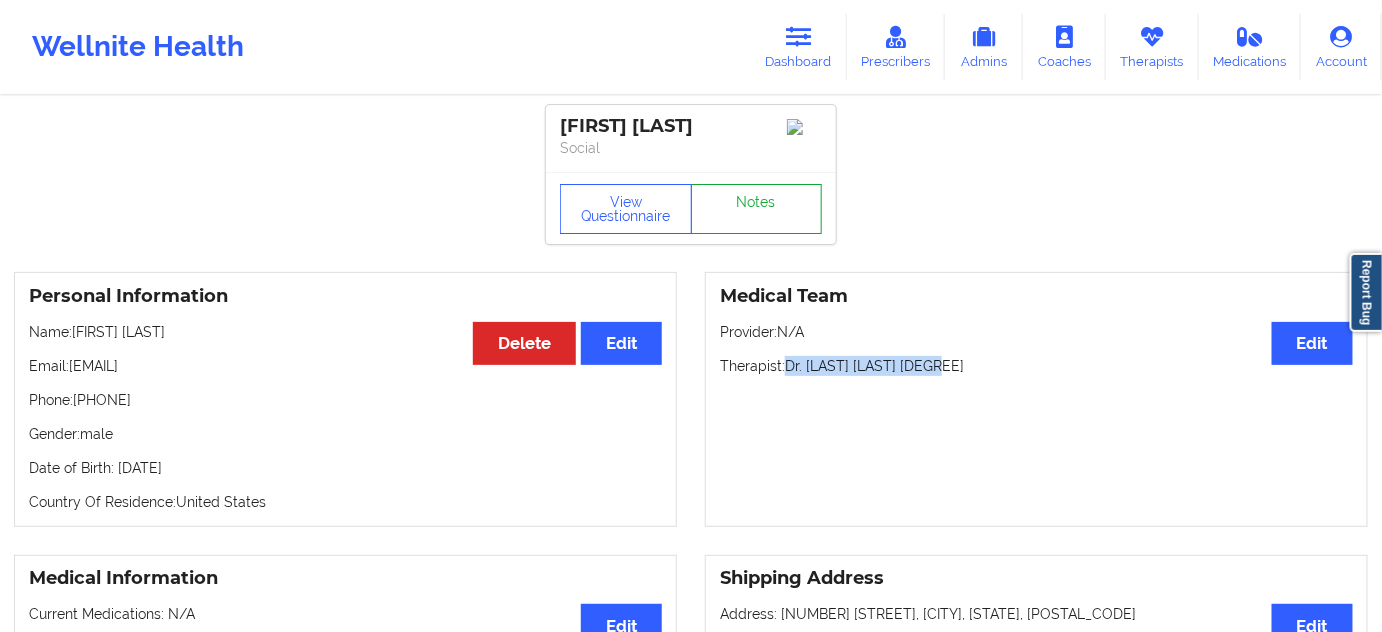 click on "Notes" at bounding box center [757, 209] 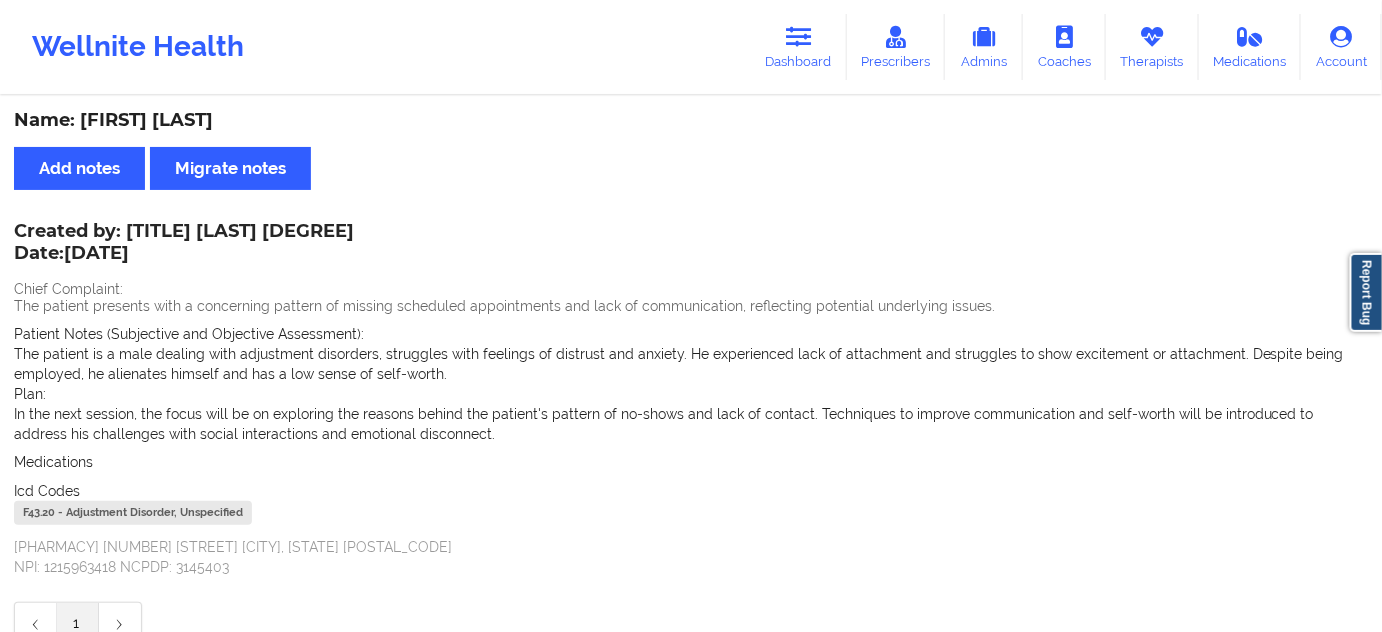 click on "F43.20 - Adjustment Disorder, Unspecified" at bounding box center [133, 513] 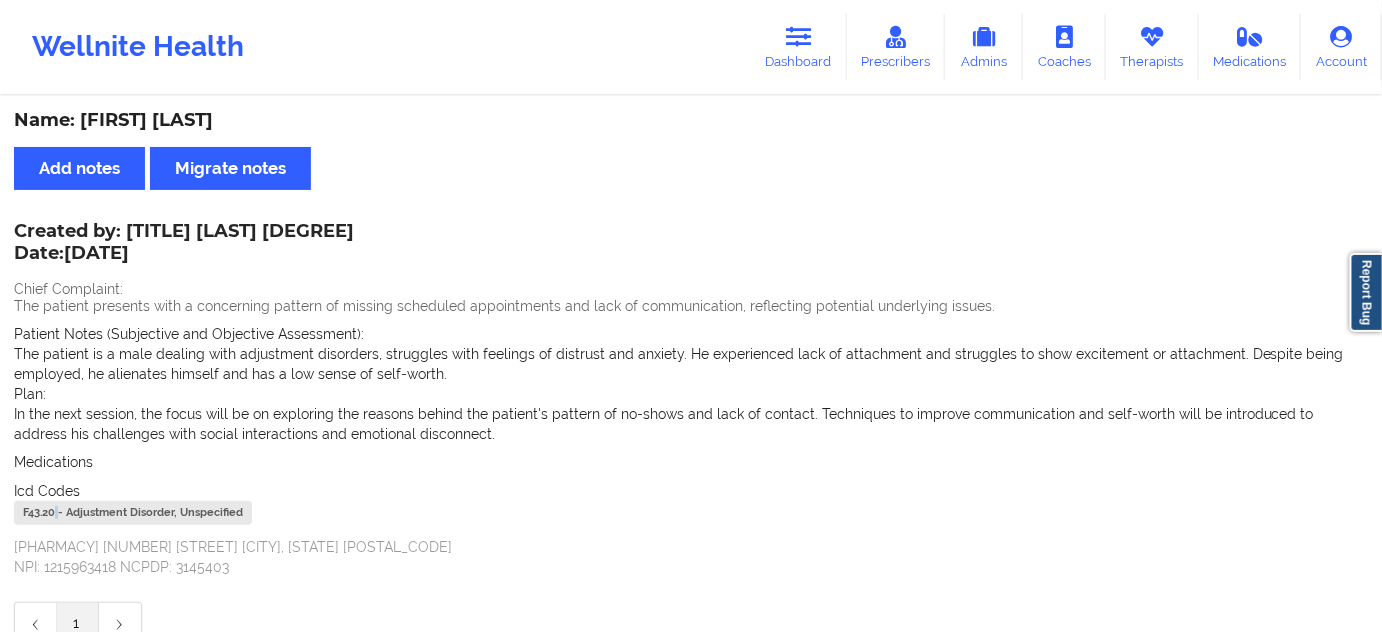 click on "F43.20 - Adjustment Disorder, Unspecified" at bounding box center [133, 513] 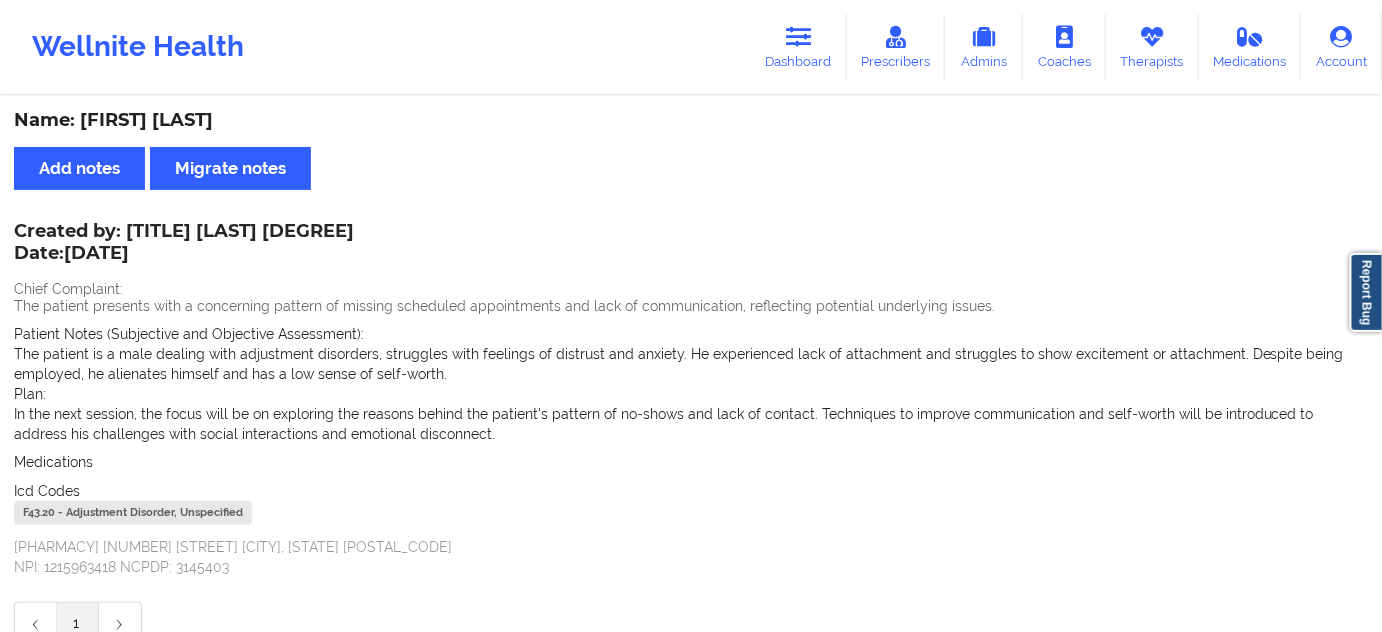 click on "F43.20 - Adjustment Disorder, Unspecified" at bounding box center [133, 513] 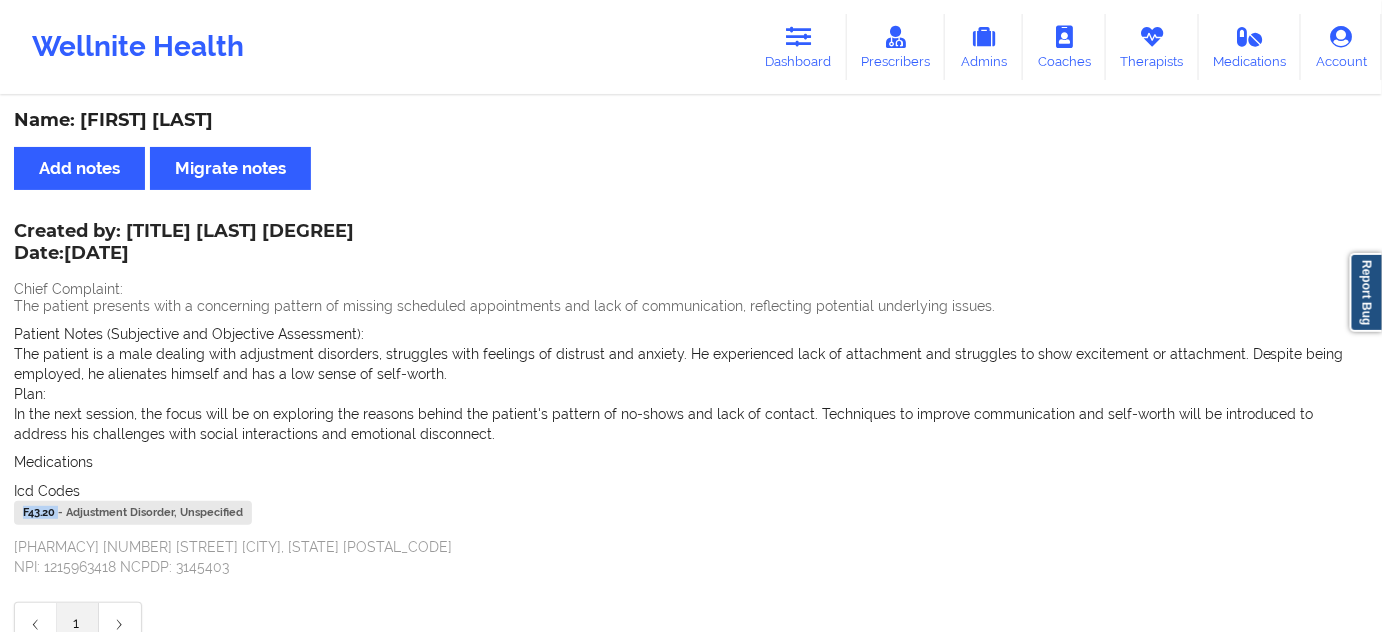 click on "F43.20 - Adjustment Disorder, Unspecified" at bounding box center [133, 513] 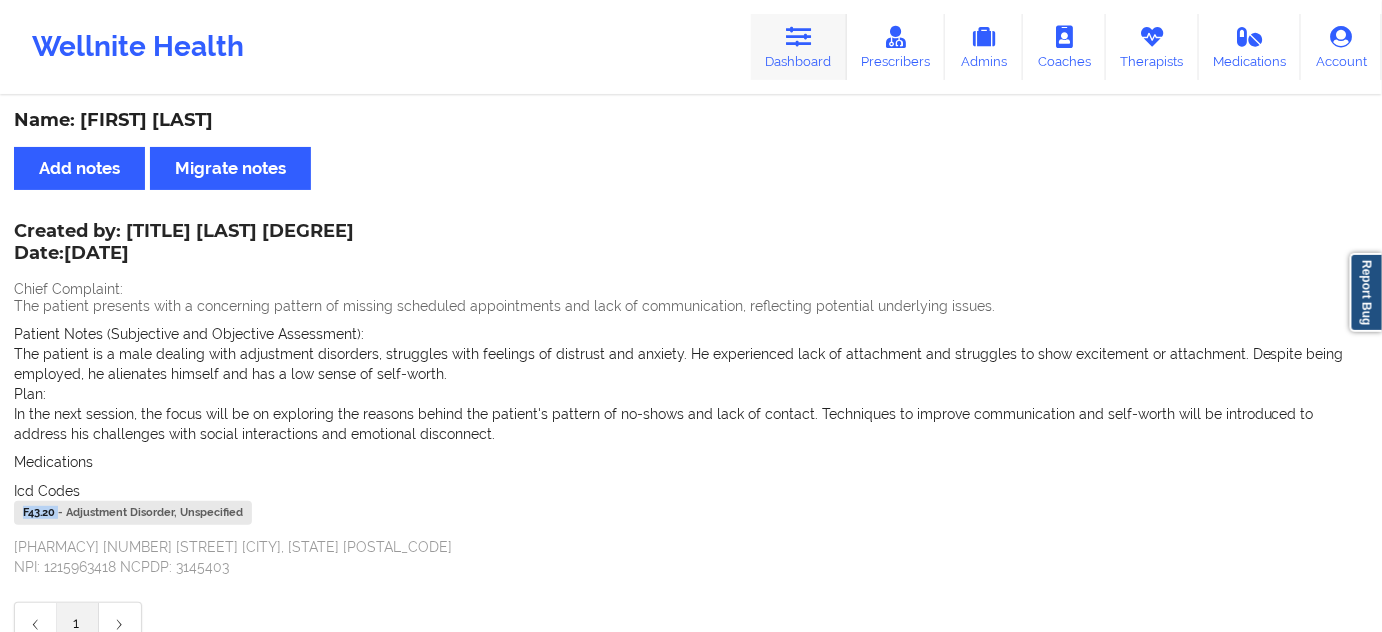 click on "Dashboard" at bounding box center [799, 47] 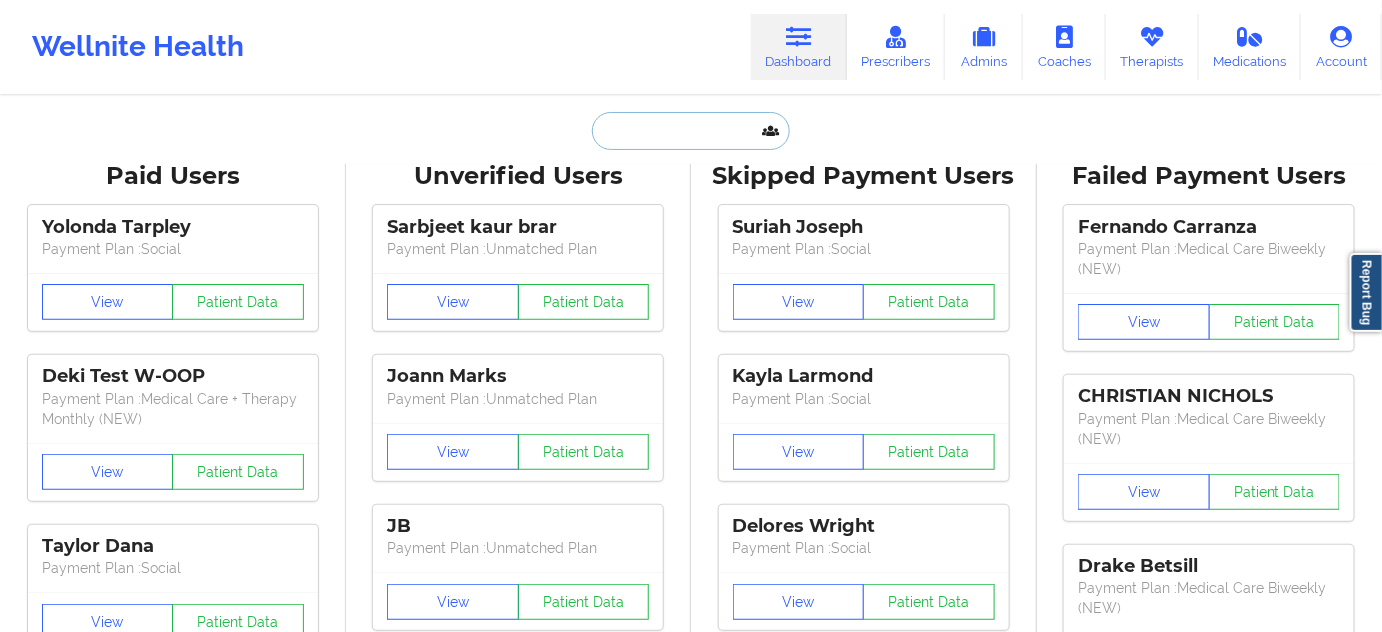 click at bounding box center (691, 131) 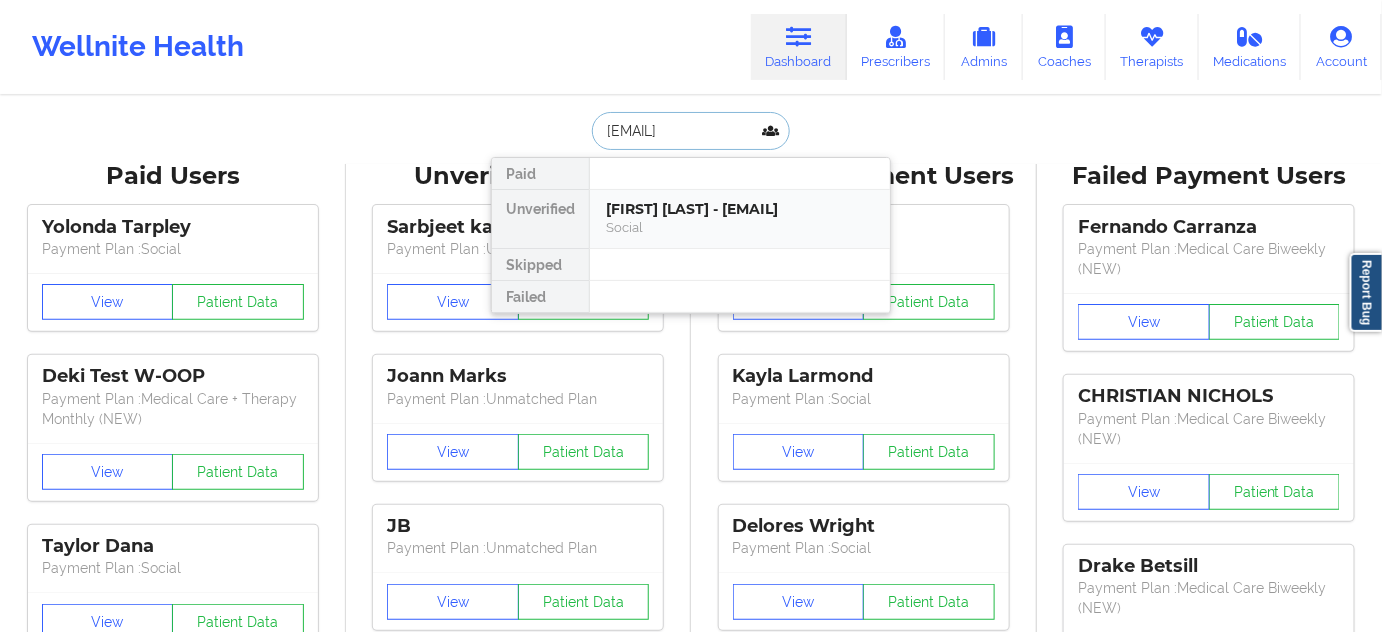 scroll, scrollTop: 0, scrollLeft: 16, axis: horizontal 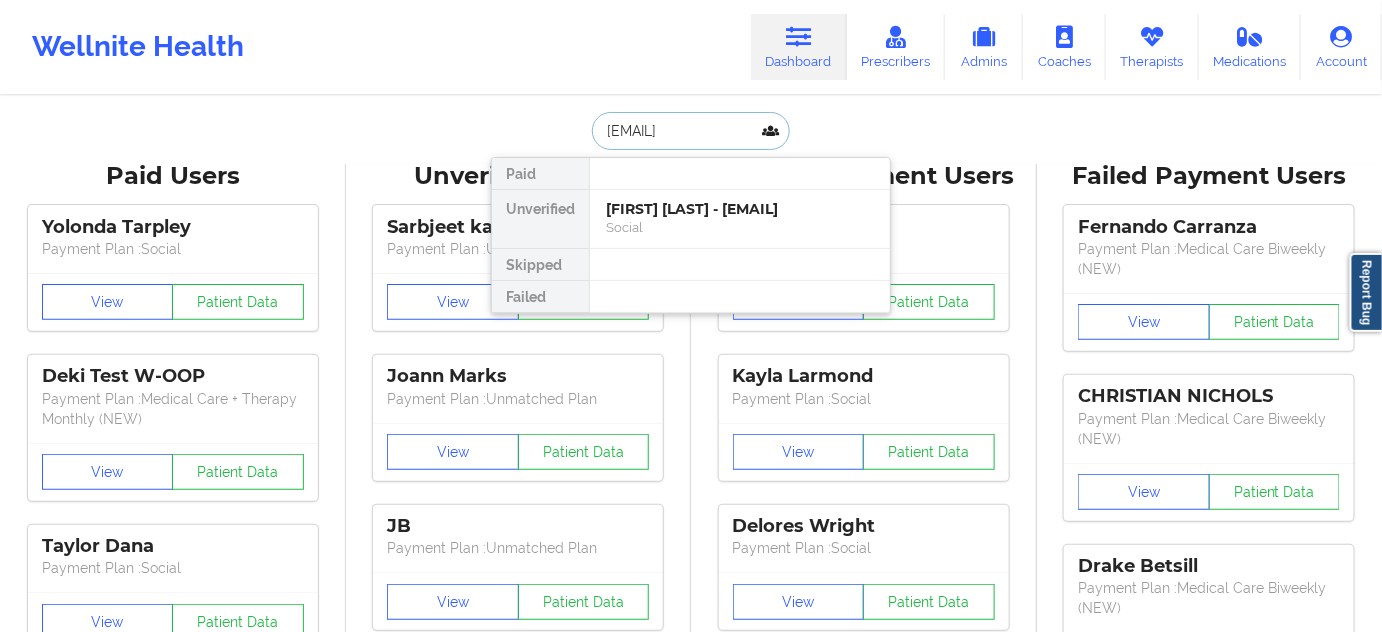 click on "[FIRST] [LAST] - [EMAIL]" at bounding box center [740, 209] 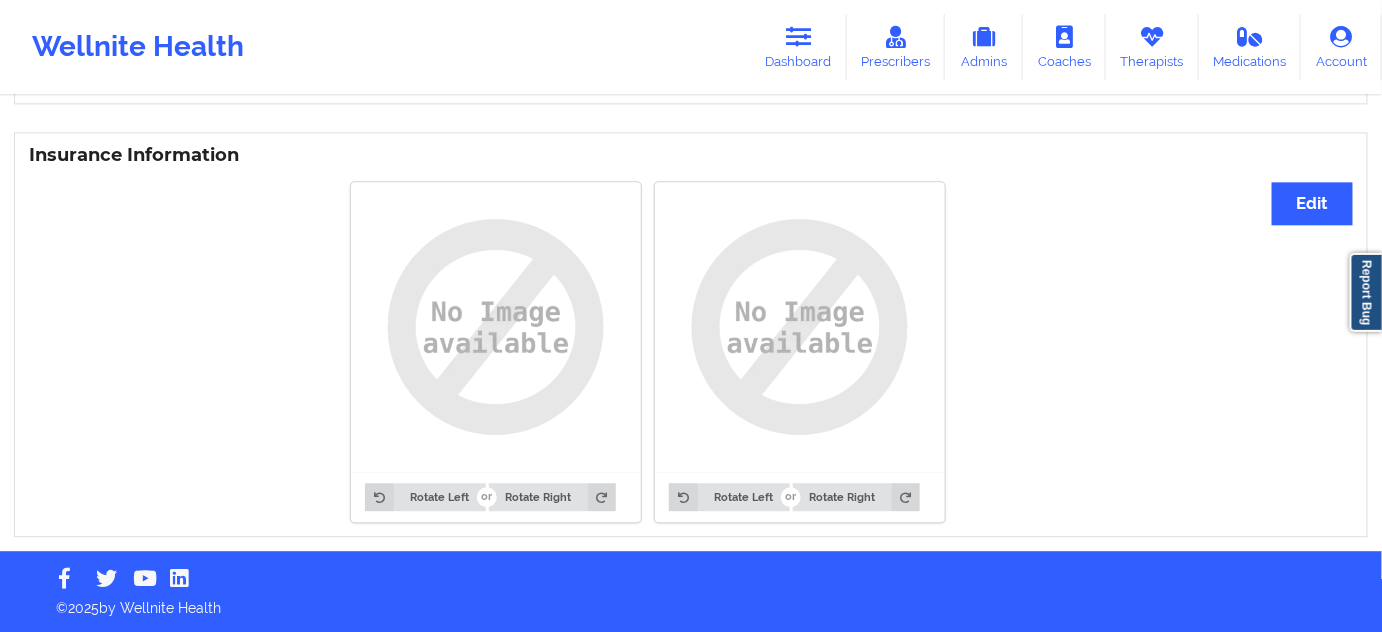 scroll, scrollTop: 1457, scrollLeft: 0, axis: vertical 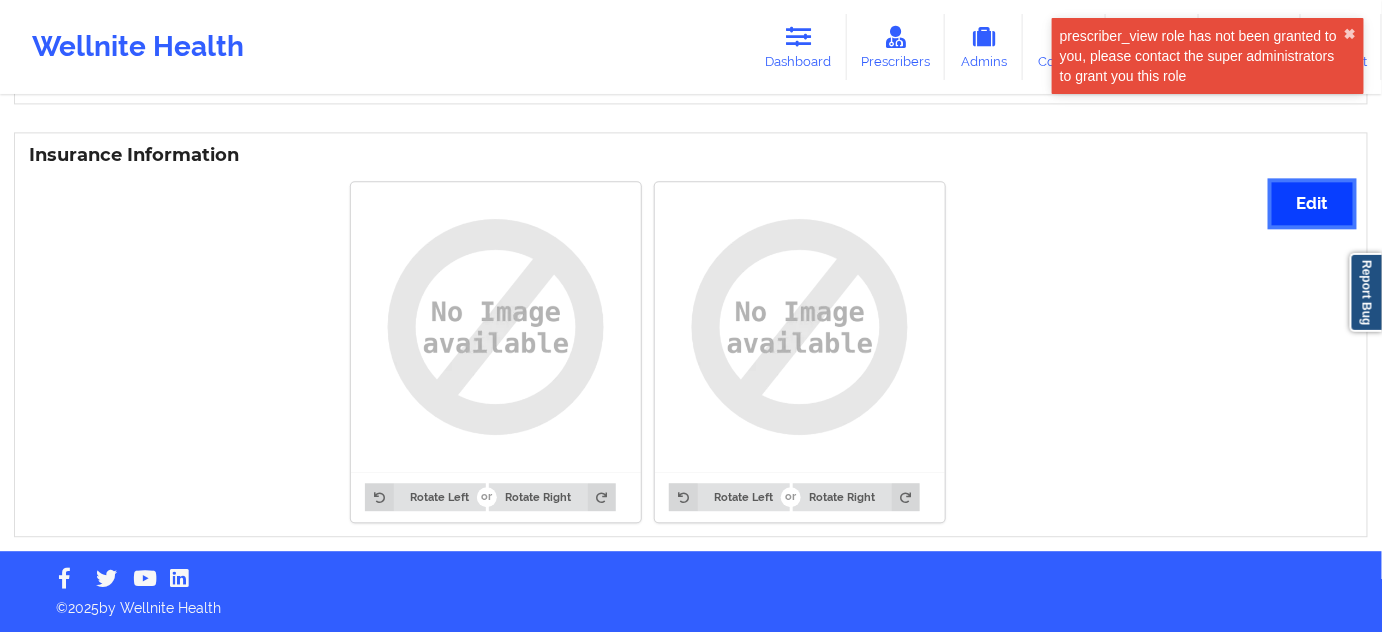 click on "Edit" at bounding box center (1312, 203) 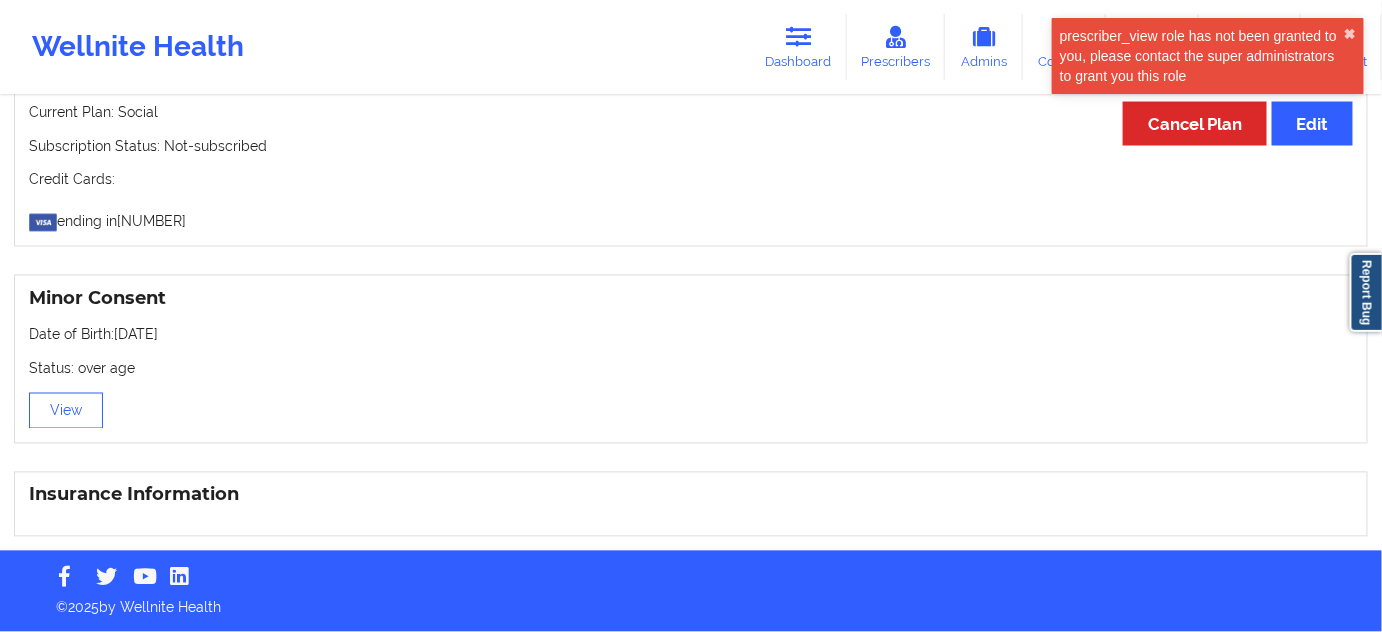 scroll, scrollTop: 1457, scrollLeft: 0, axis: vertical 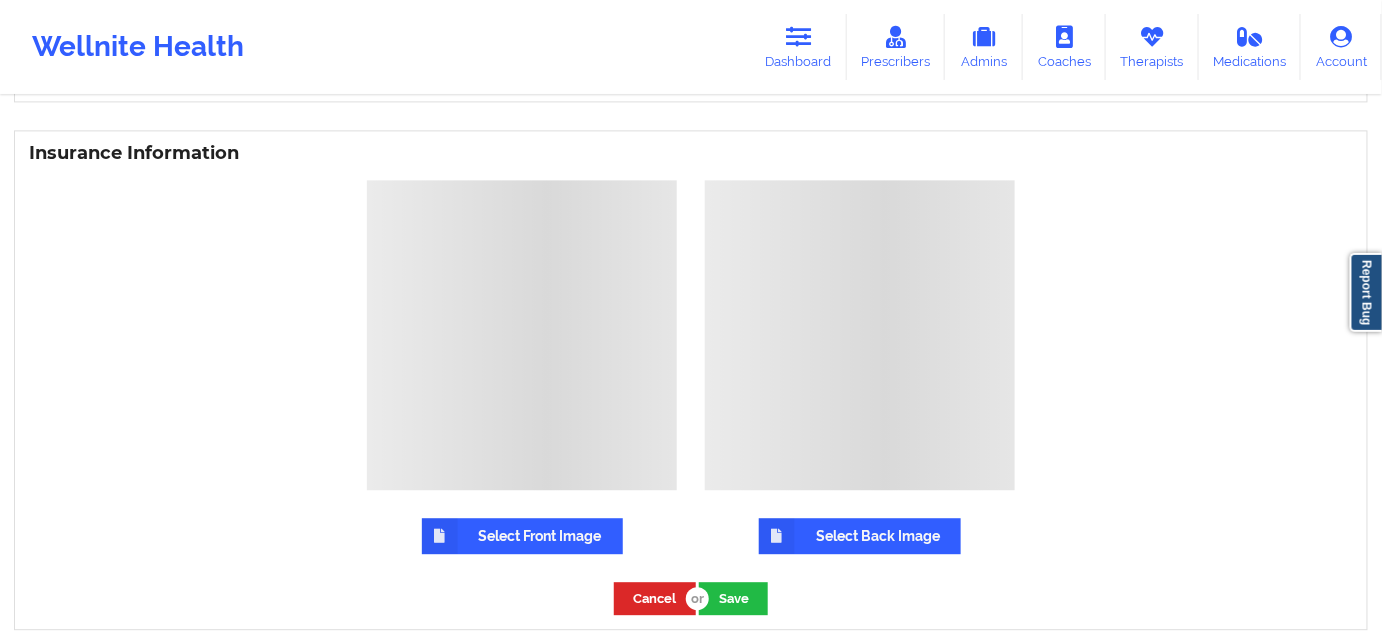 click on "Select Front Image" at bounding box center [522, 536] 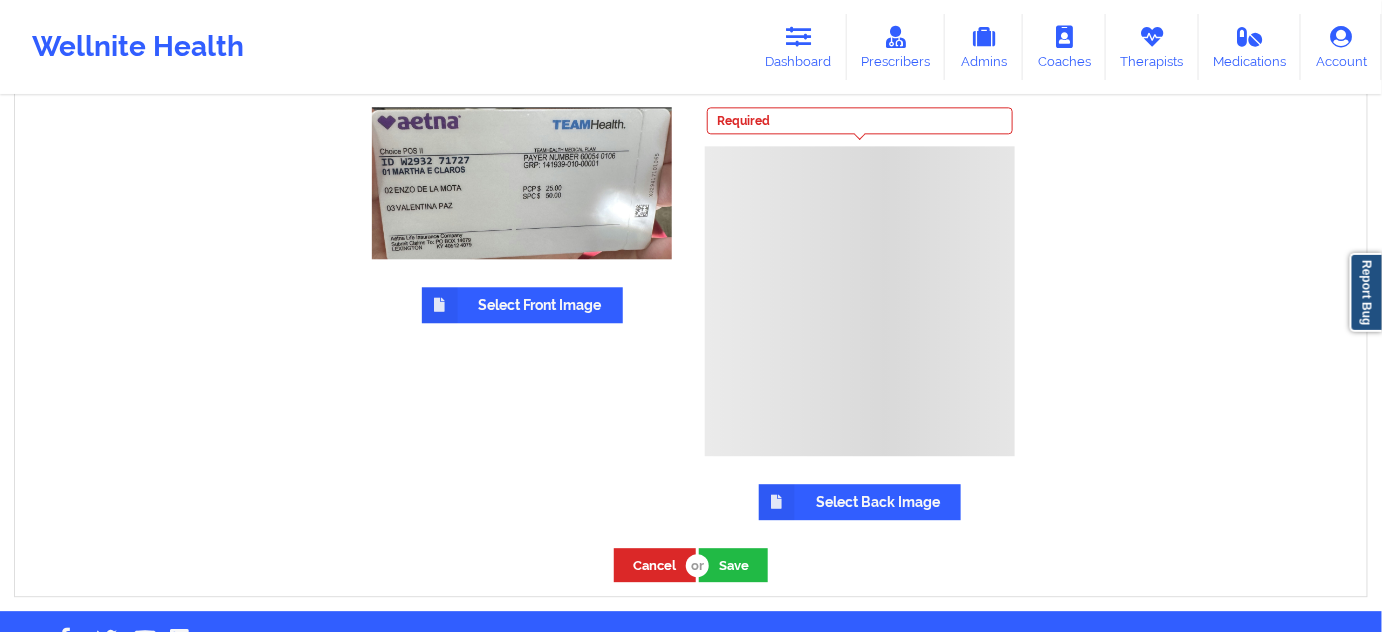 scroll, scrollTop: 1578, scrollLeft: 0, axis: vertical 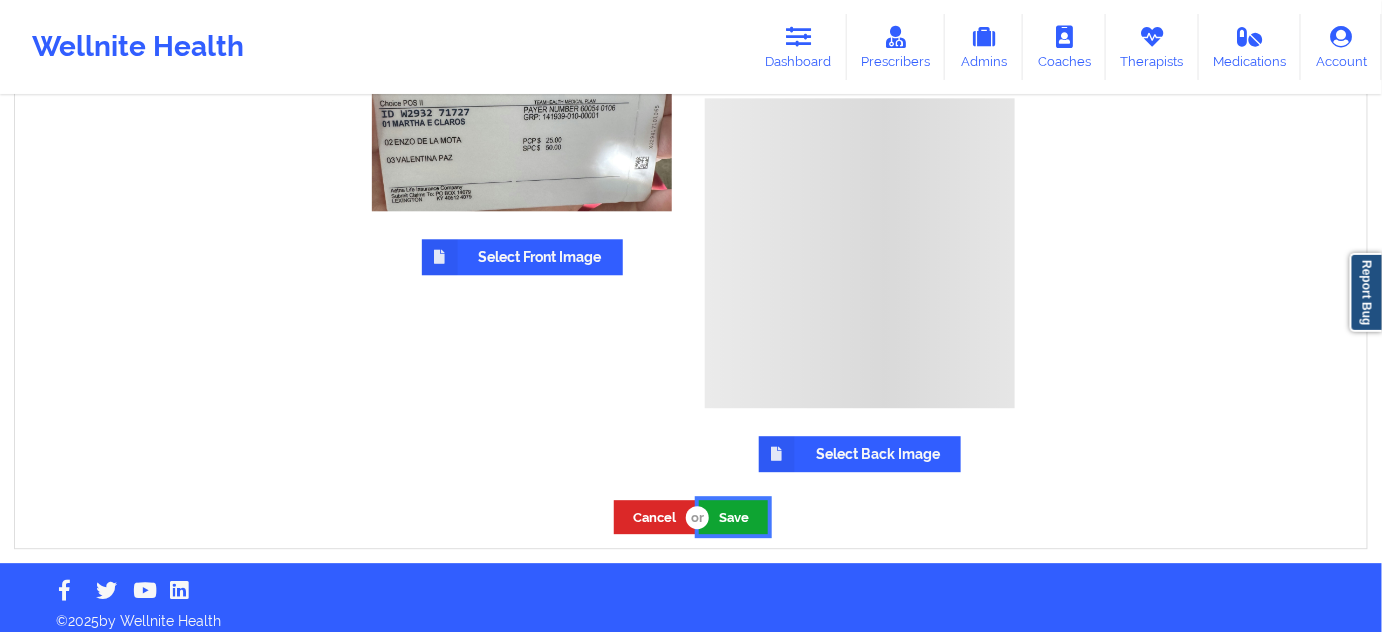 click on "Save" at bounding box center (733, 516) 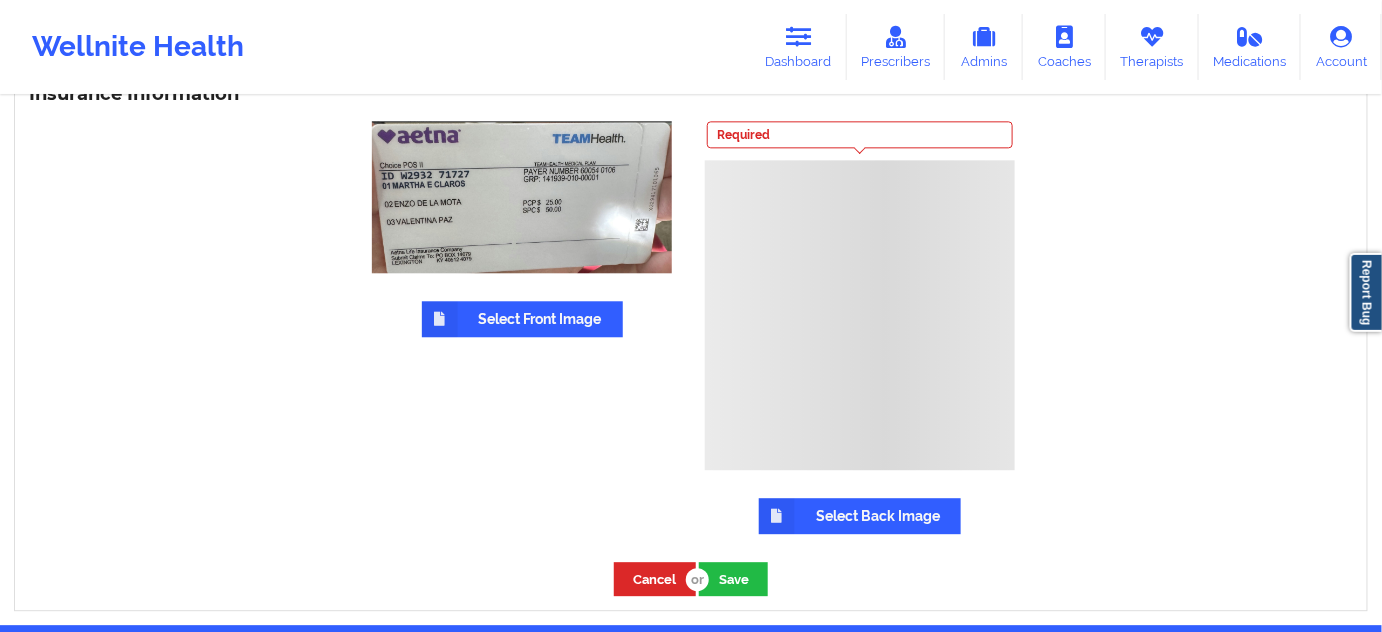 scroll, scrollTop: 1517, scrollLeft: 0, axis: vertical 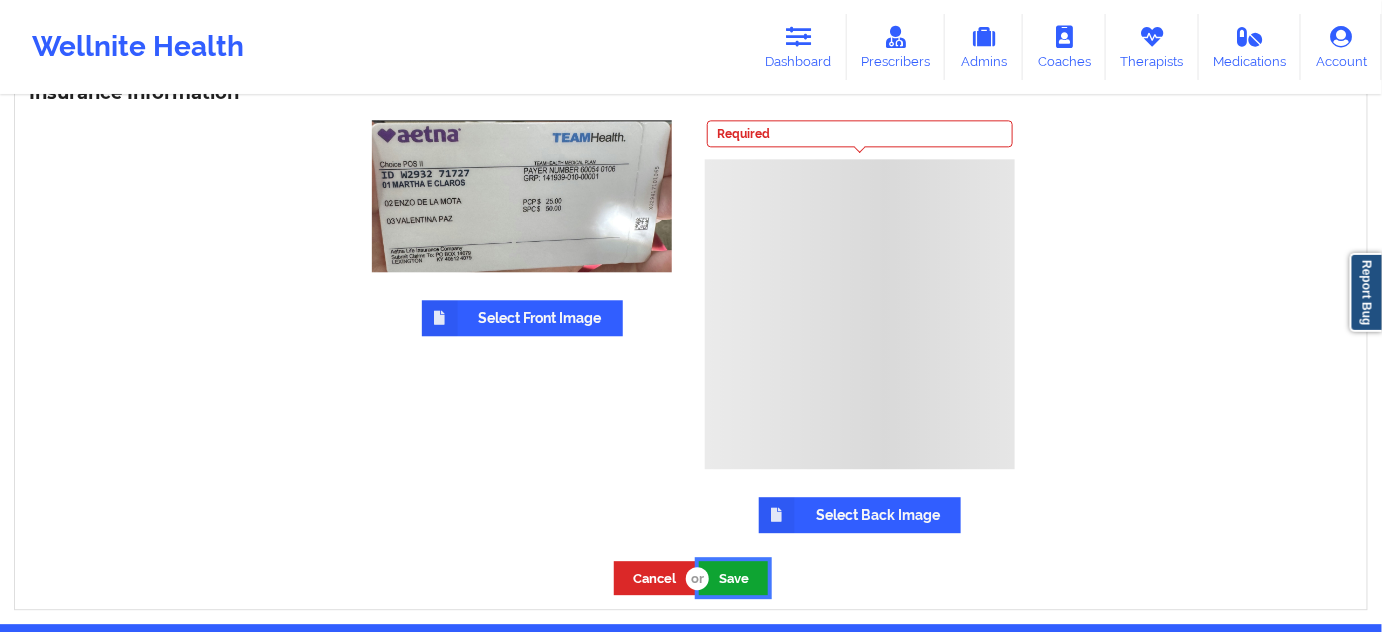 click on "Save" at bounding box center [733, 577] 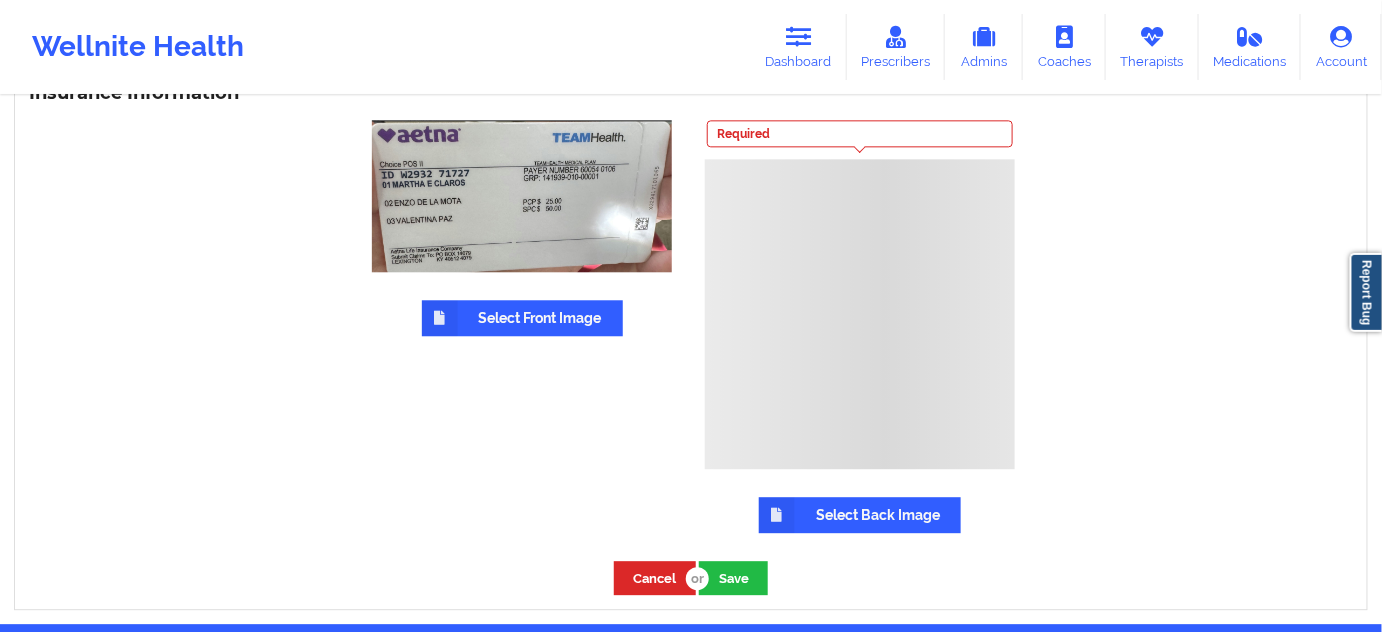 click on "Select Back Image" at bounding box center [860, 515] 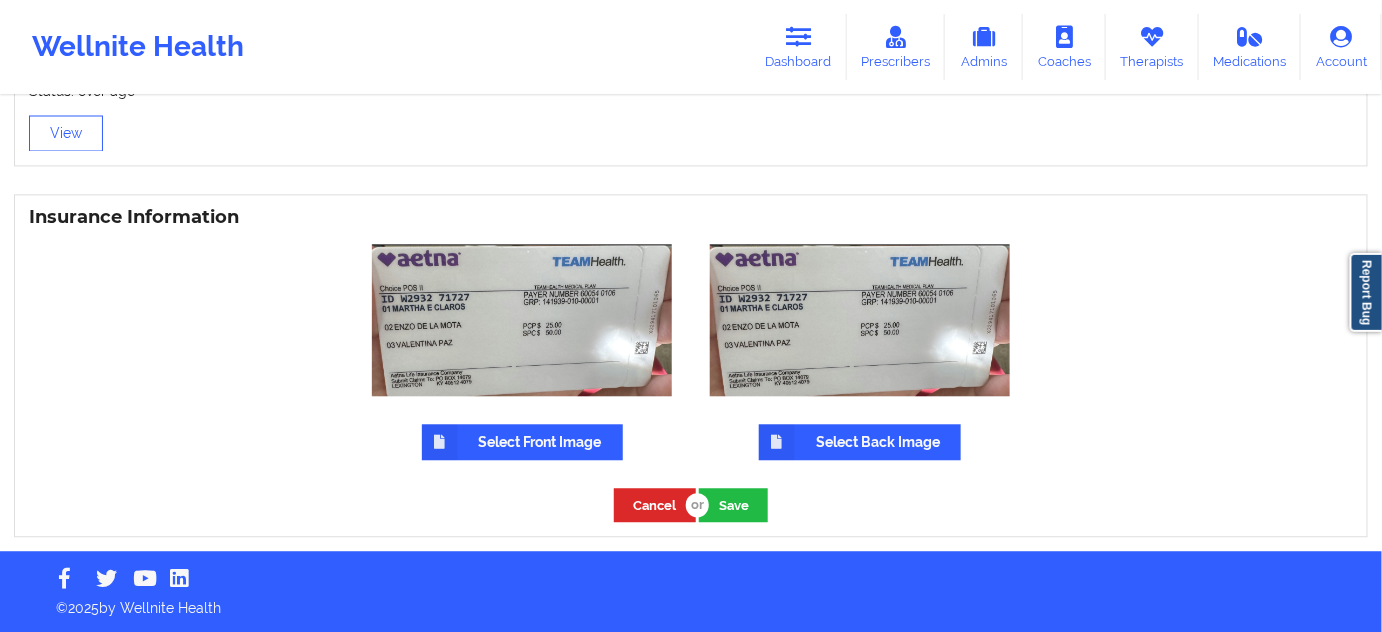 scroll, scrollTop: 1395, scrollLeft: 0, axis: vertical 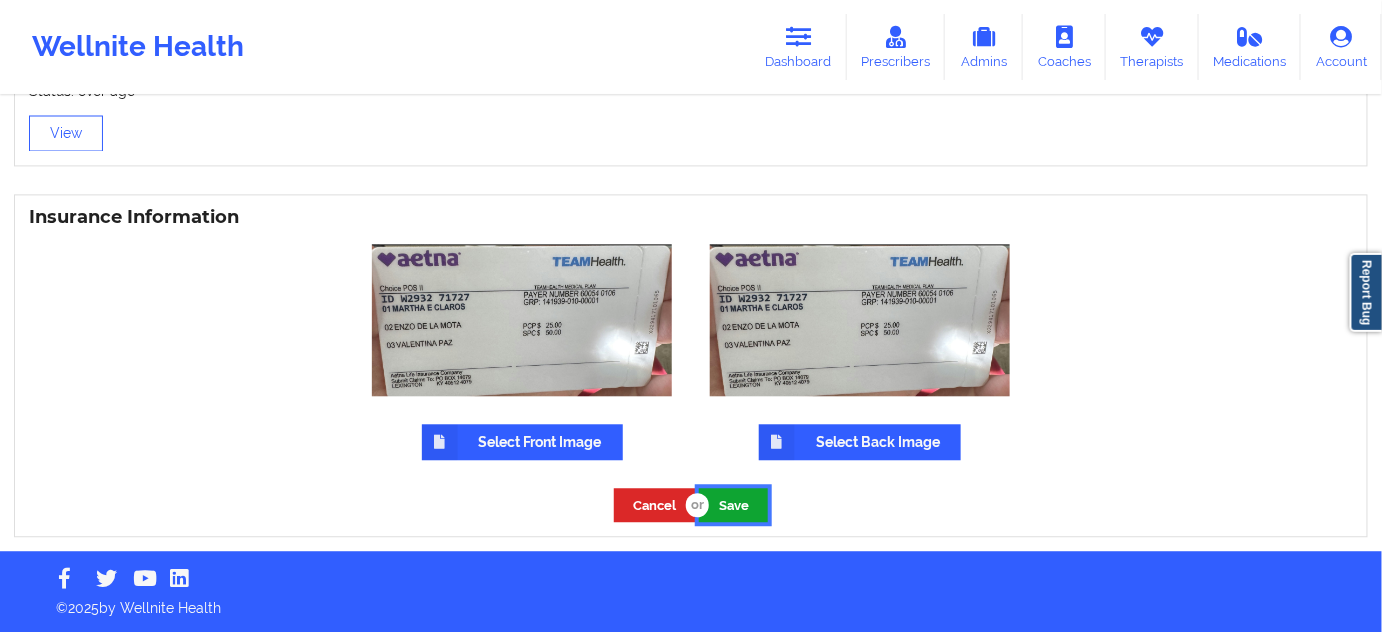 click on "Save" at bounding box center [733, 504] 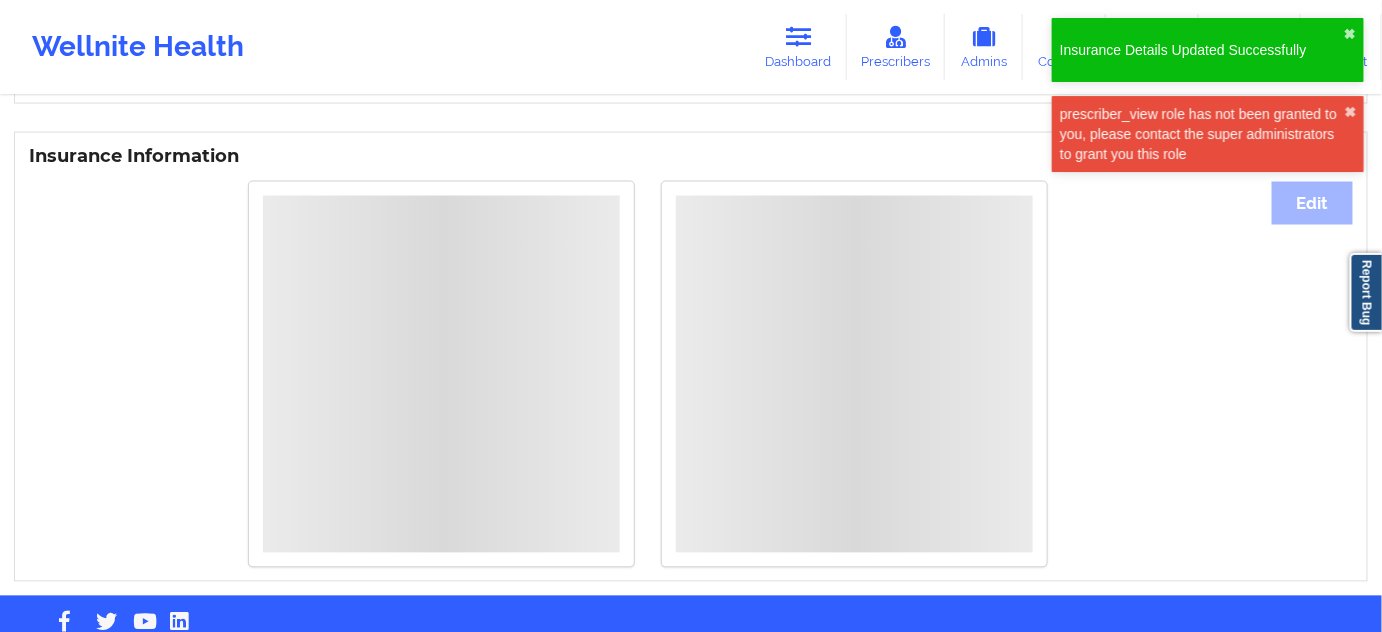 scroll, scrollTop: 1329, scrollLeft: 0, axis: vertical 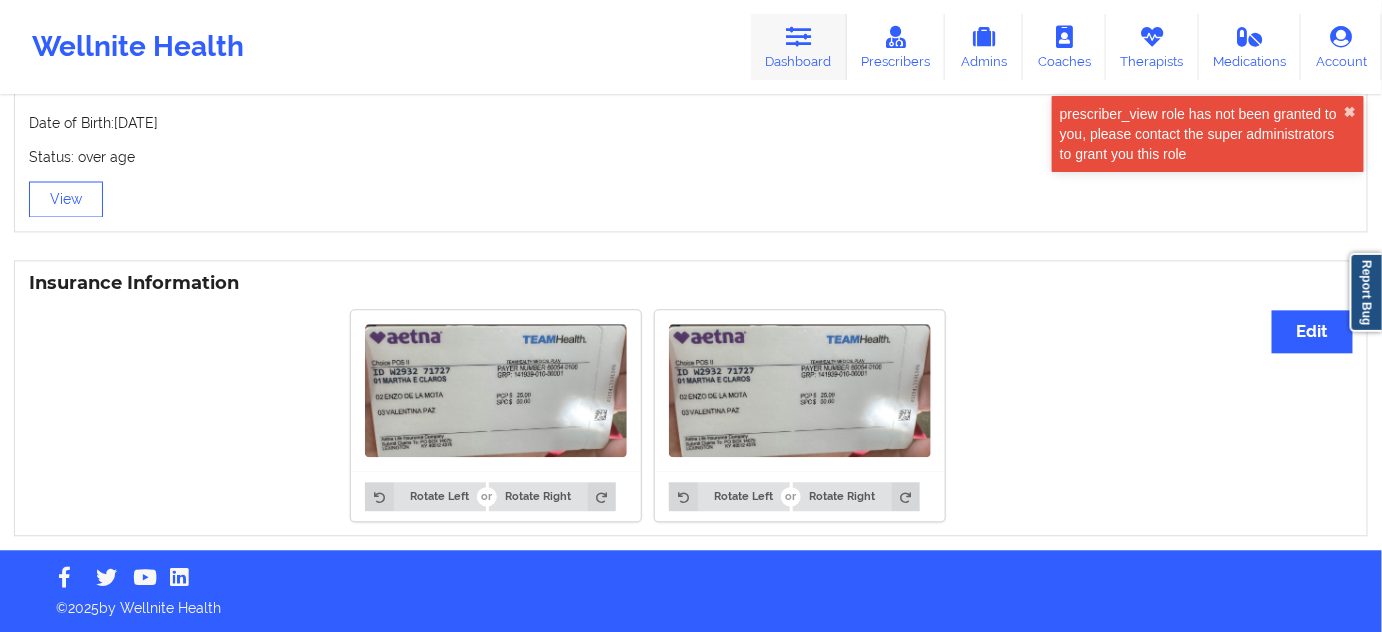 click on "Dashboard" at bounding box center (799, 47) 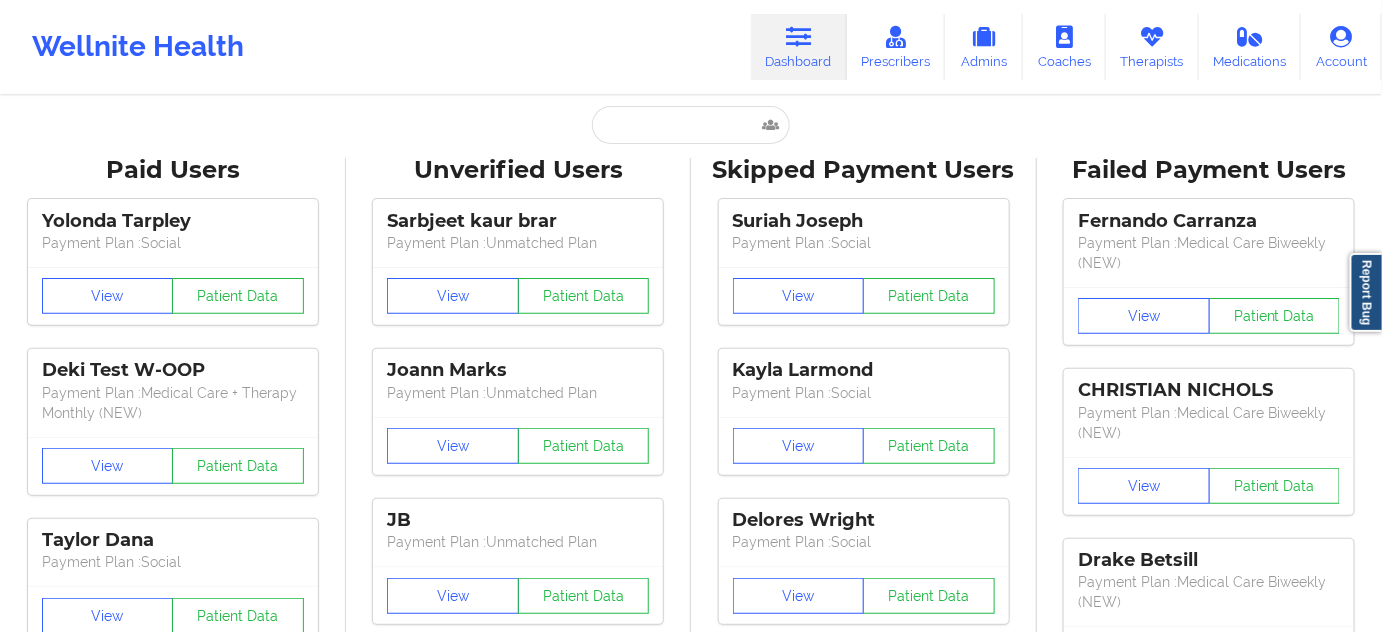 scroll, scrollTop: 0, scrollLeft: 0, axis: both 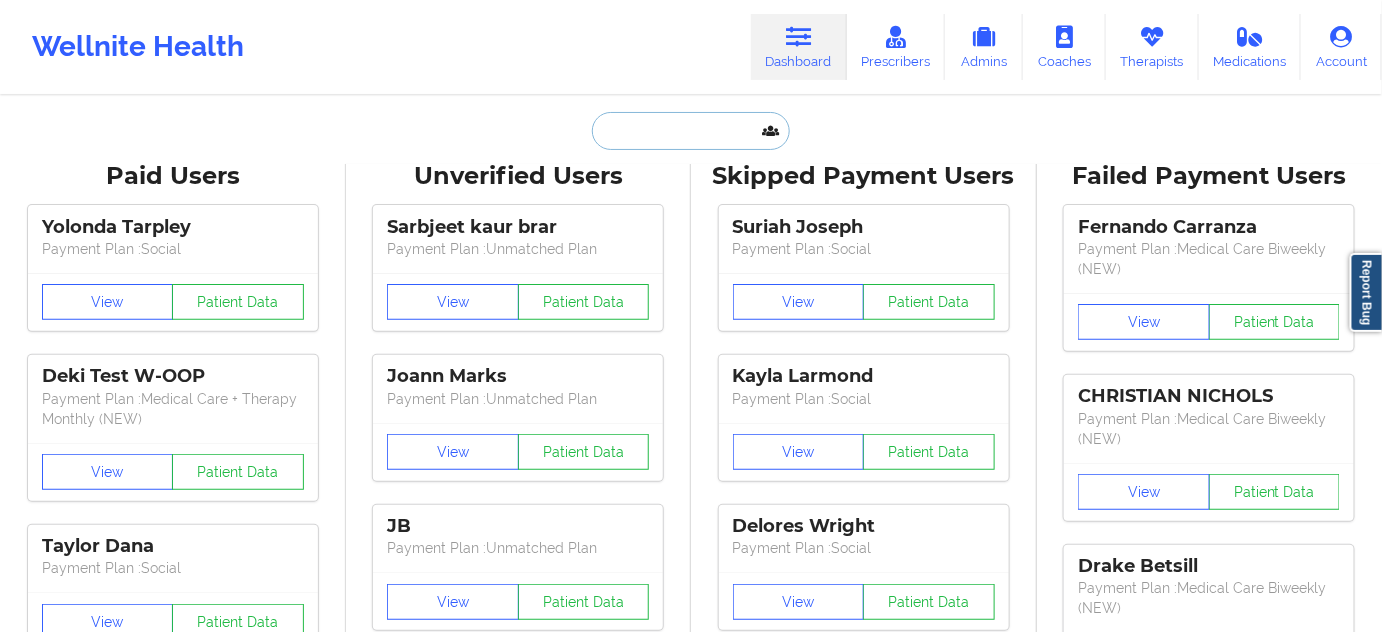 click at bounding box center (691, 131) 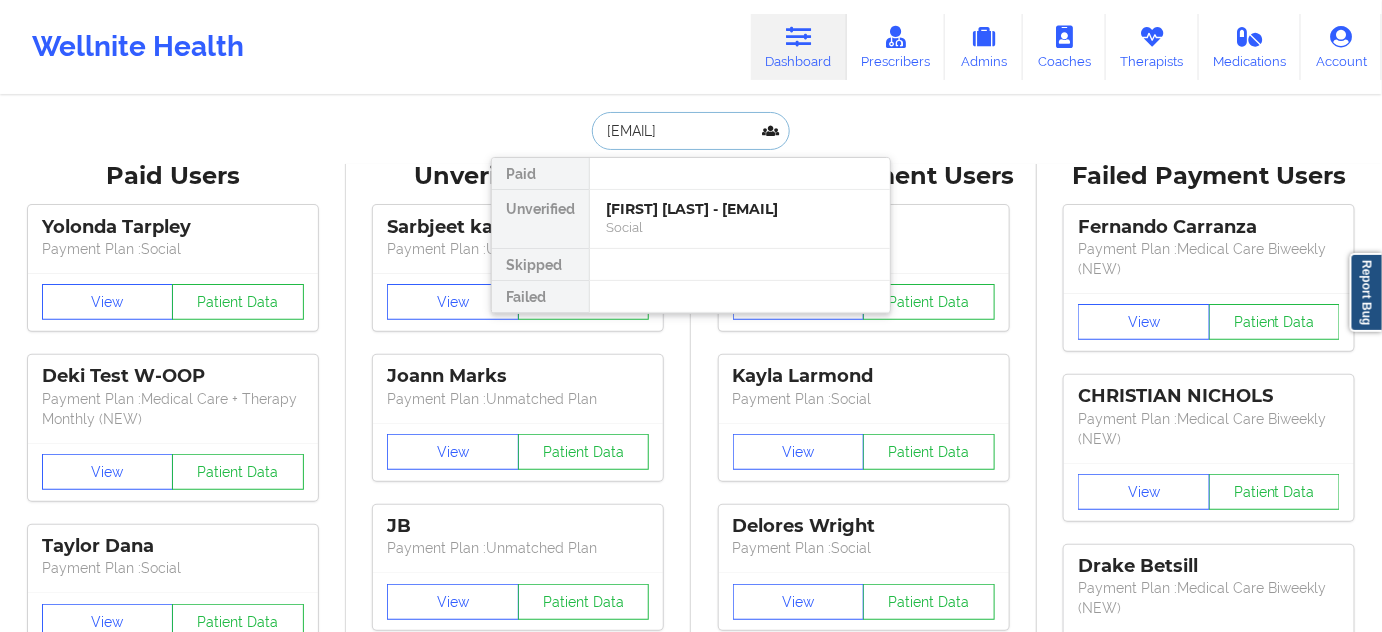 scroll, scrollTop: 0, scrollLeft: 8, axis: horizontal 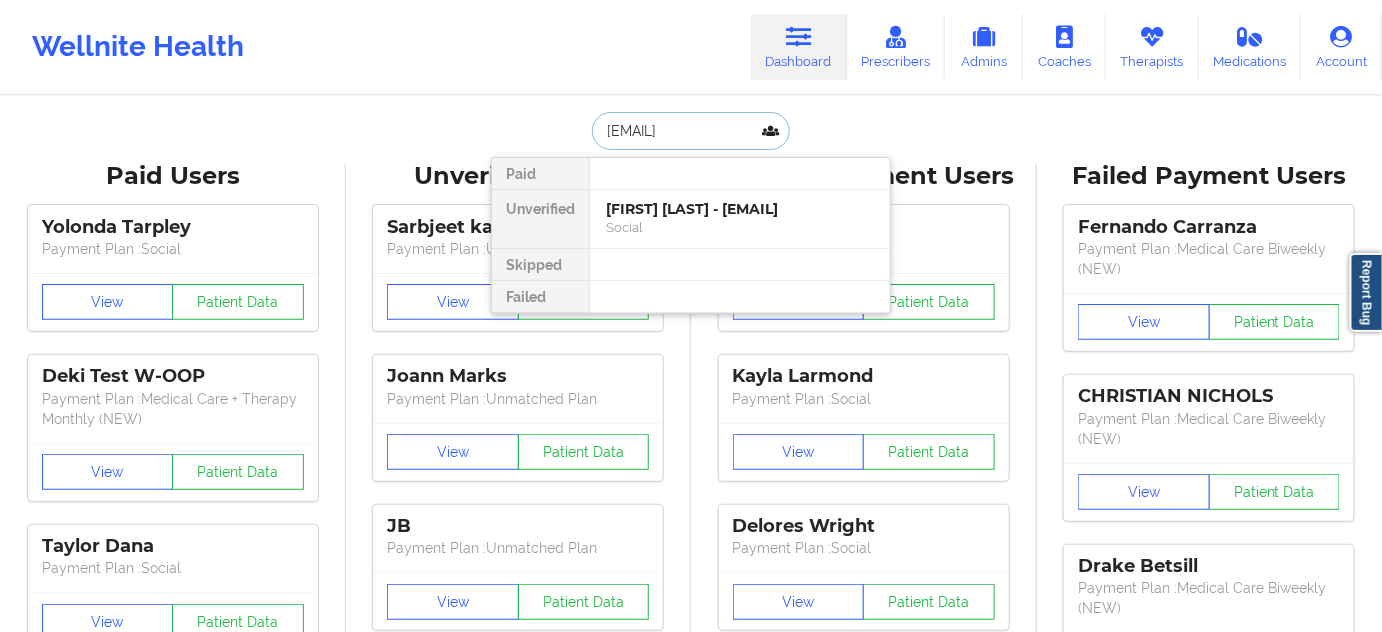 click on "[FIRST] [LAST] - [EMAIL]" at bounding box center [740, 209] 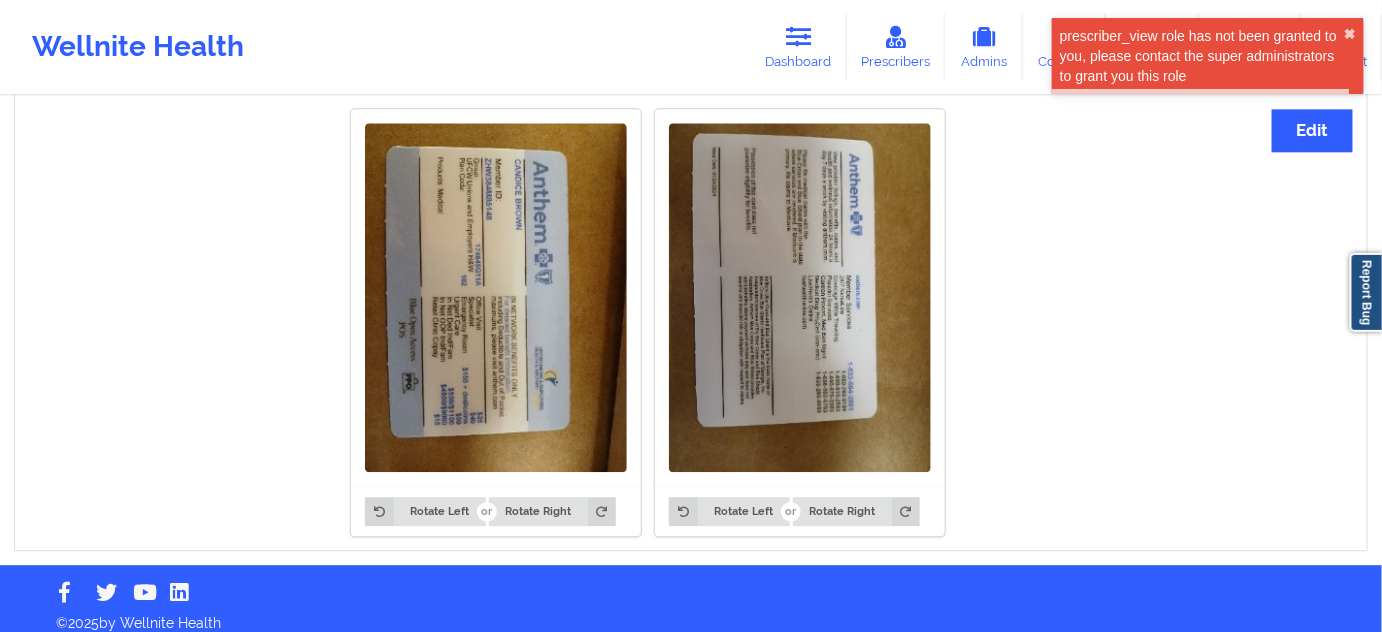 scroll, scrollTop: 1544, scrollLeft: 0, axis: vertical 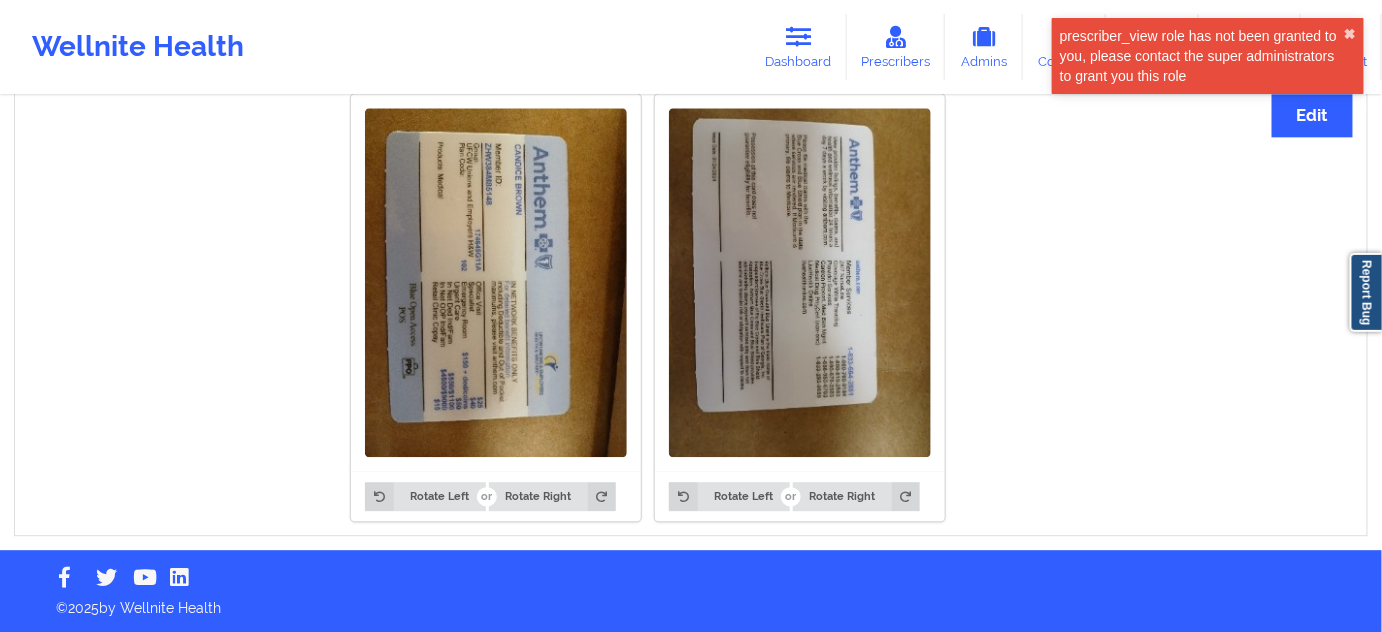 click at bounding box center (496, 282) 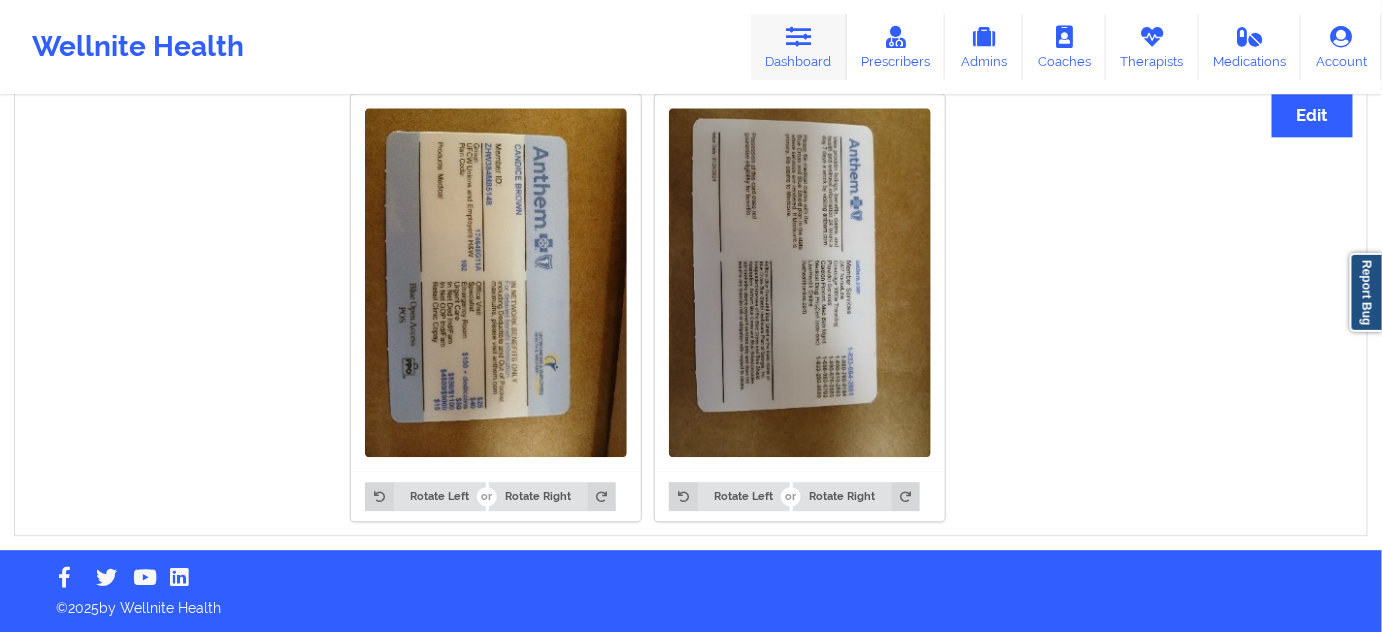 click at bounding box center [799, 37] 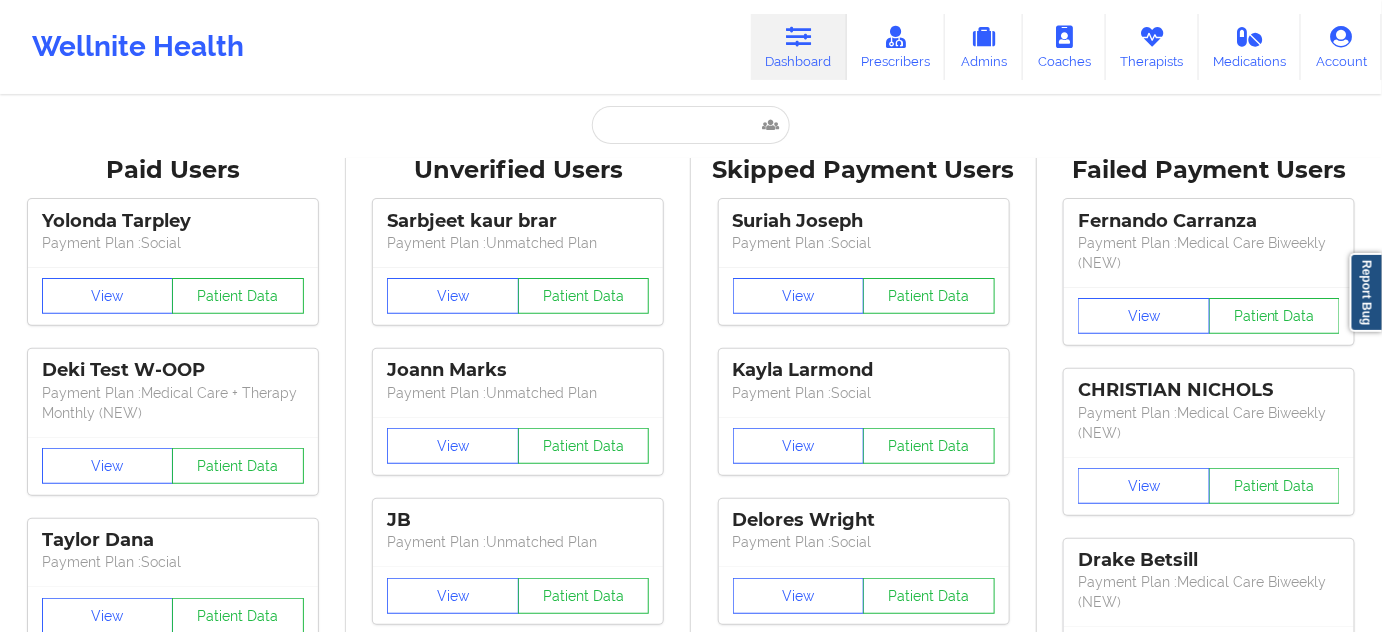scroll, scrollTop: 0, scrollLeft: 0, axis: both 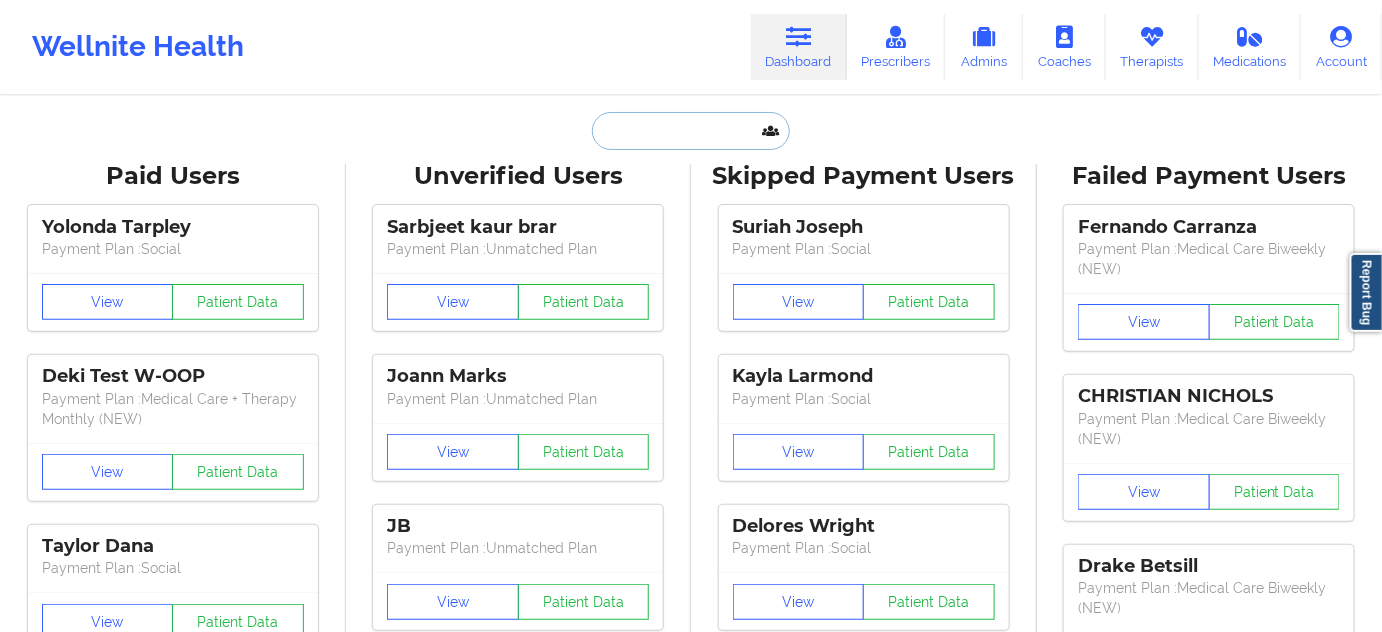click at bounding box center [691, 131] 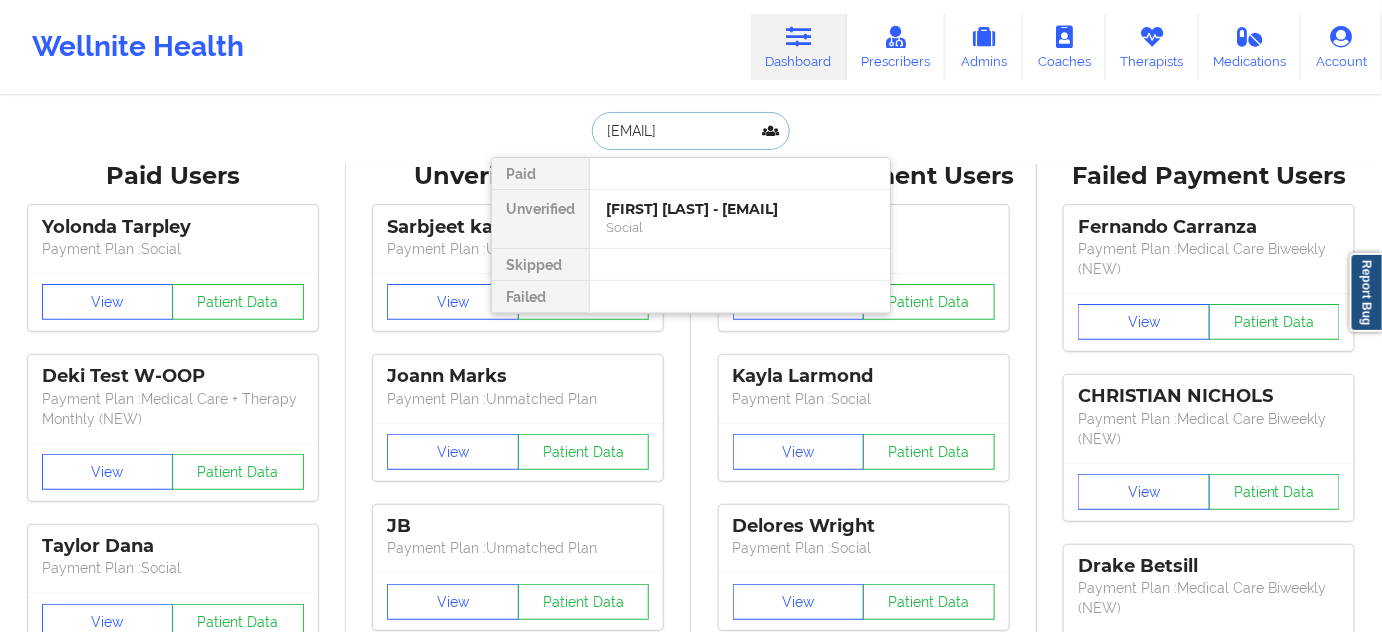 click on "[FIRST] [LAST] - [EMAIL]" at bounding box center [740, 209] 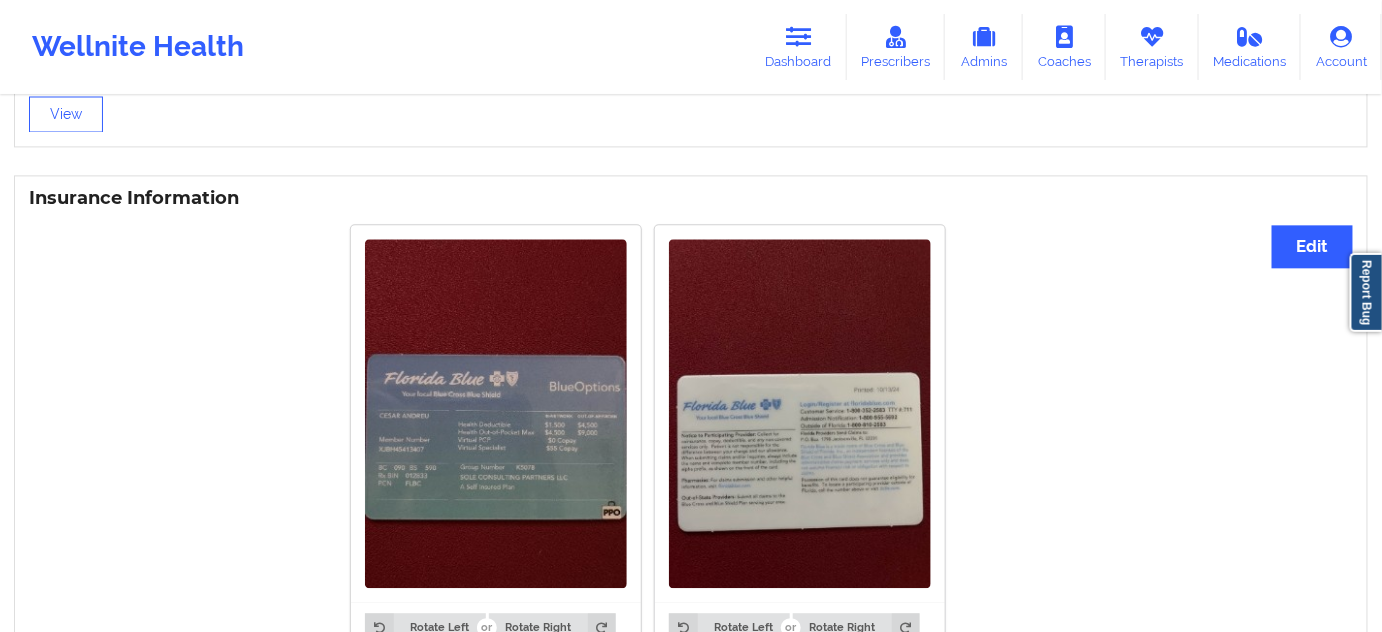 scroll, scrollTop: 1454, scrollLeft: 0, axis: vertical 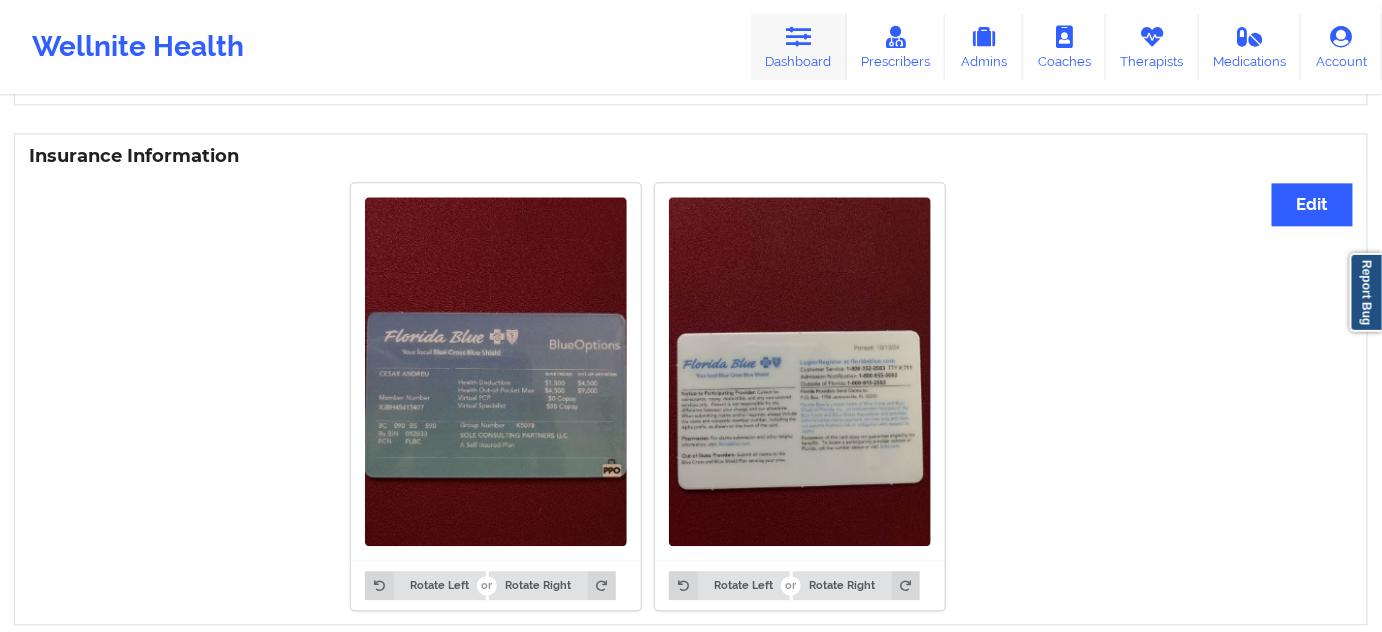 click on "Dashboard" at bounding box center [799, 47] 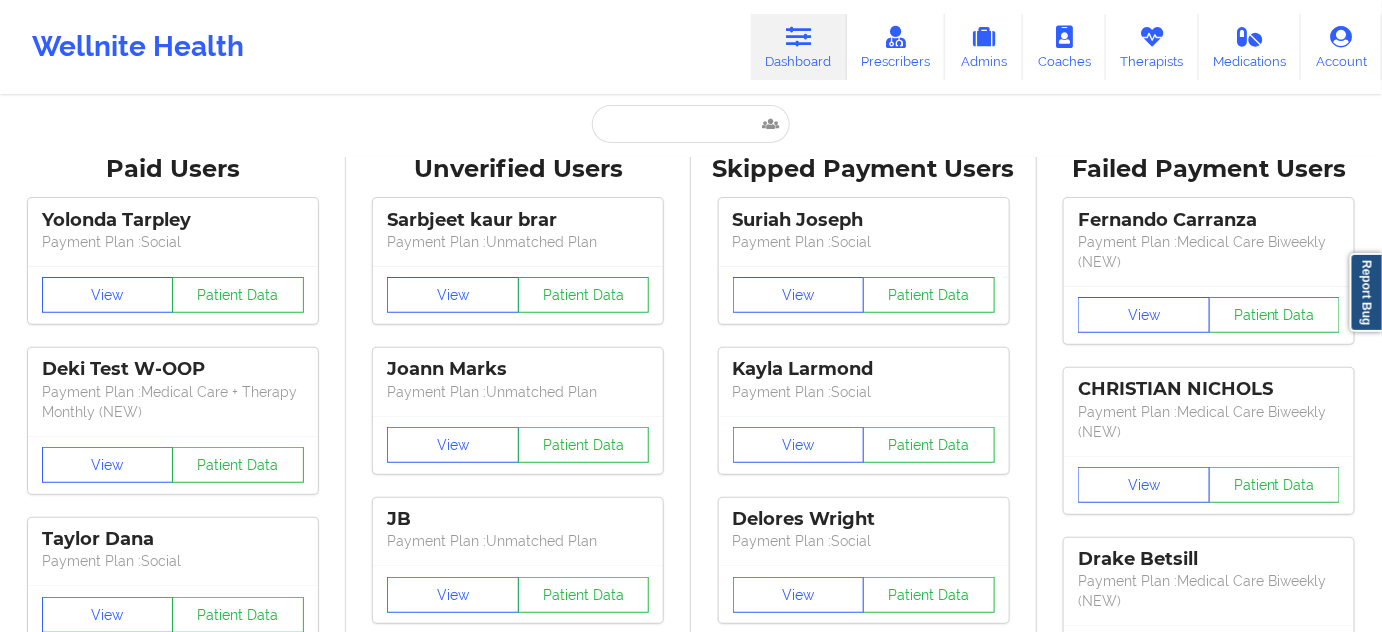 scroll, scrollTop: 0, scrollLeft: 0, axis: both 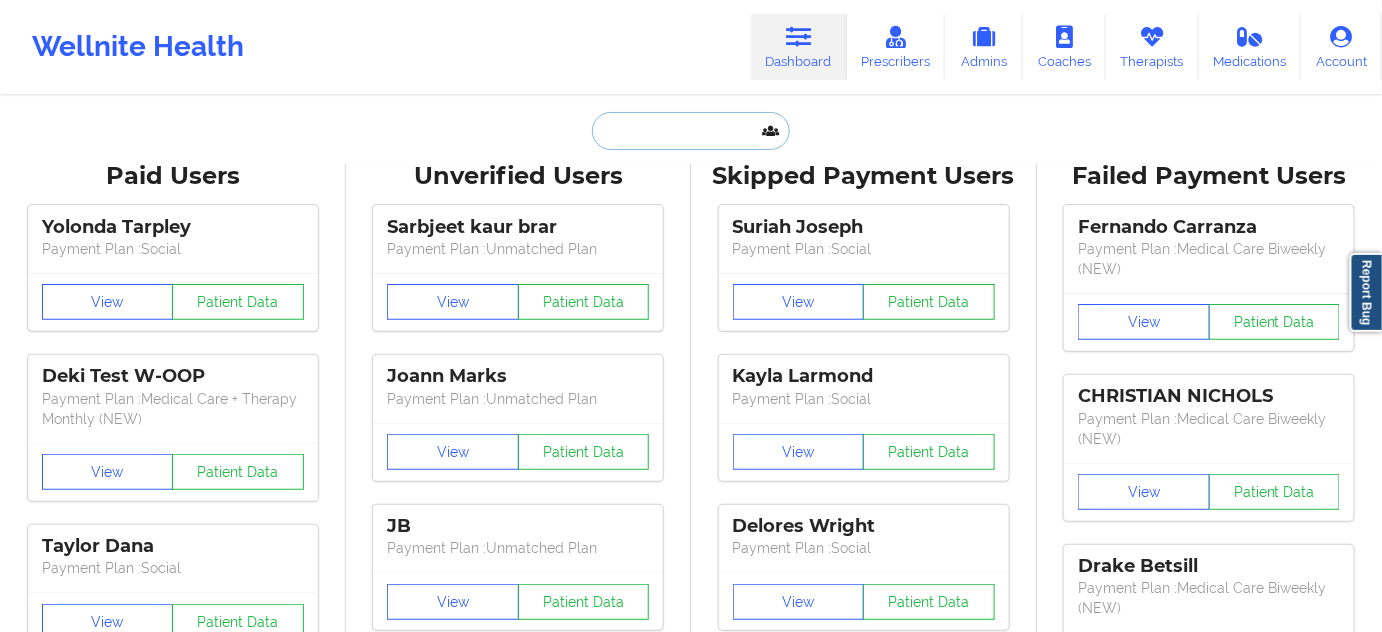 click at bounding box center (691, 131) 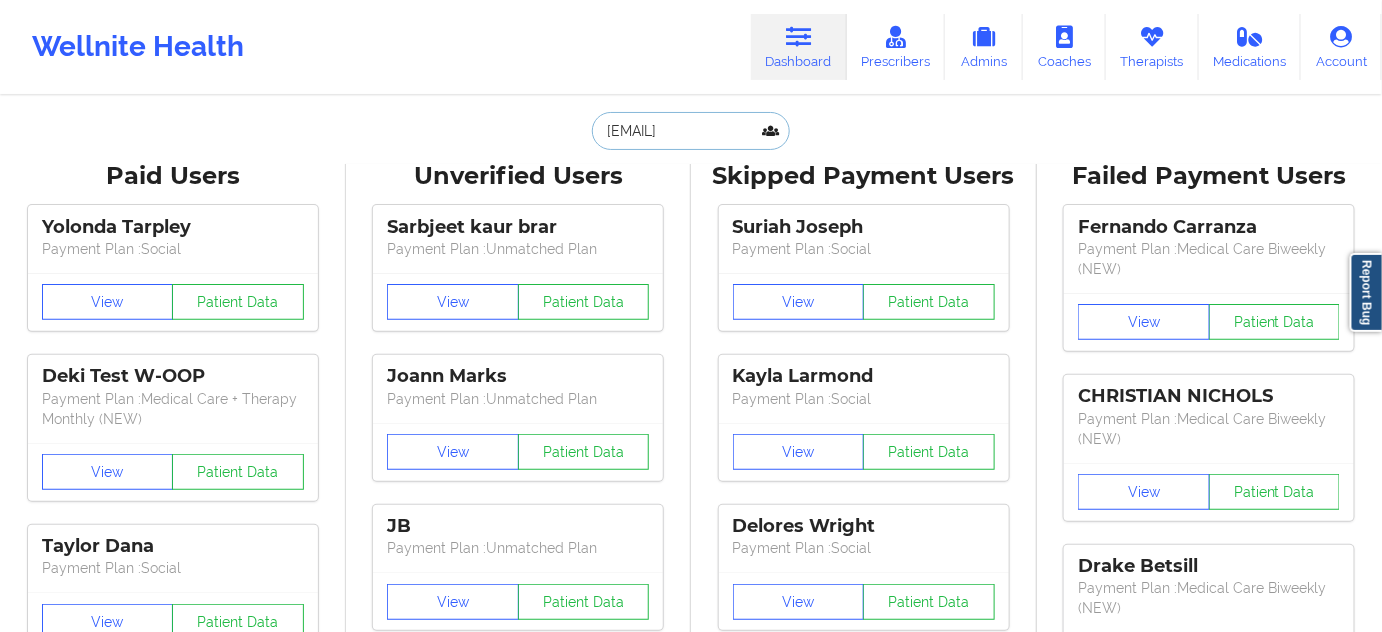 scroll, scrollTop: 0, scrollLeft: 7, axis: horizontal 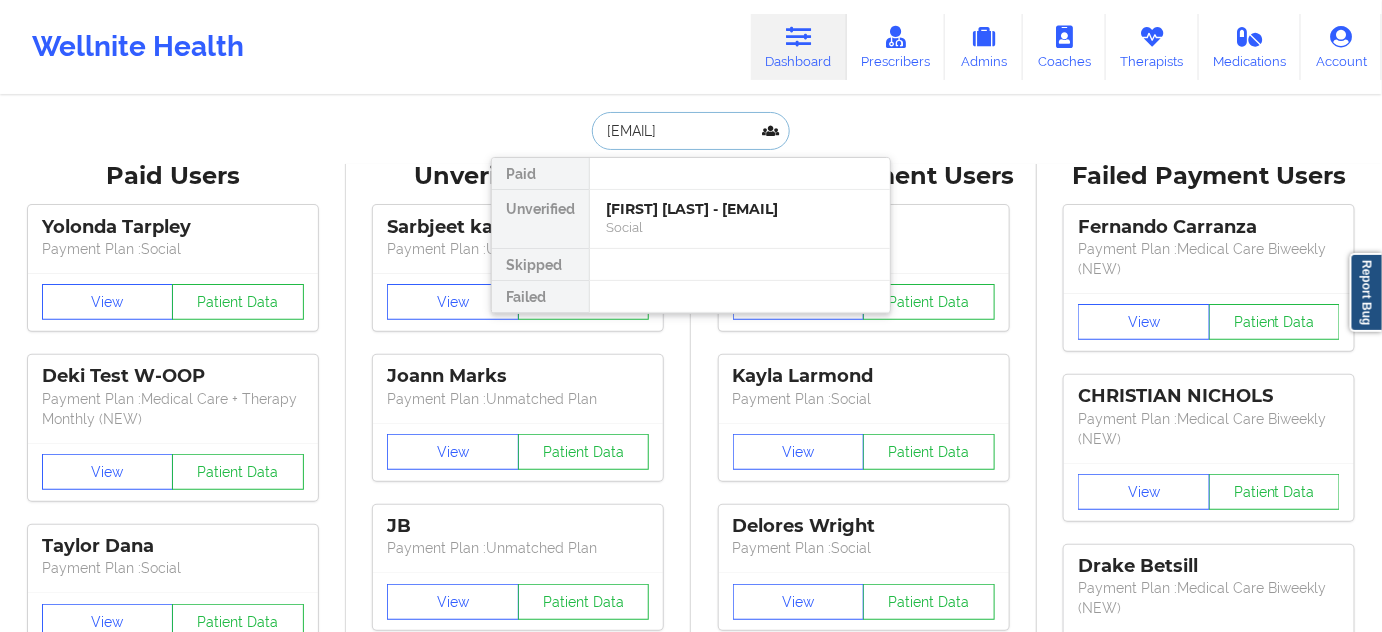 click on "[FIRST] [LAST] - [EMAIL]" at bounding box center [740, 209] 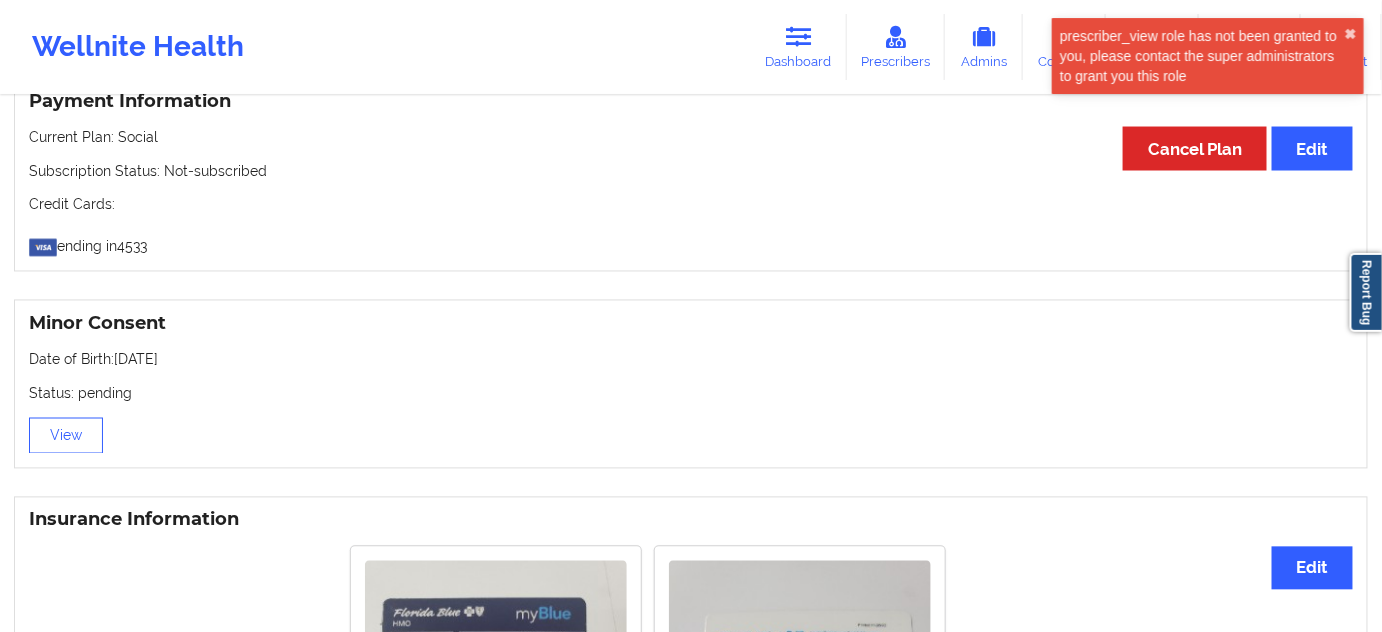 scroll, scrollTop: 1454, scrollLeft: 0, axis: vertical 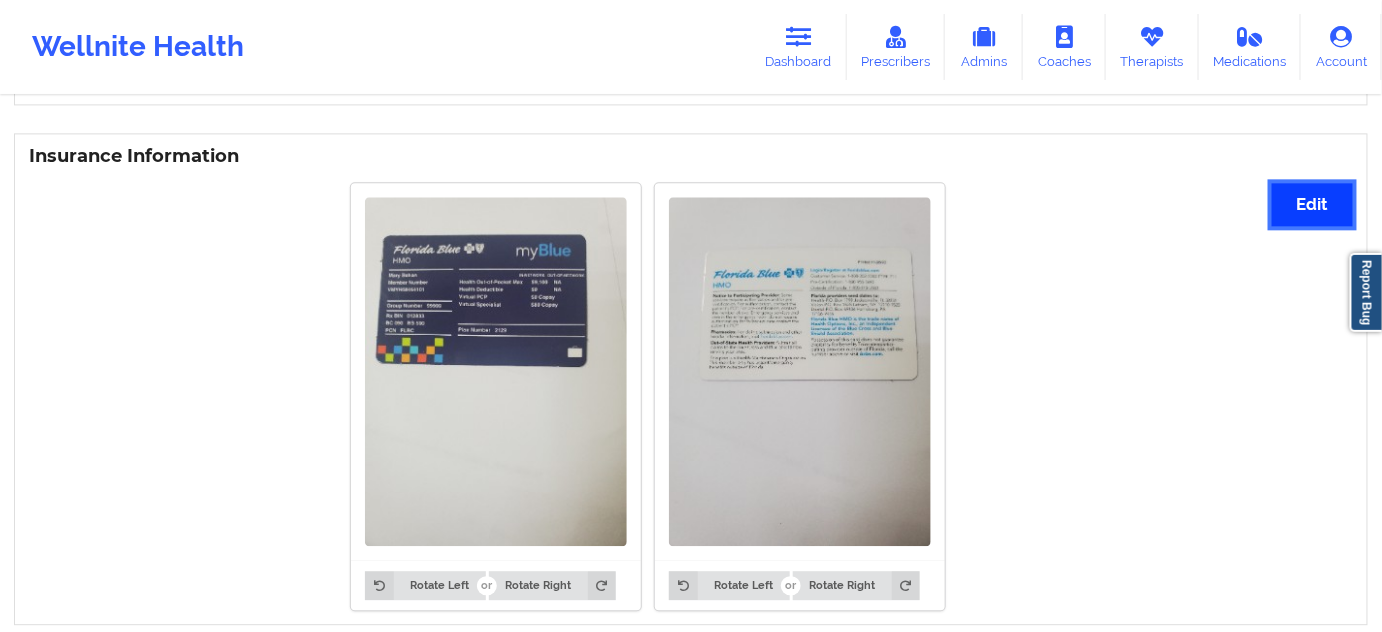 click on "Edit" at bounding box center (1312, 204) 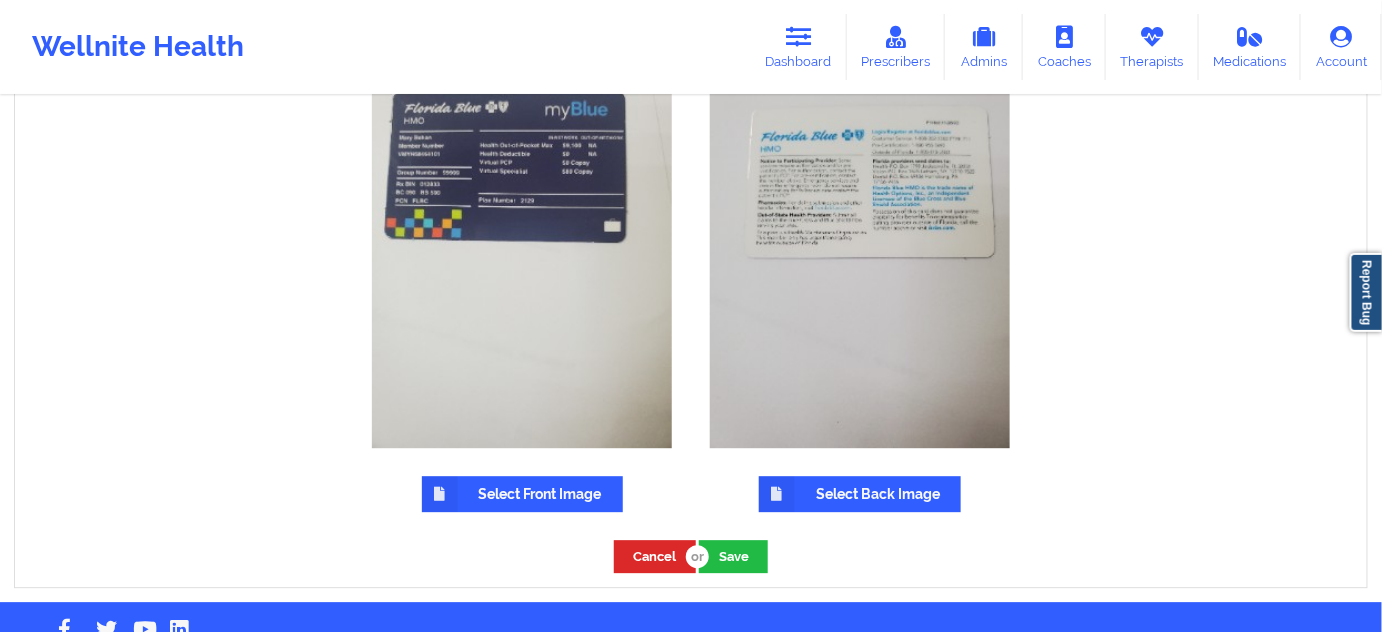 scroll, scrollTop: 1636, scrollLeft: 0, axis: vertical 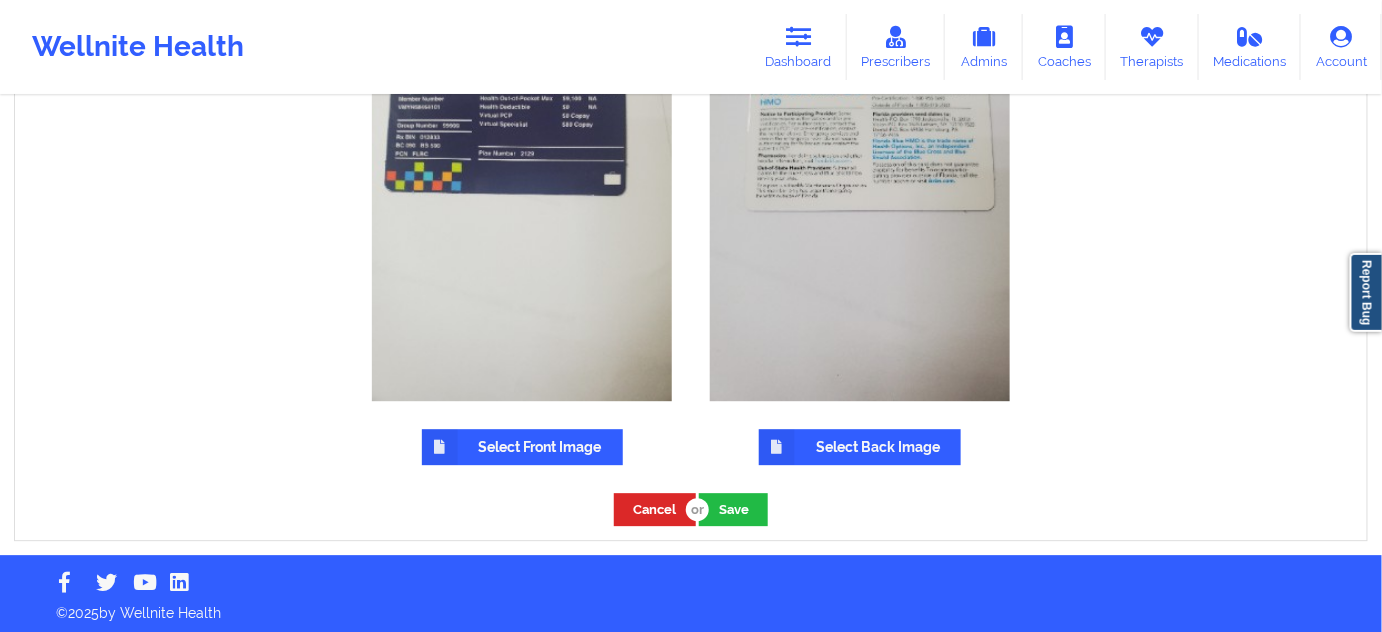 click on "Select Front Image" at bounding box center (522, 447) 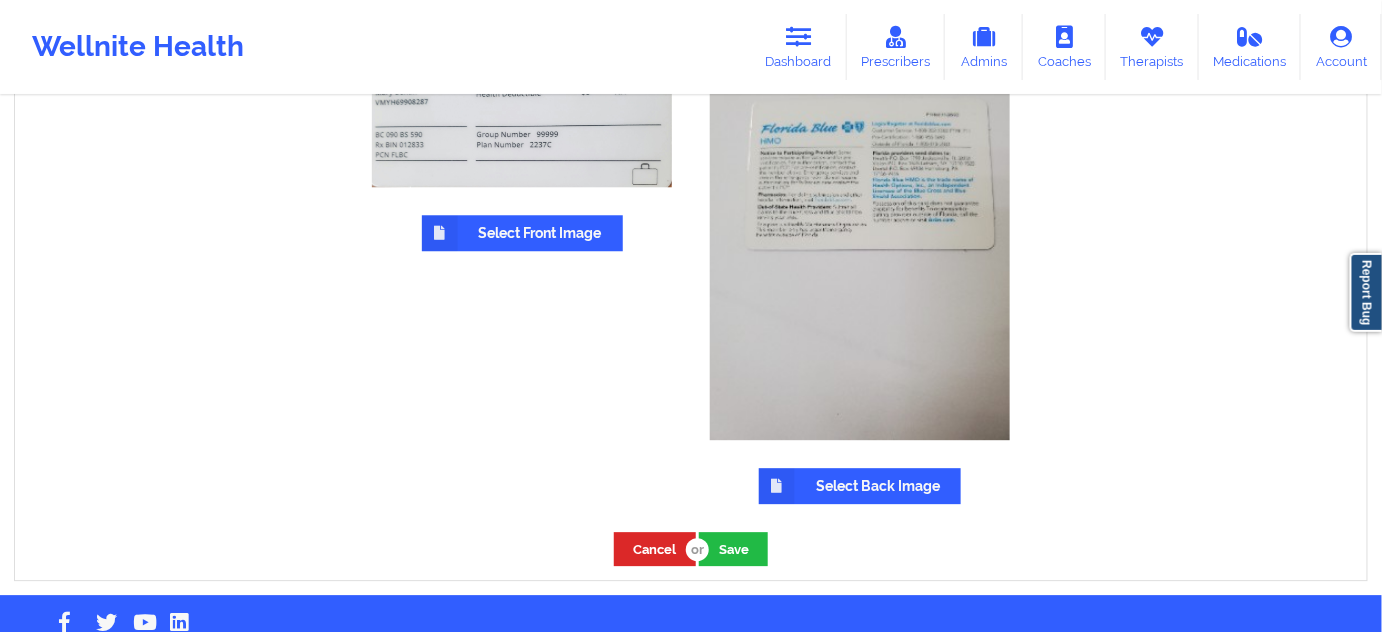 click on "Select Back Image" at bounding box center [860, 486] 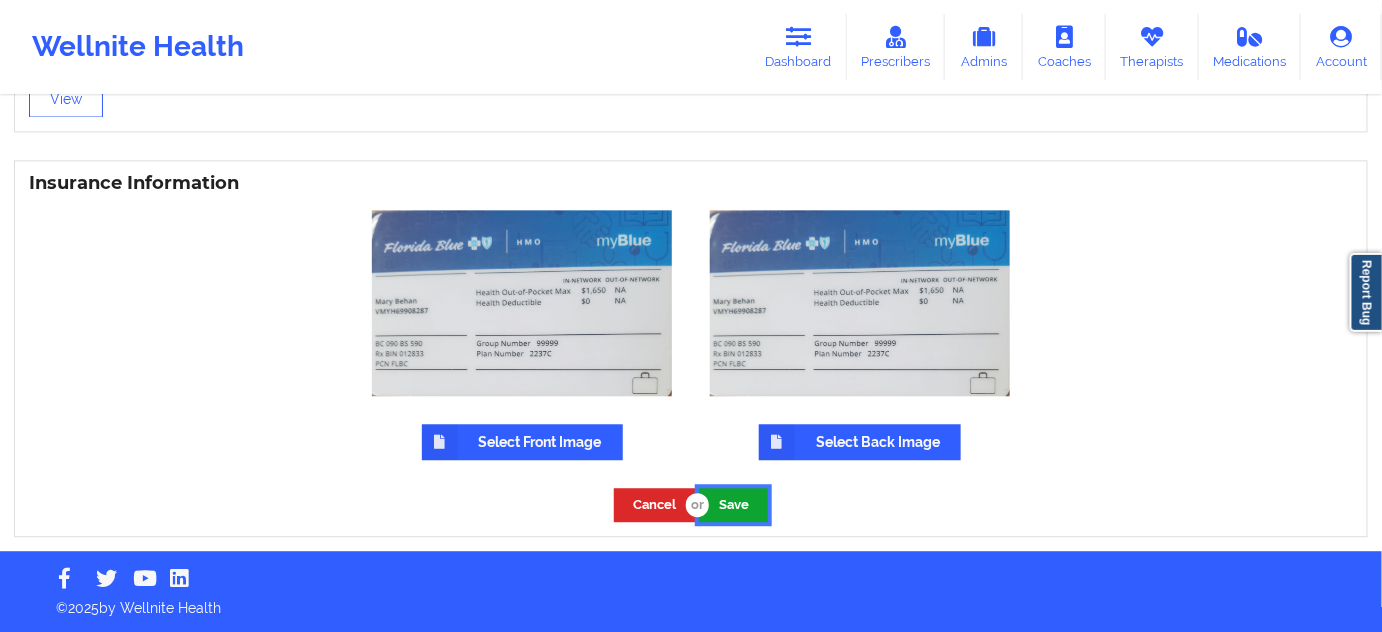 click on "Save" at bounding box center [733, 504] 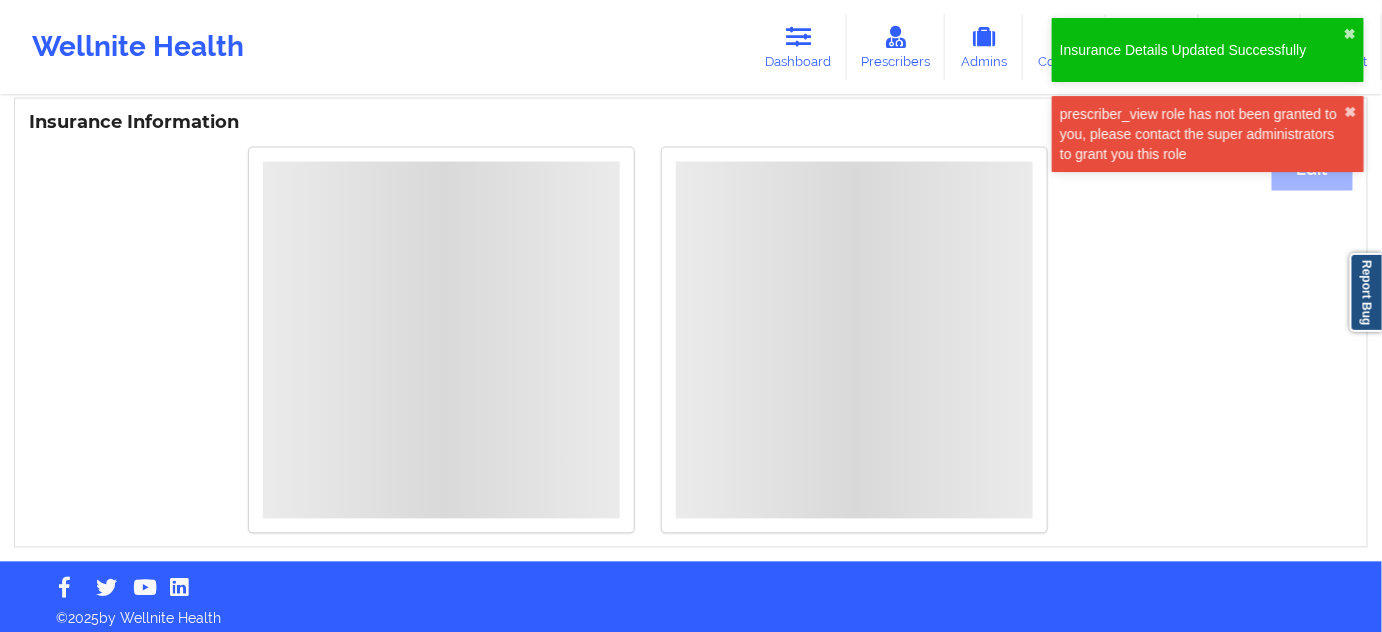 scroll, scrollTop: 1358, scrollLeft: 0, axis: vertical 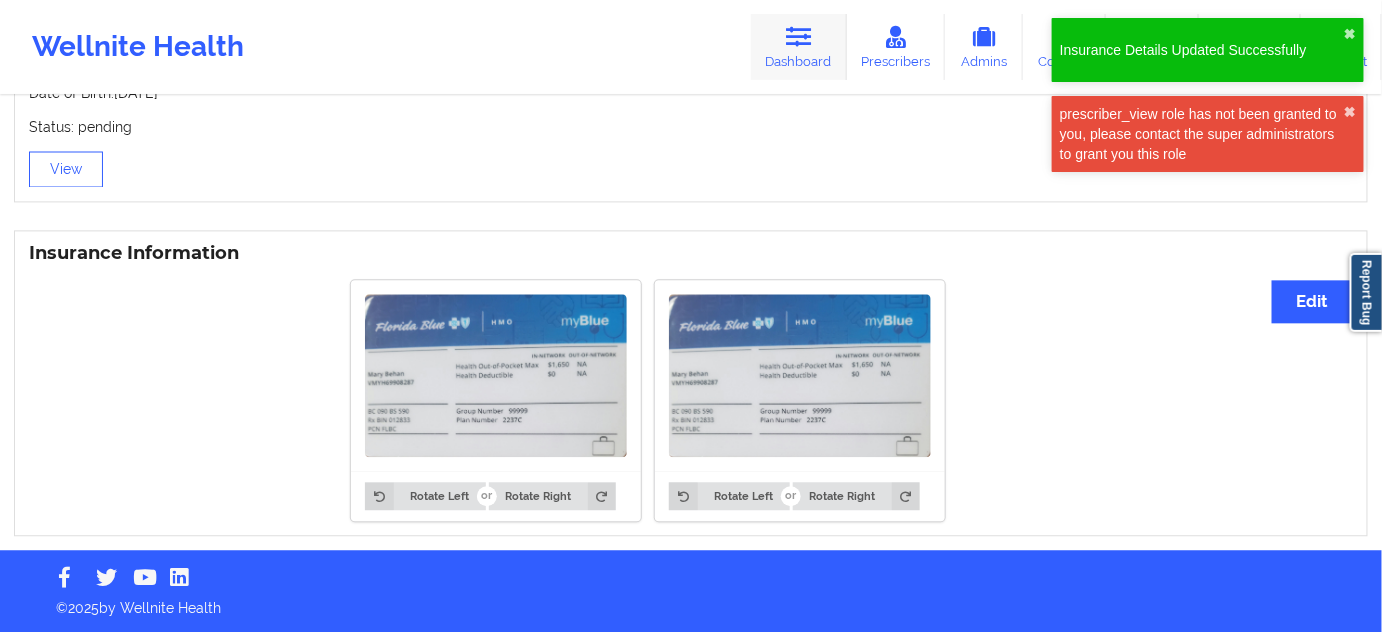 click on "Dashboard" at bounding box center [799, 47] 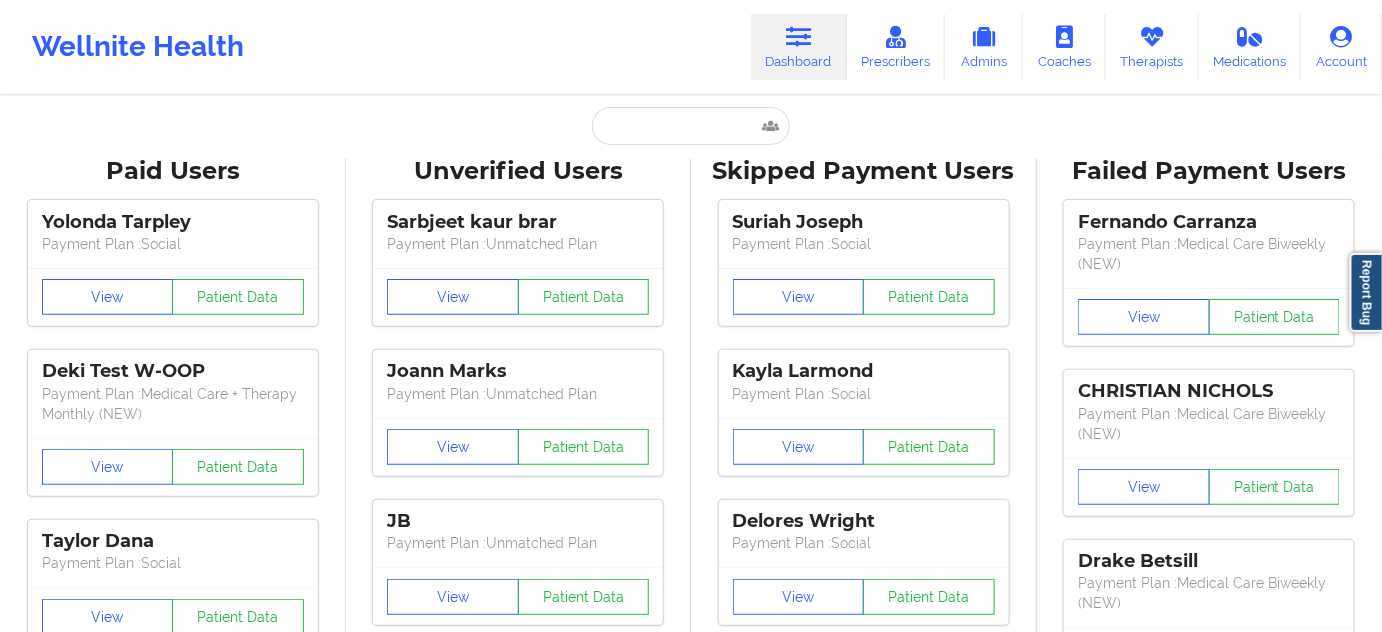 scroll, scrollTop: 0, scrollLeft: 0, axis: both 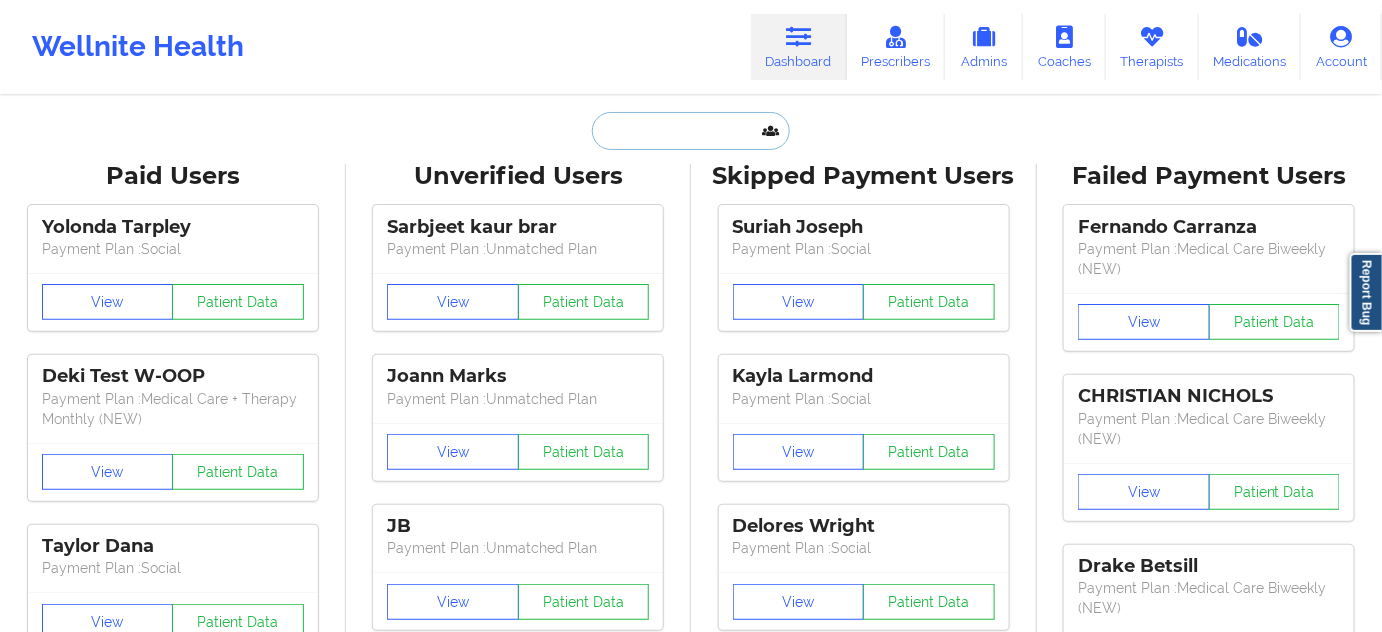 click at bounding box center (691, 131) 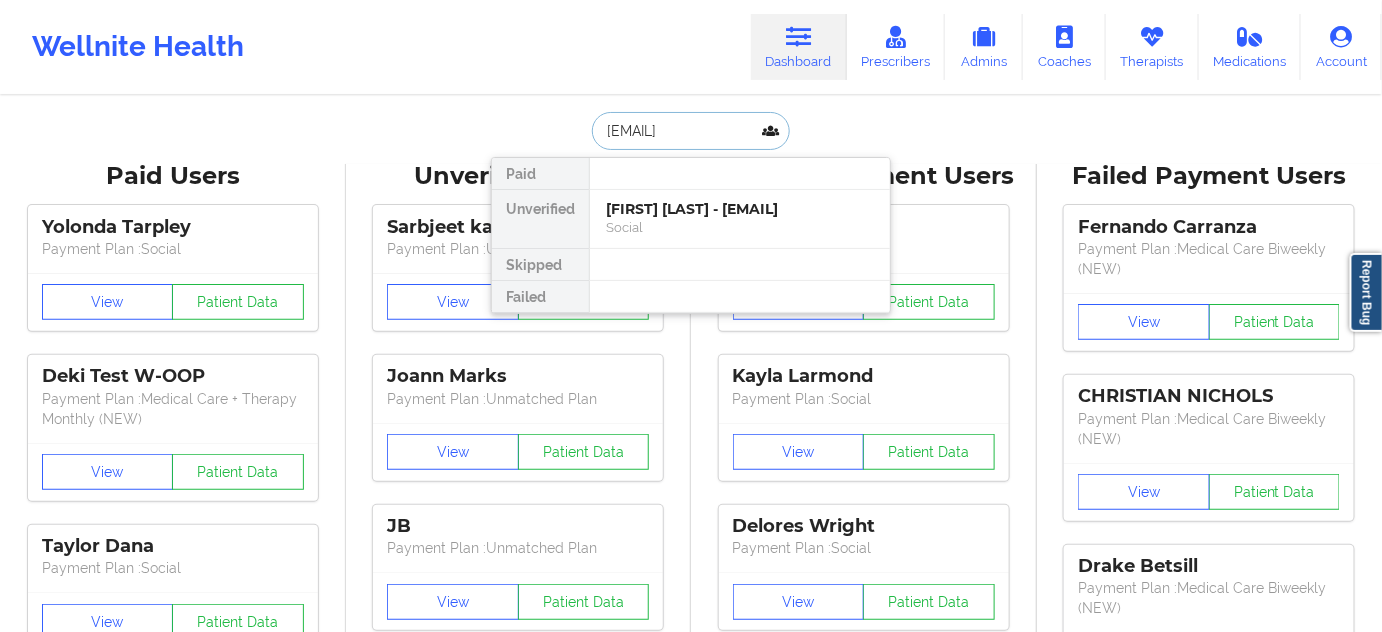 scroll, scrollTop: 0, scrollLeft: 29, axis: horizontal 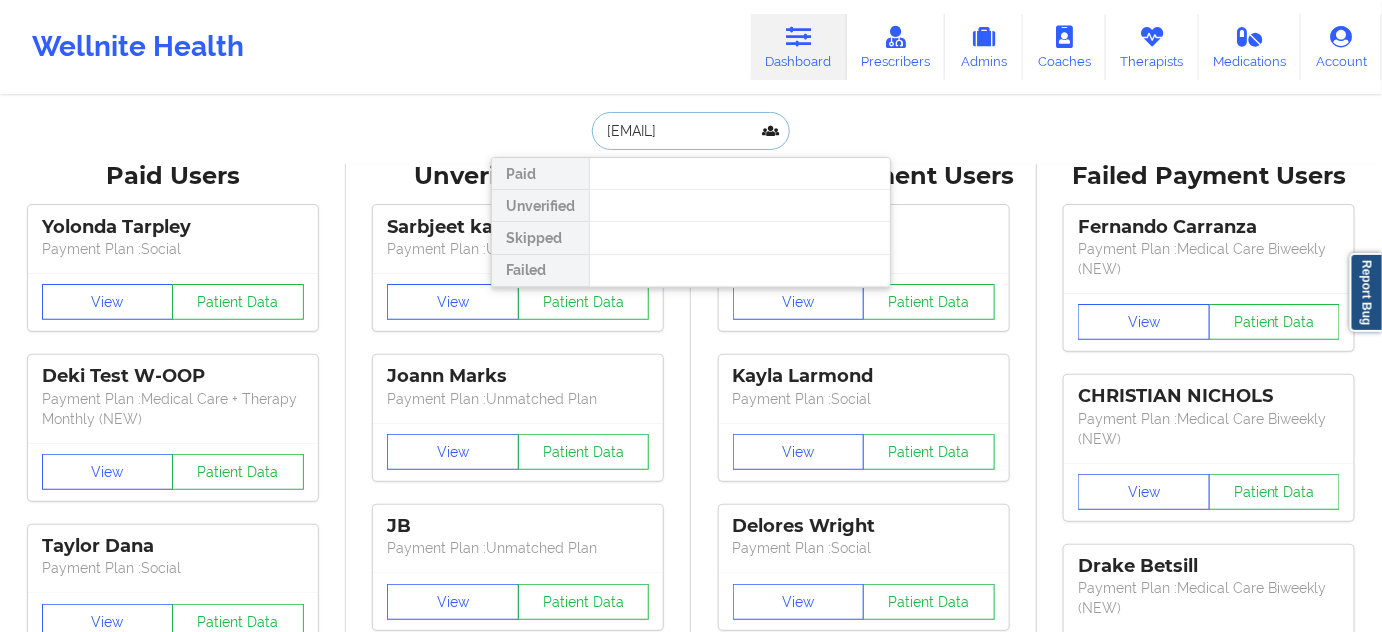 click on "[EMAIL]" at bounding box center (691, 131) 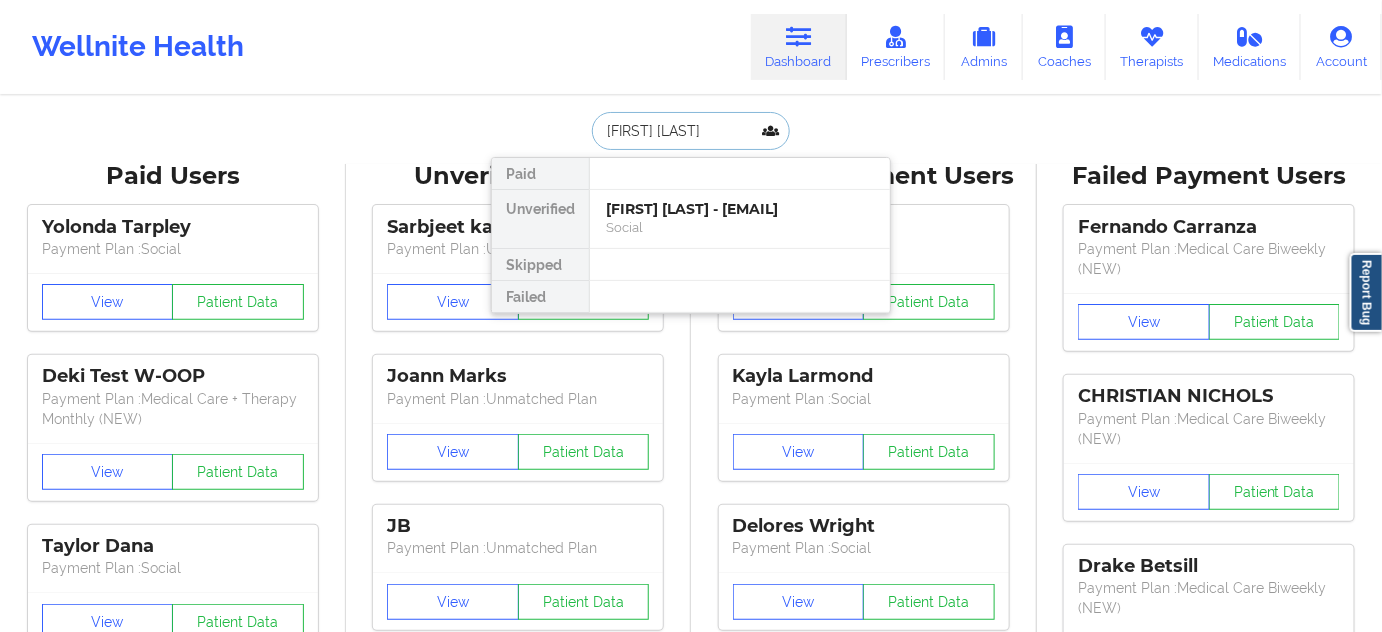 paste on "[LAST]" 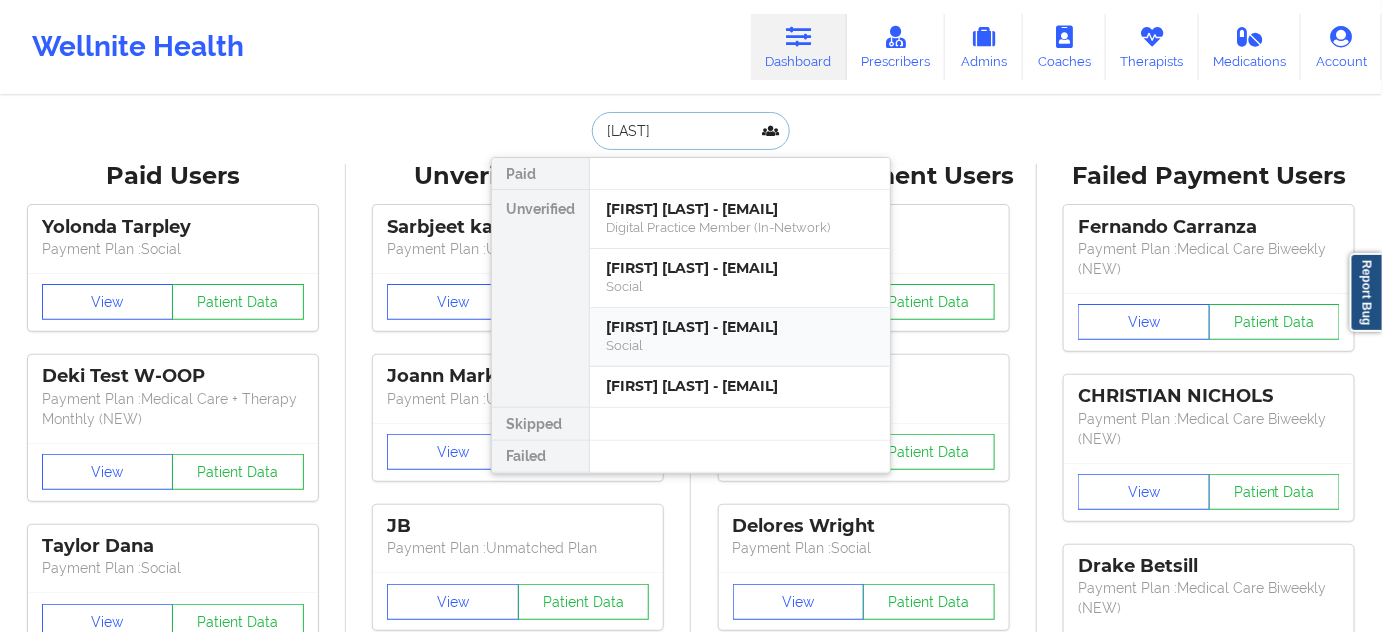 click on "[FIRST] [LAST] - [EMAIL]" at bounding box center (740, 327) 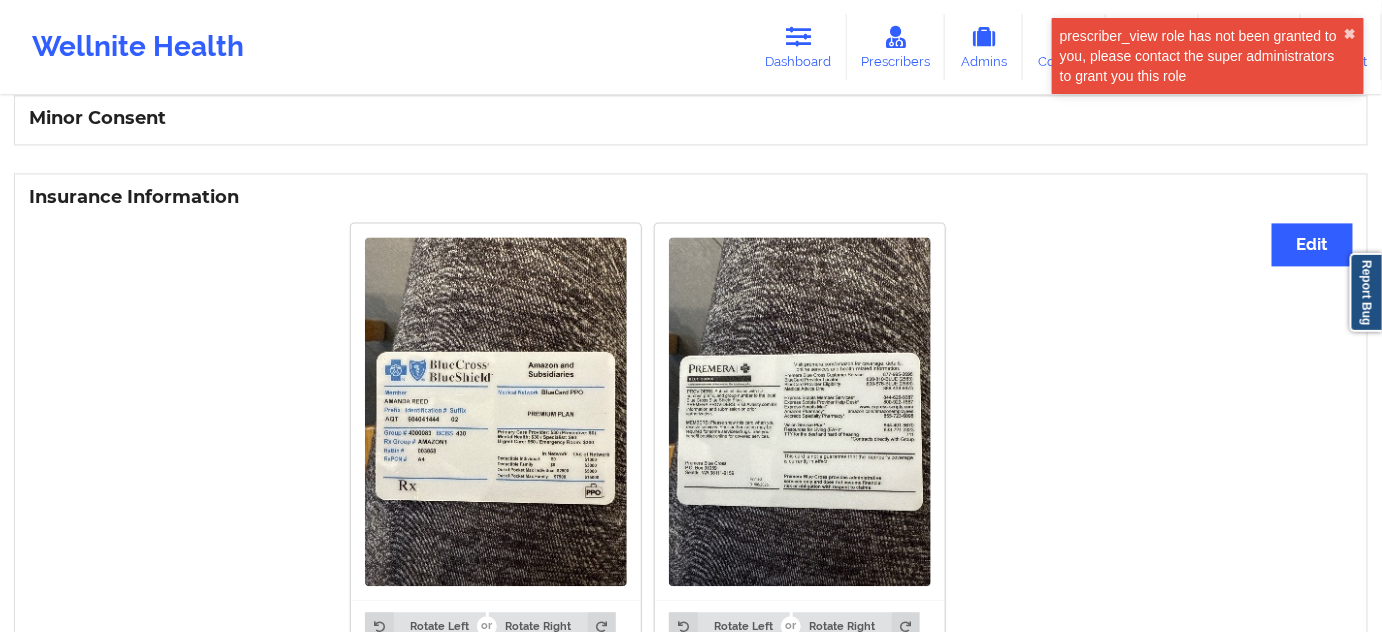 scroll, scrollTop: 1435, scrollLeft: 0, axis: vertical 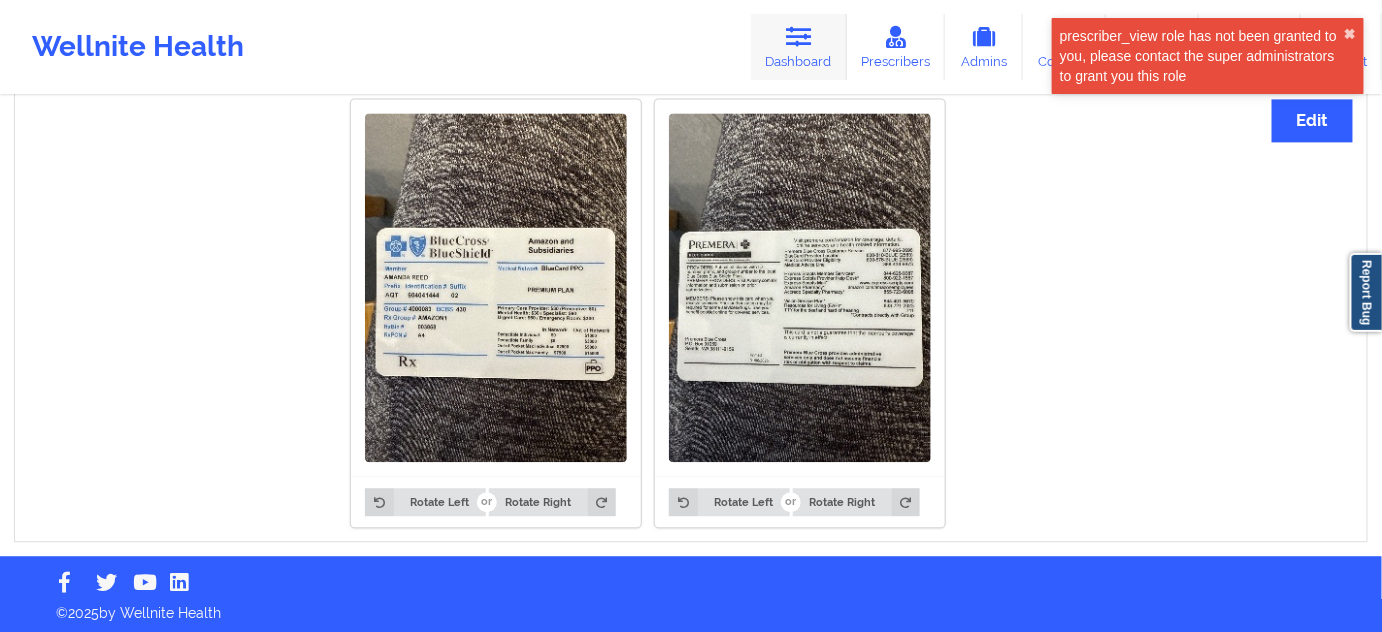 click at bounding box center [799, 37] 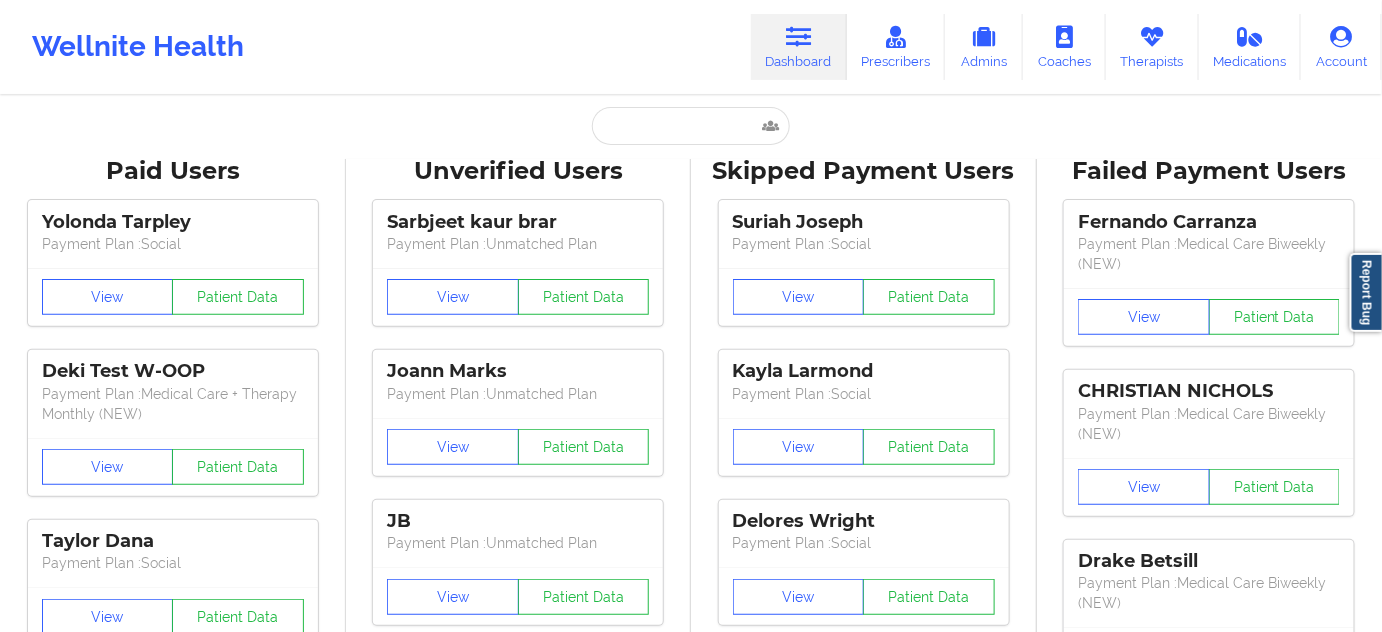scroll, scrollTop: 0, scrollLeft: 0, axis: both 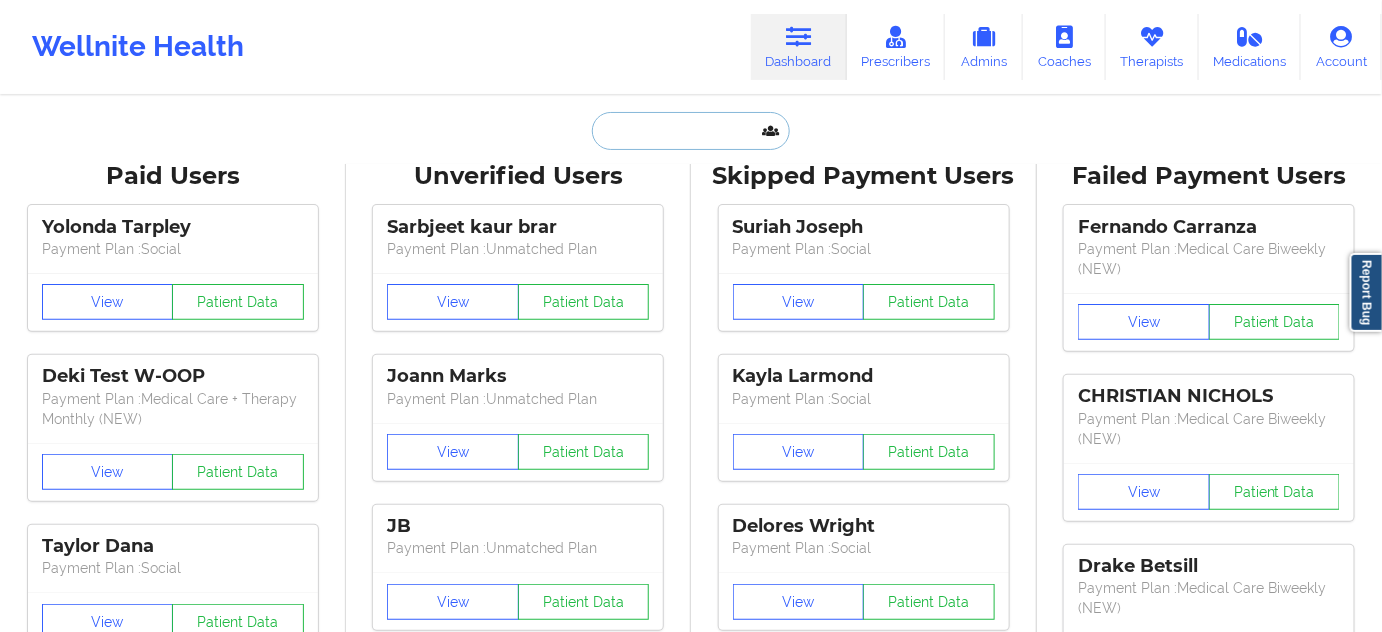 click at bounding box center [691, 131] 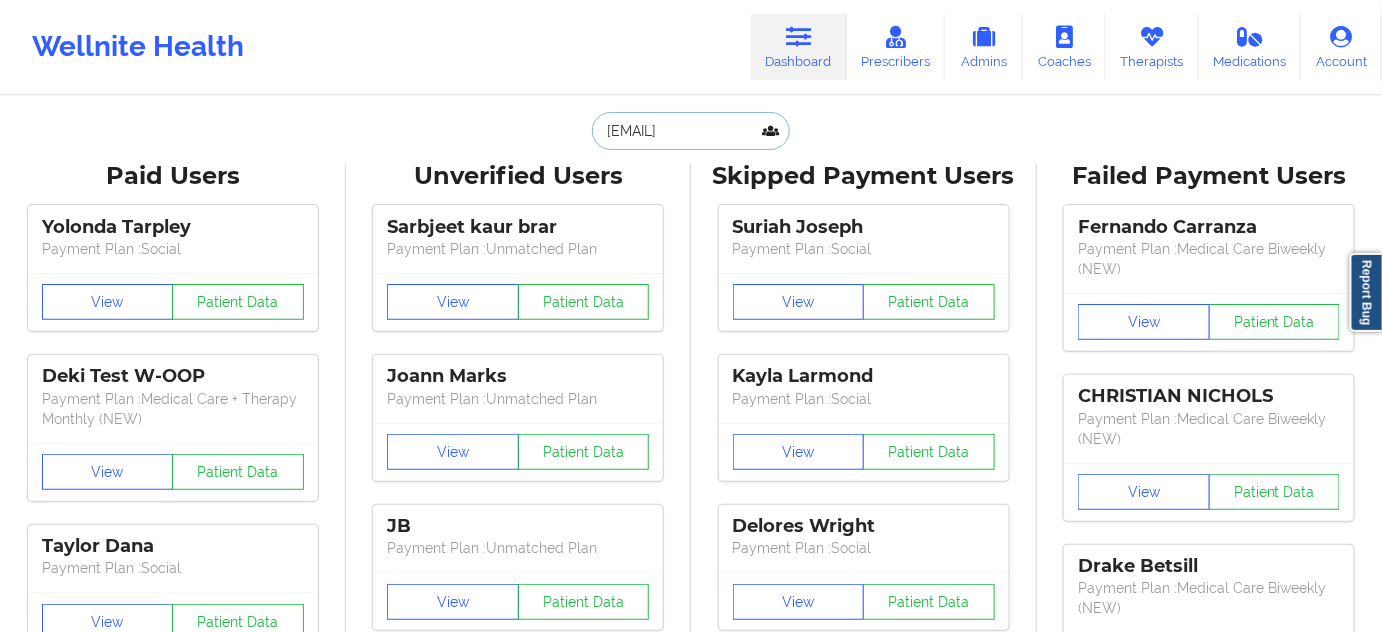 scroll, scrollTop: 0, scrollLeft: 61, axis: horizontal 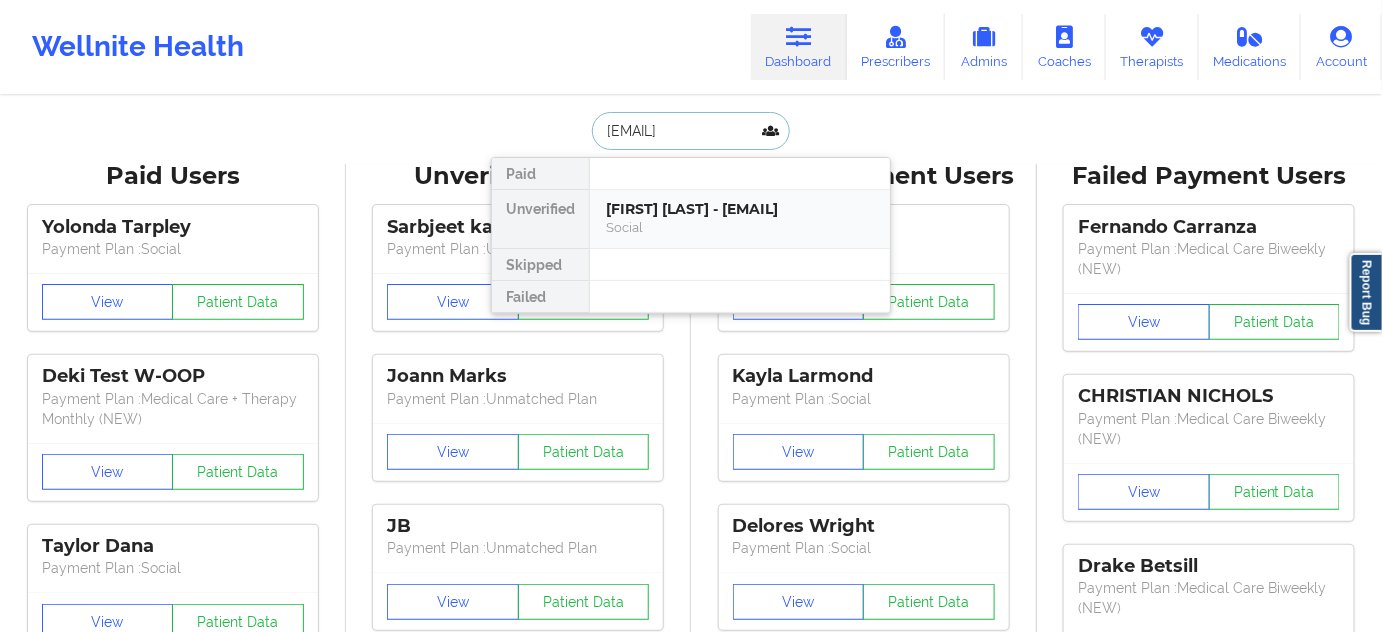 click on "[FIRST] [LAST] - [EMAIL]" at bounding box center [740, 209] 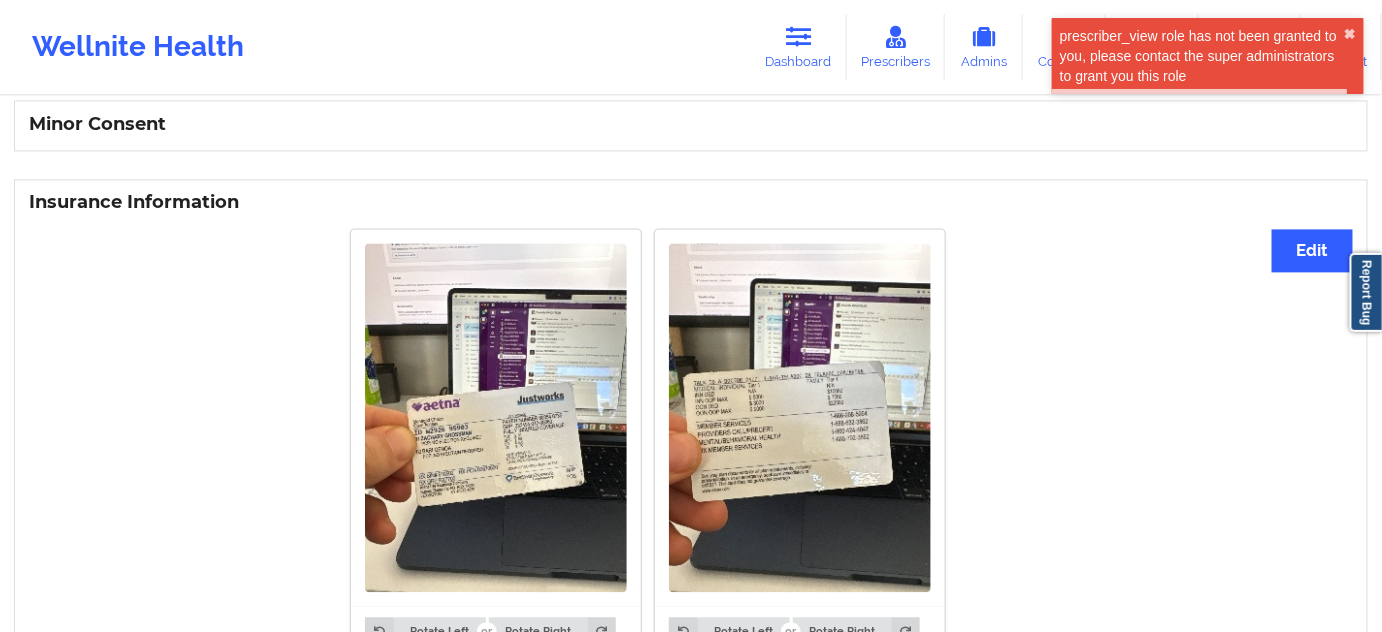 scroll, scrollTop: 1333, scrollLeft: 0, axis: vertical 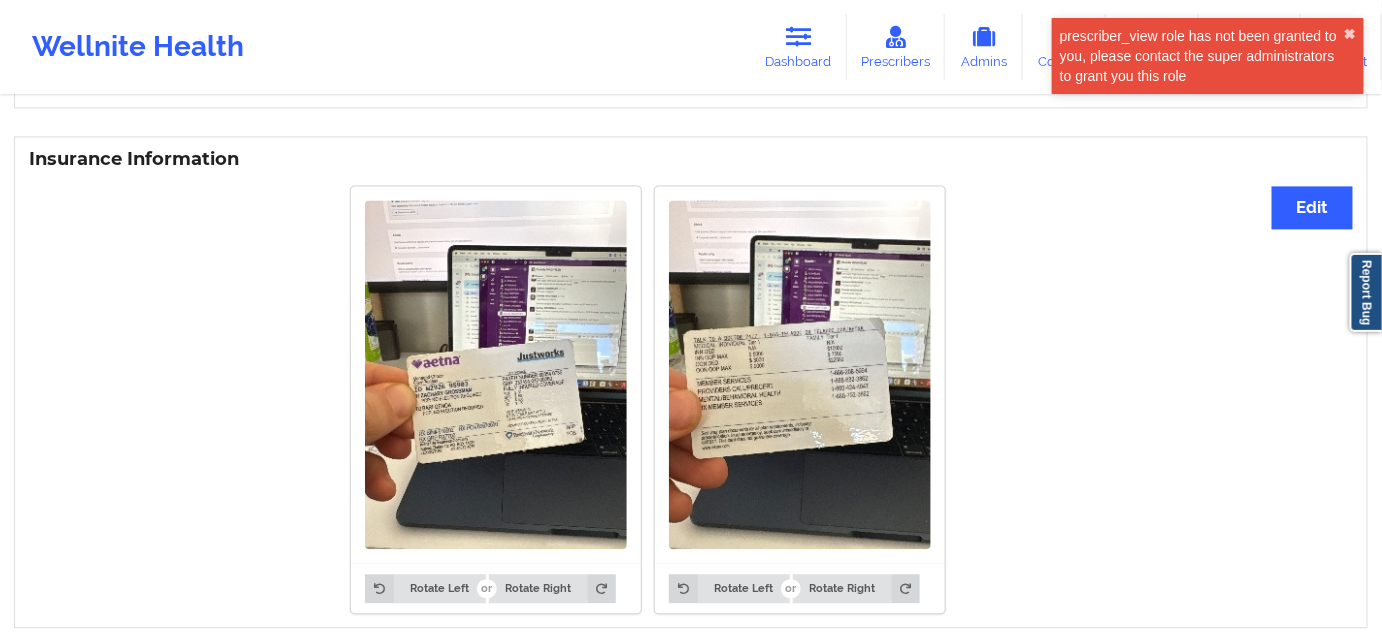 click at bounding box center (496, 374) 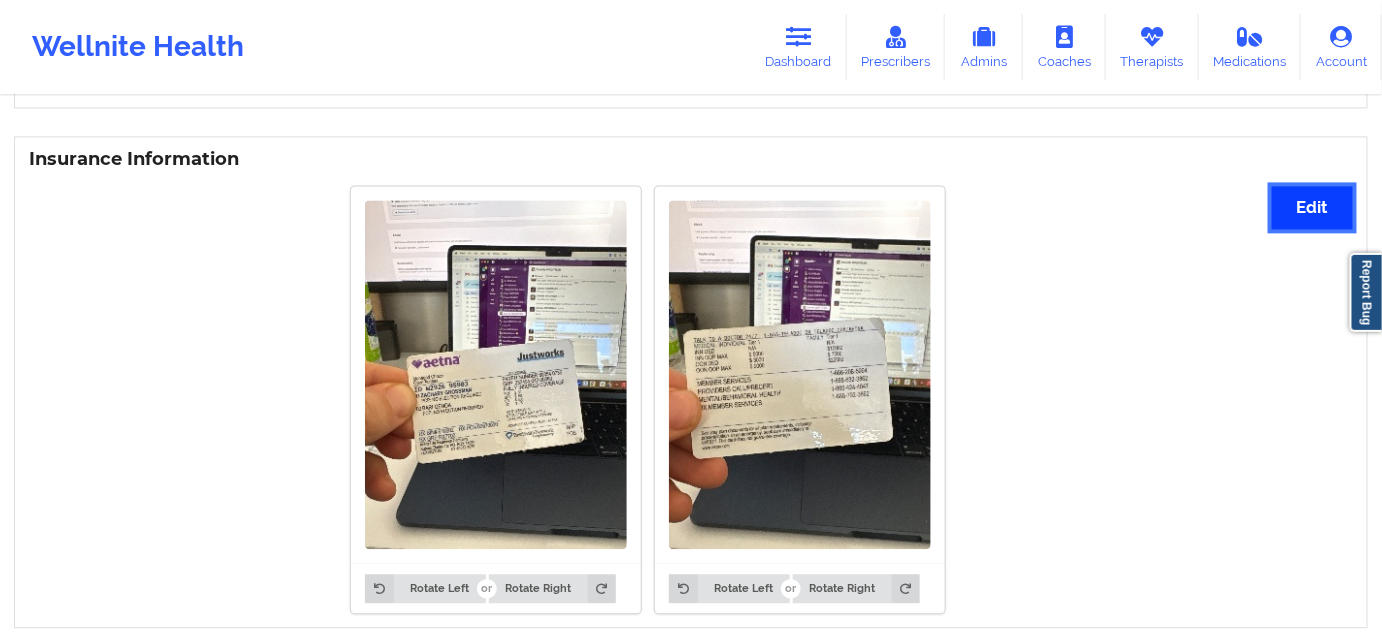click on "Edit" at bounding box center [1312, 207] 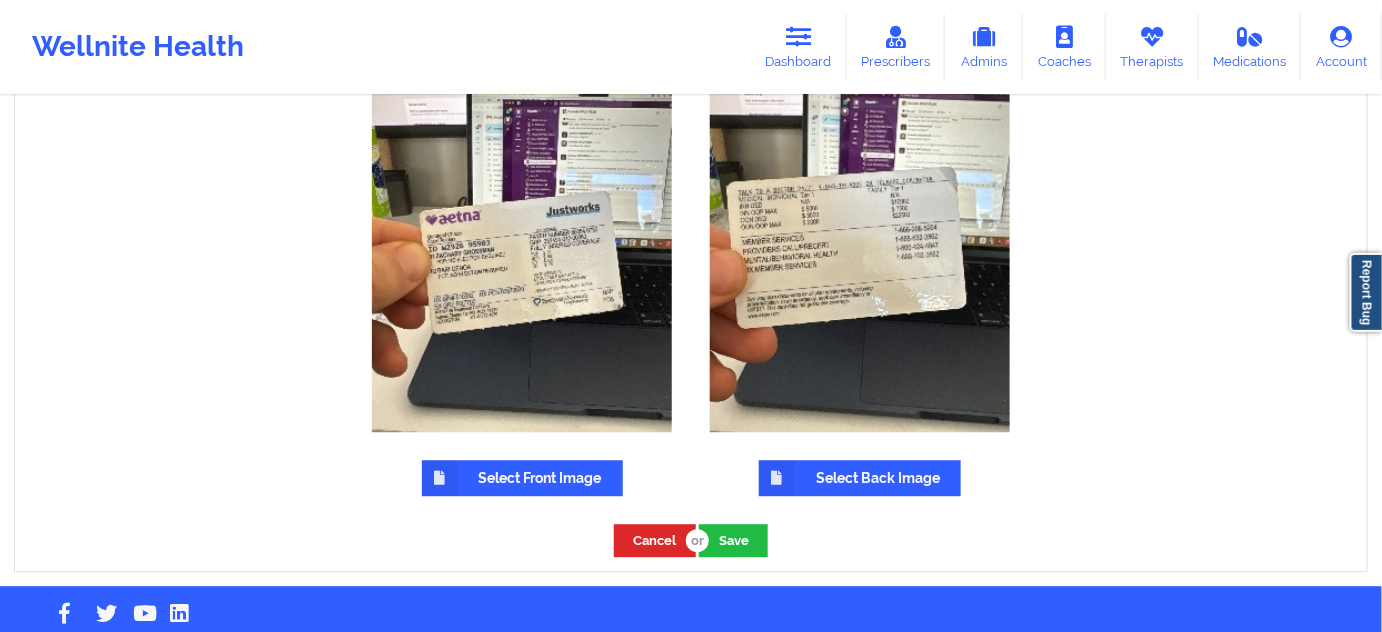 scroll, scrollTop: 1514, scrollLeft: 0, axis: vertical 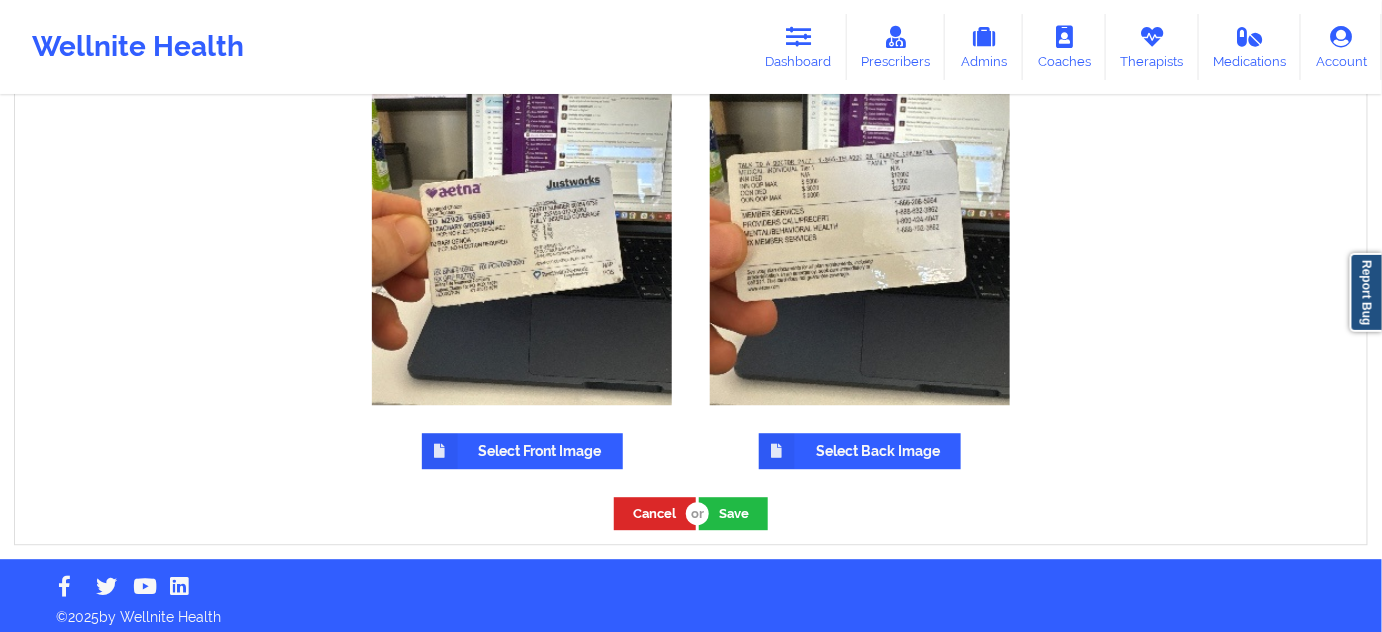 click on "Select Front Image" at bounding box center (522, 451) 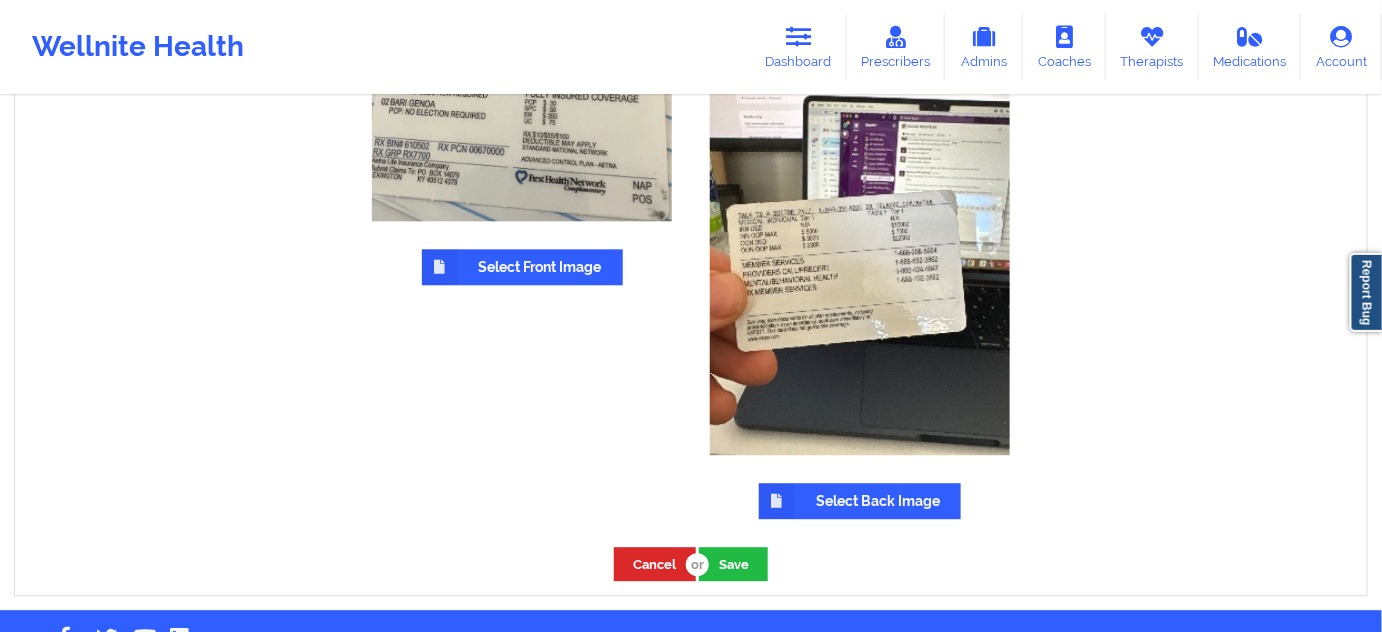 scroll, scrollTop: 1504, scrollLeft: 0, axis: vertical 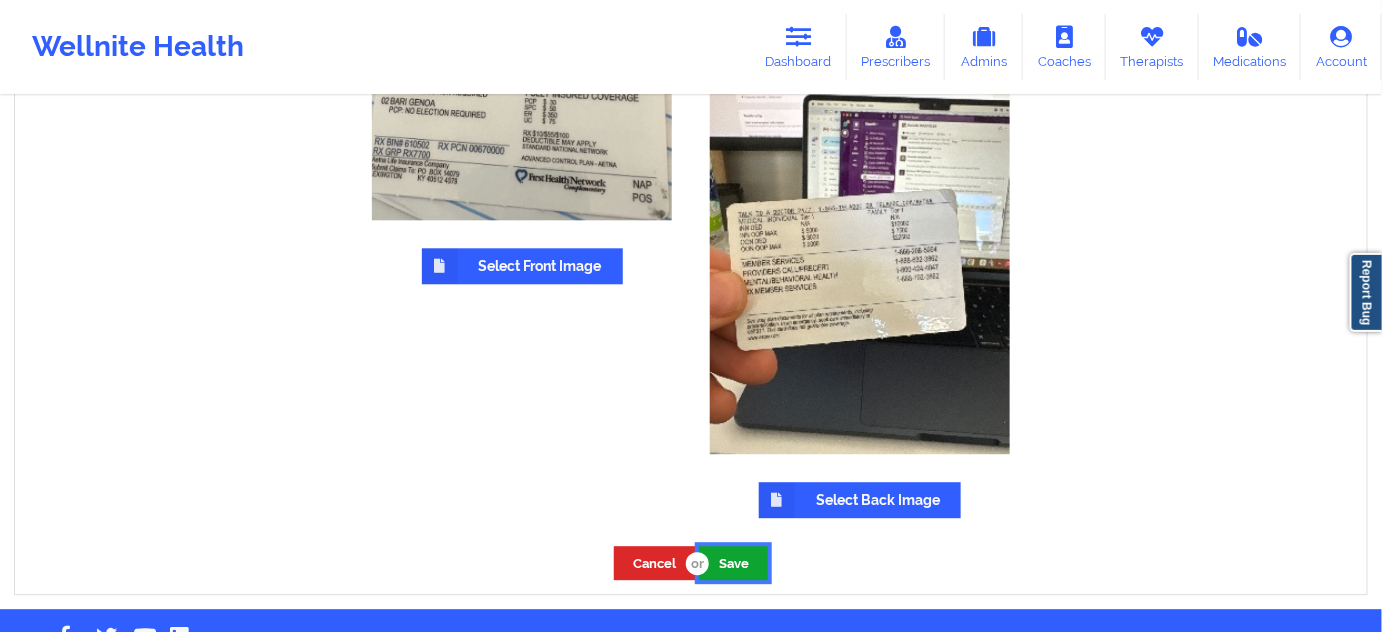 click on "Save" at bounding box center (733, 562) 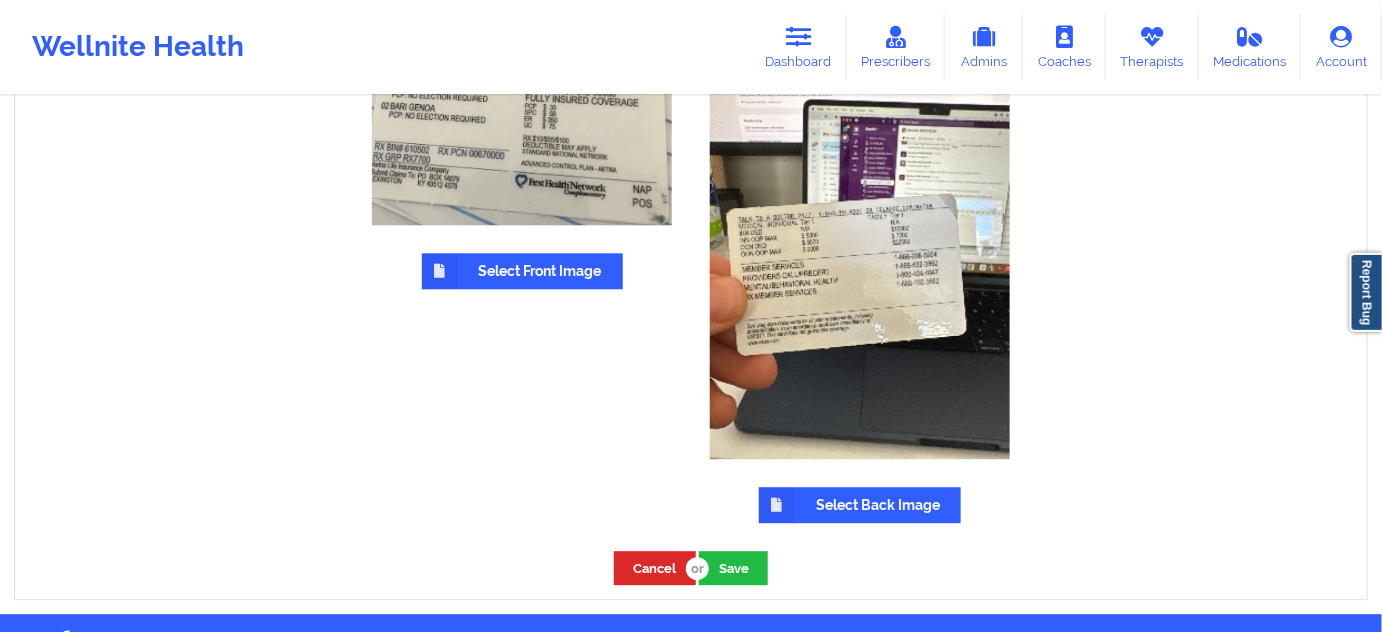 scroll, scrollTop: 1504, scrollLeft: 0, axis: vertical 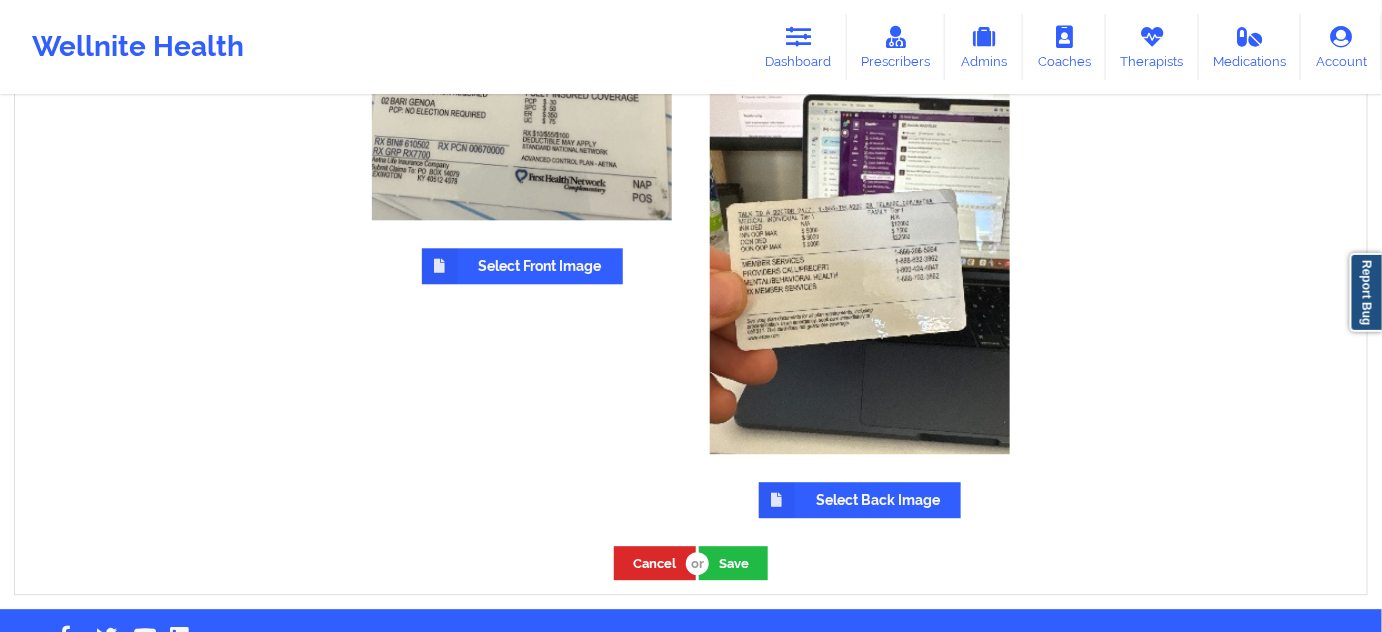 click on "Select Back Image" at bounding box center (860, 500) 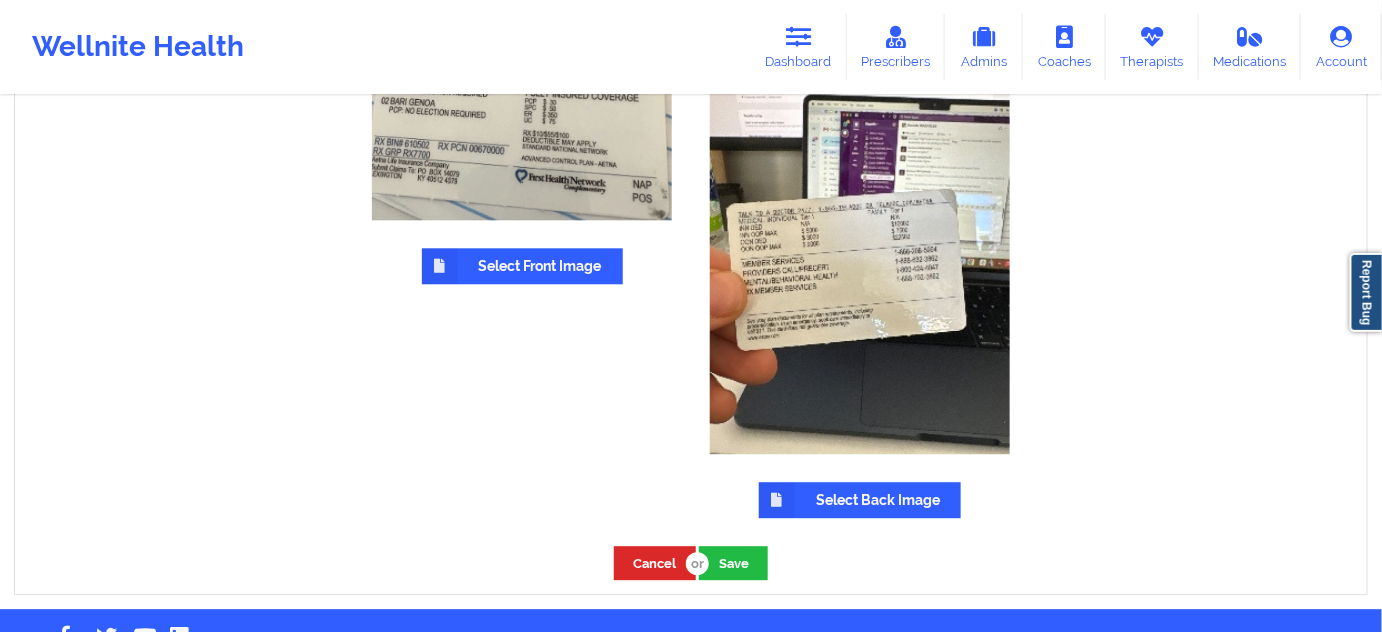 click on "Select Back Image" at bounding box center (860, 500) 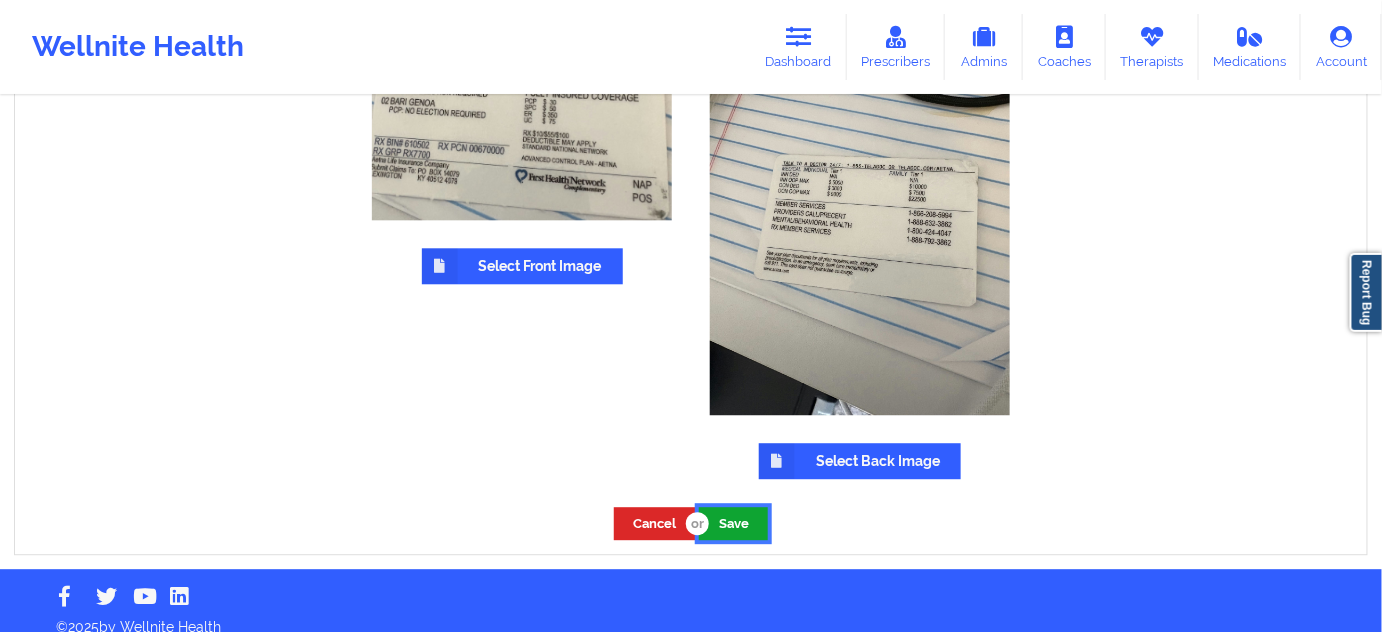 click on "Save" at bounding box center (733, 523) 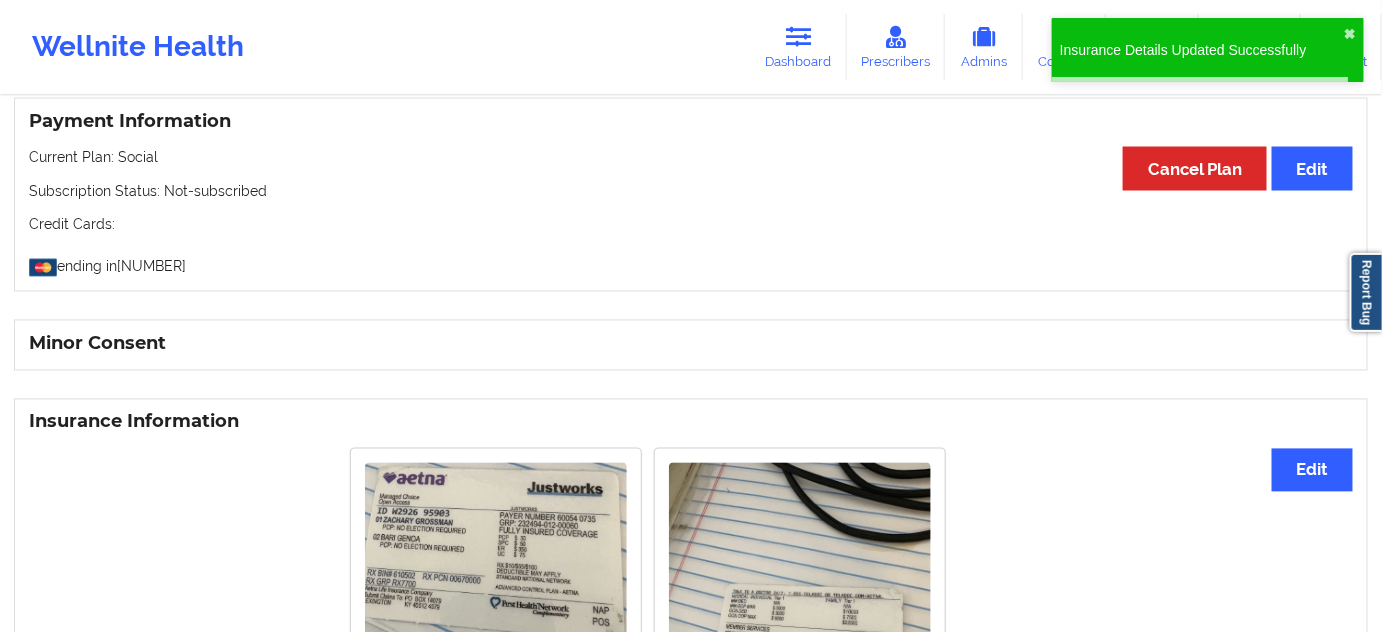 scroll, scrollTop: 1426, scrollLeft: 0, axis: vertical 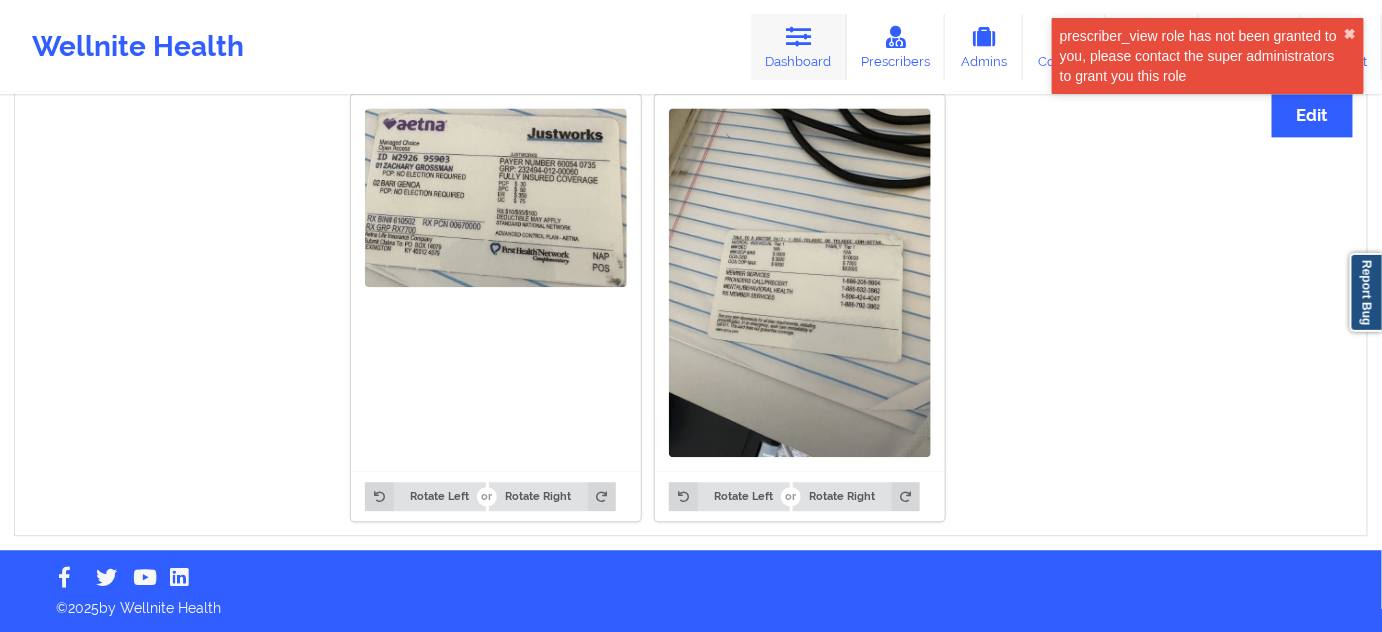 click at bounding box center (799, 37) 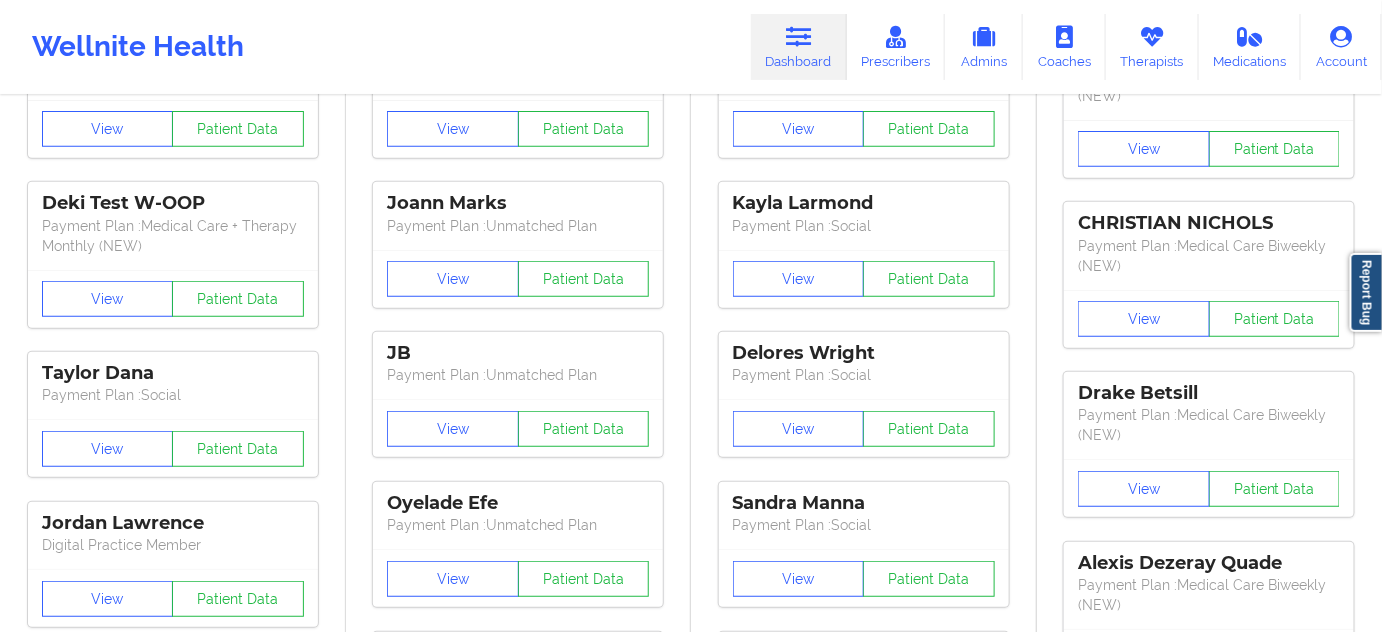 scroll, scrollTop: 0, scrollLeft: 0, axis: both 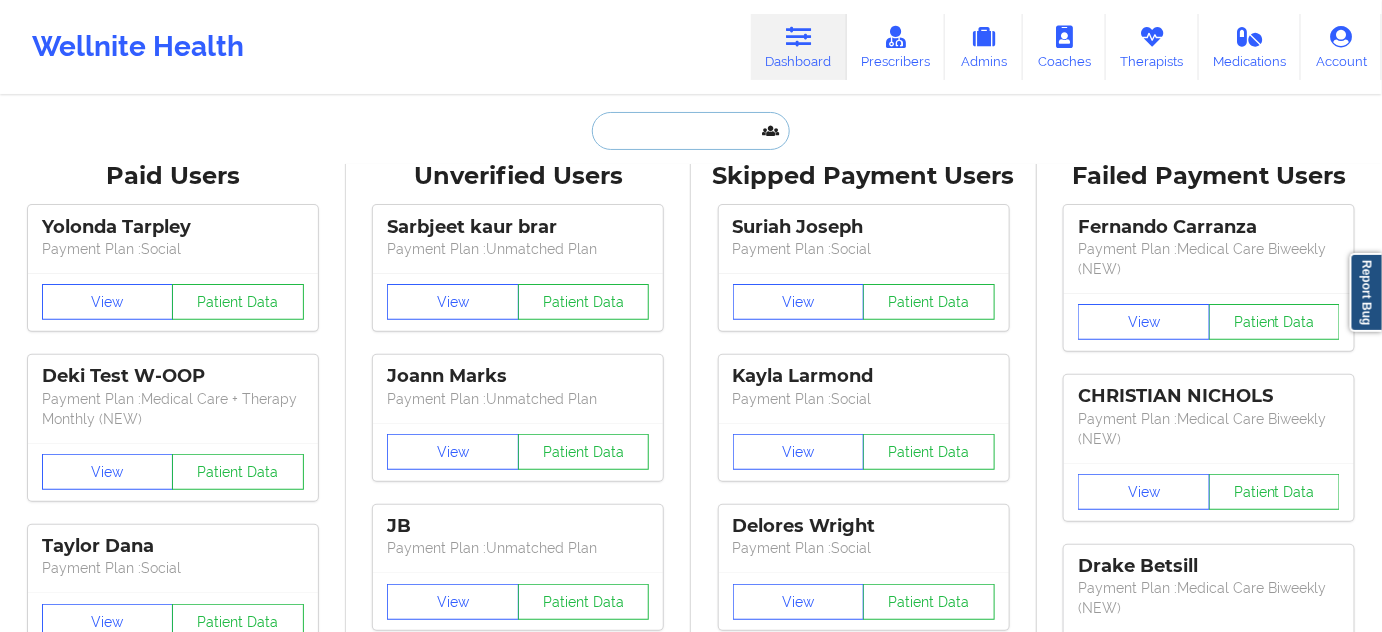 click at bounding box center [691, 131] 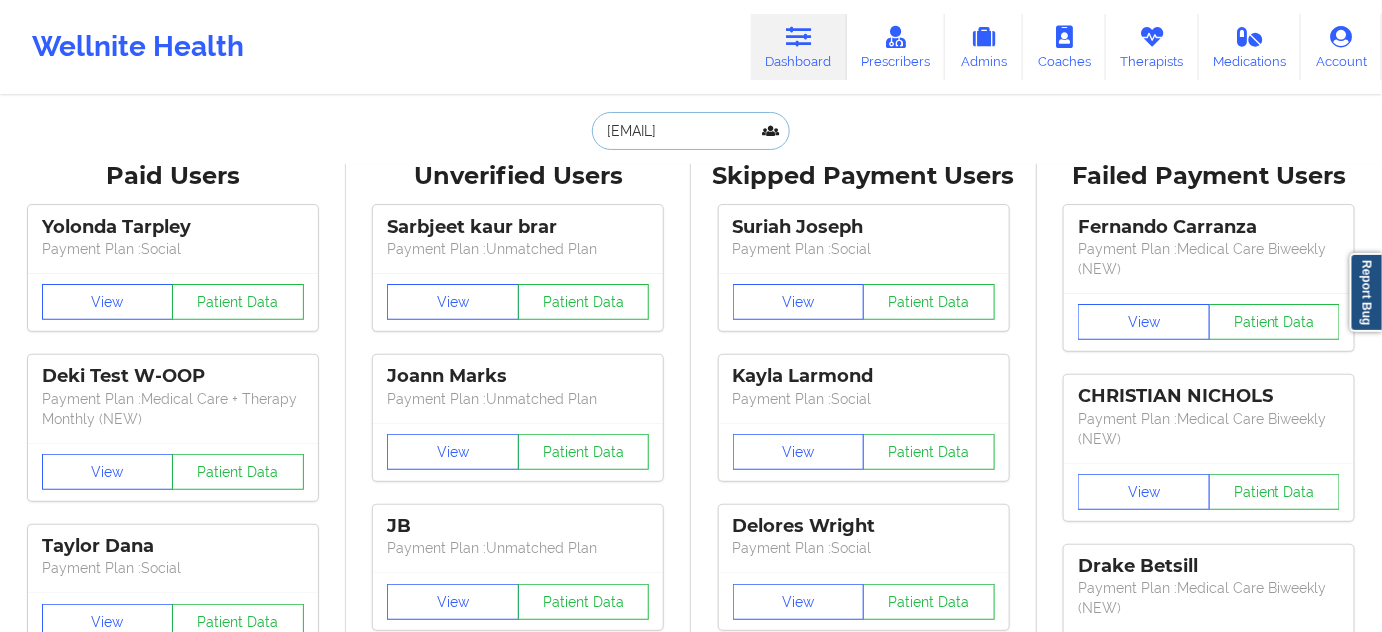 scroll, scrollTop: 0, scrollLeft: 29, axis: horizontal 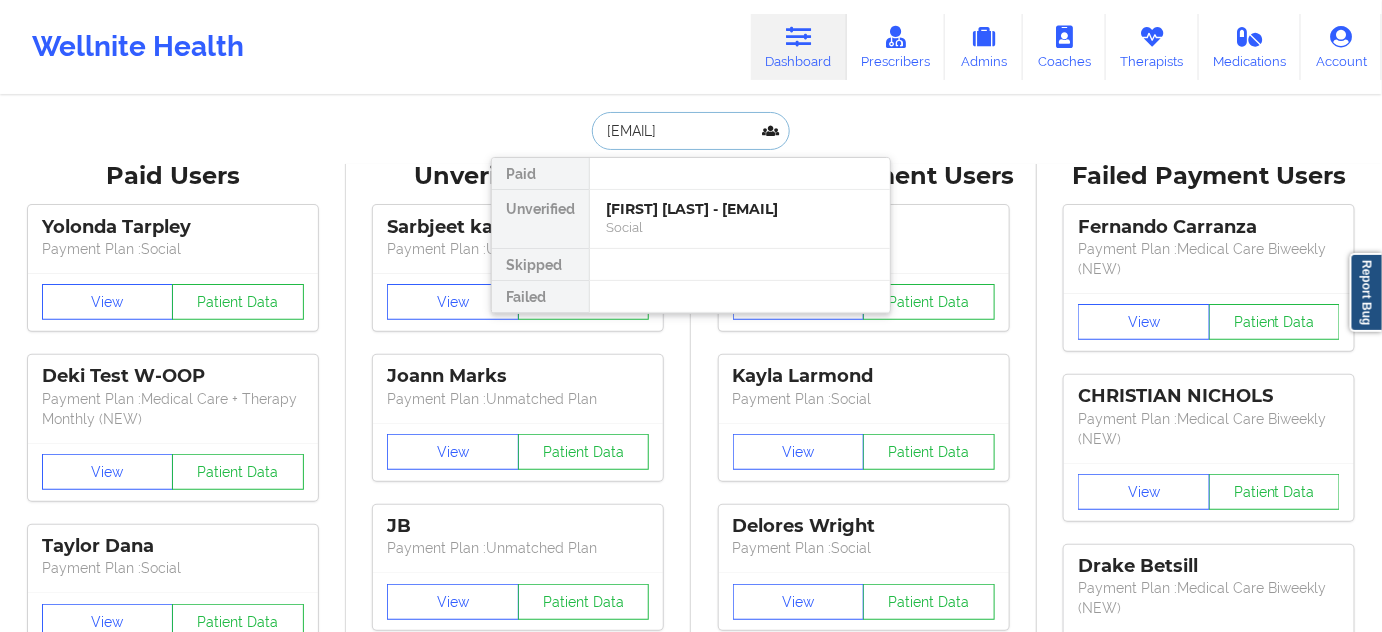 click on "[FIRST] [LAST] - [EMAIL]" at bounding box center [740, 209] 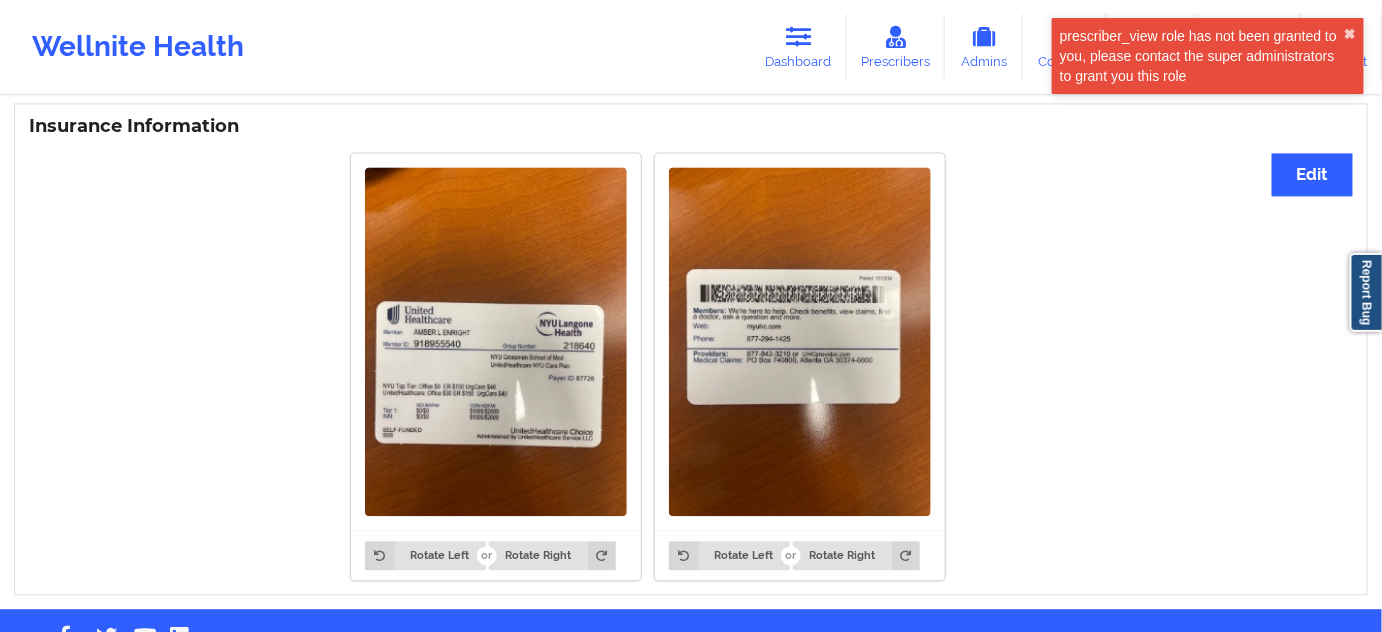 scroll, scrollTop: 1394, scrollLeft: 0, axis: vertical 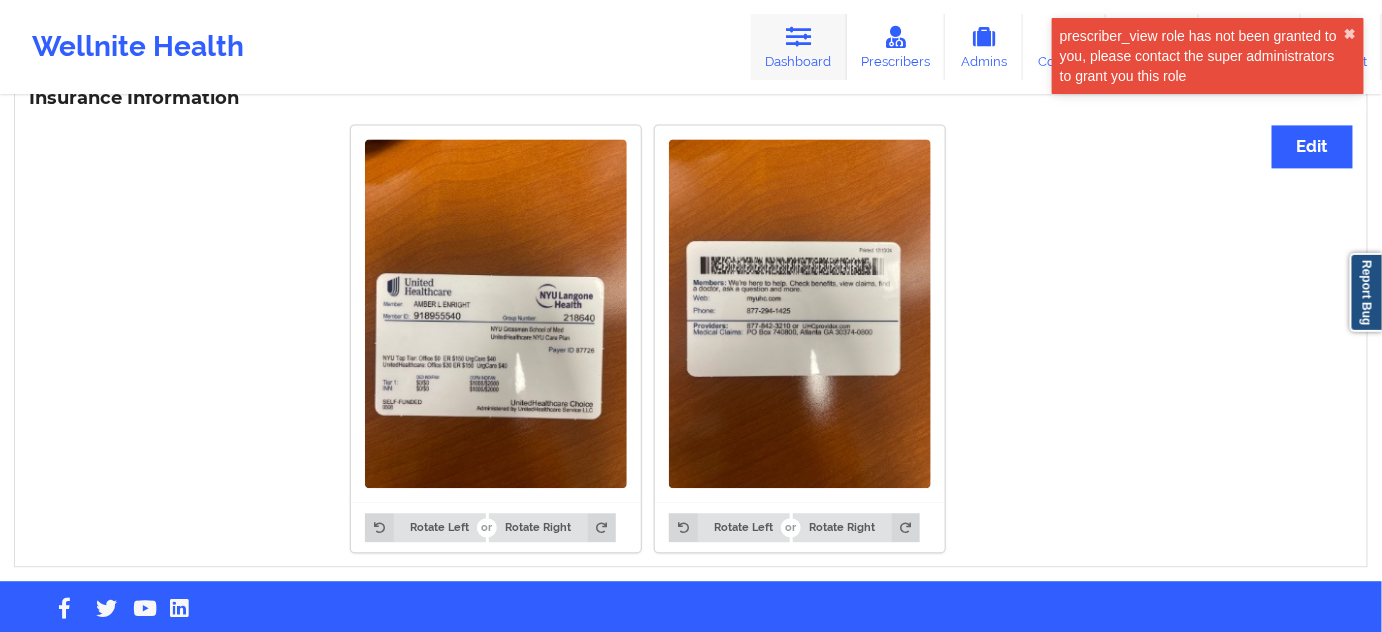 click on "Dashboard" at bounding box center (799, 47) 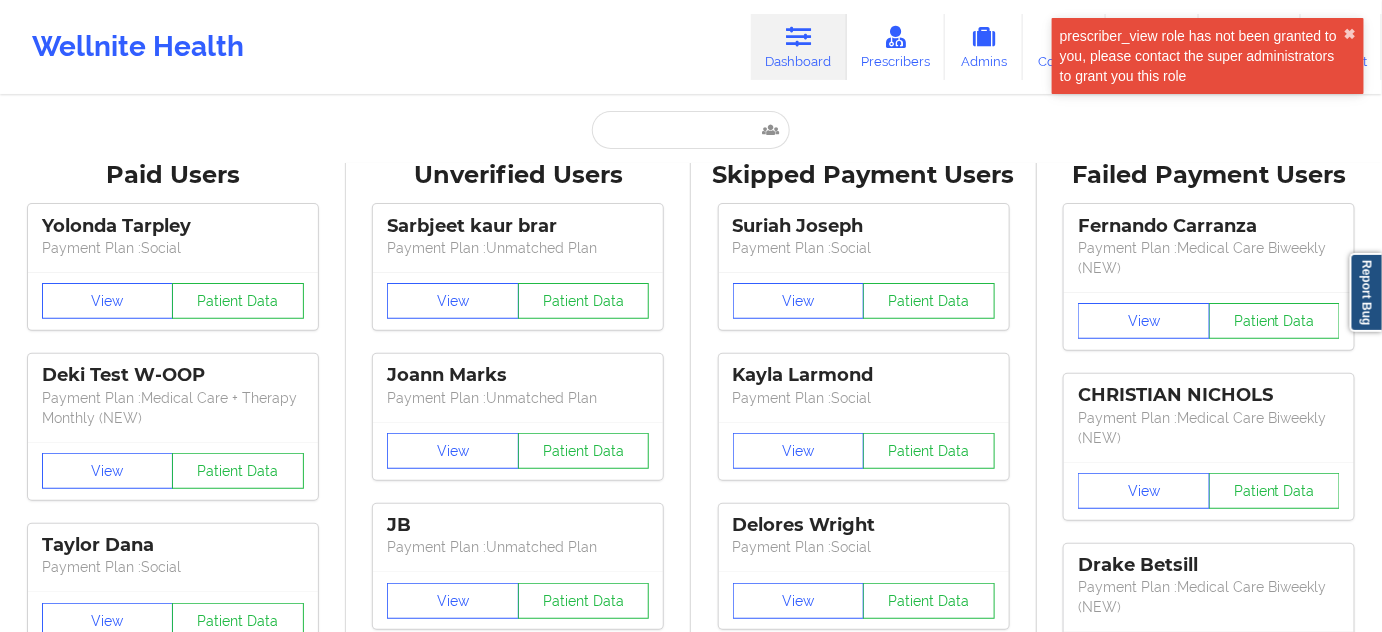 scroll, scrollTop: 0, scrollLeft: 0, axis: both 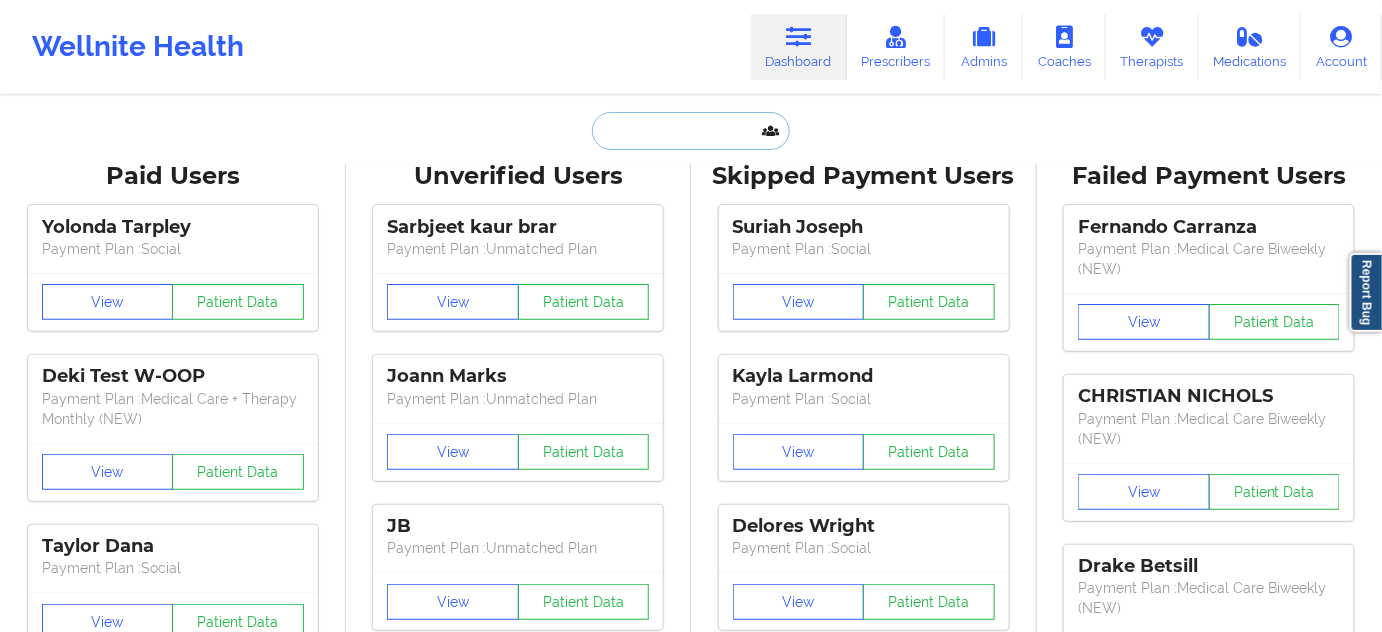 click at bounding box center (691, 131) 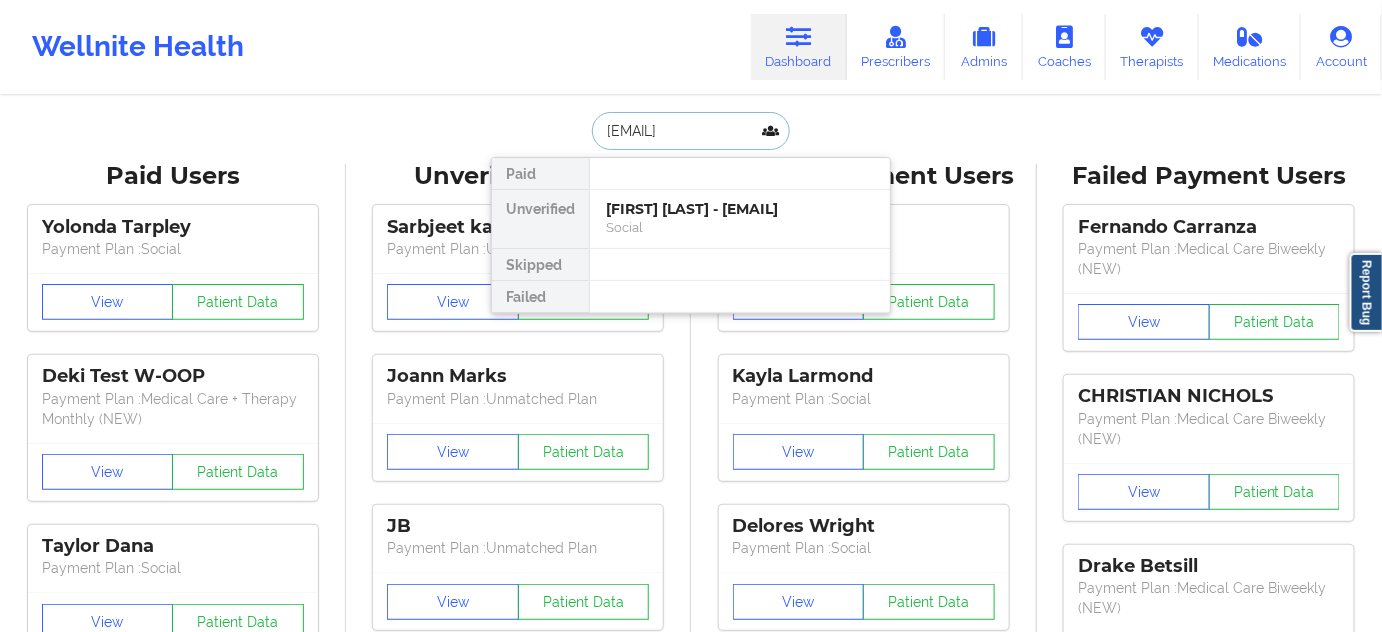 click on "[FIRST] [LAST] - [EMAIL]" at bounding box center [740, 209] 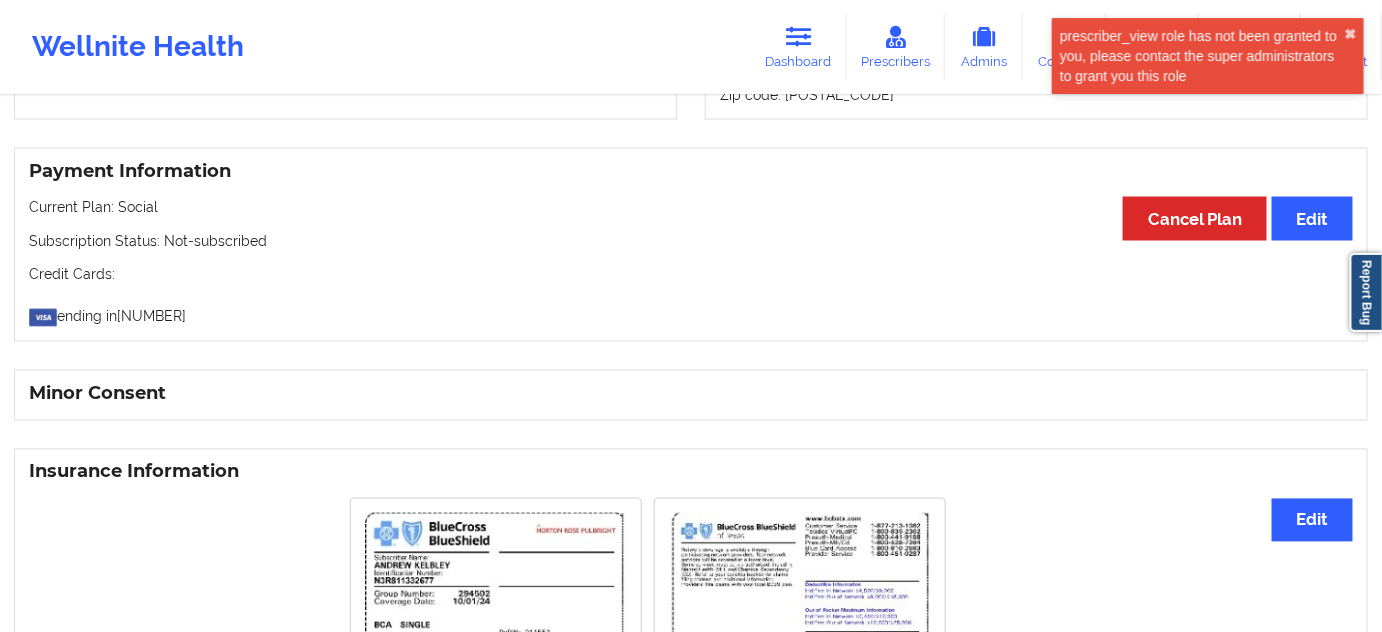 scroll, scrollTop: 1090, scrollLeft: 0, axis: vertical 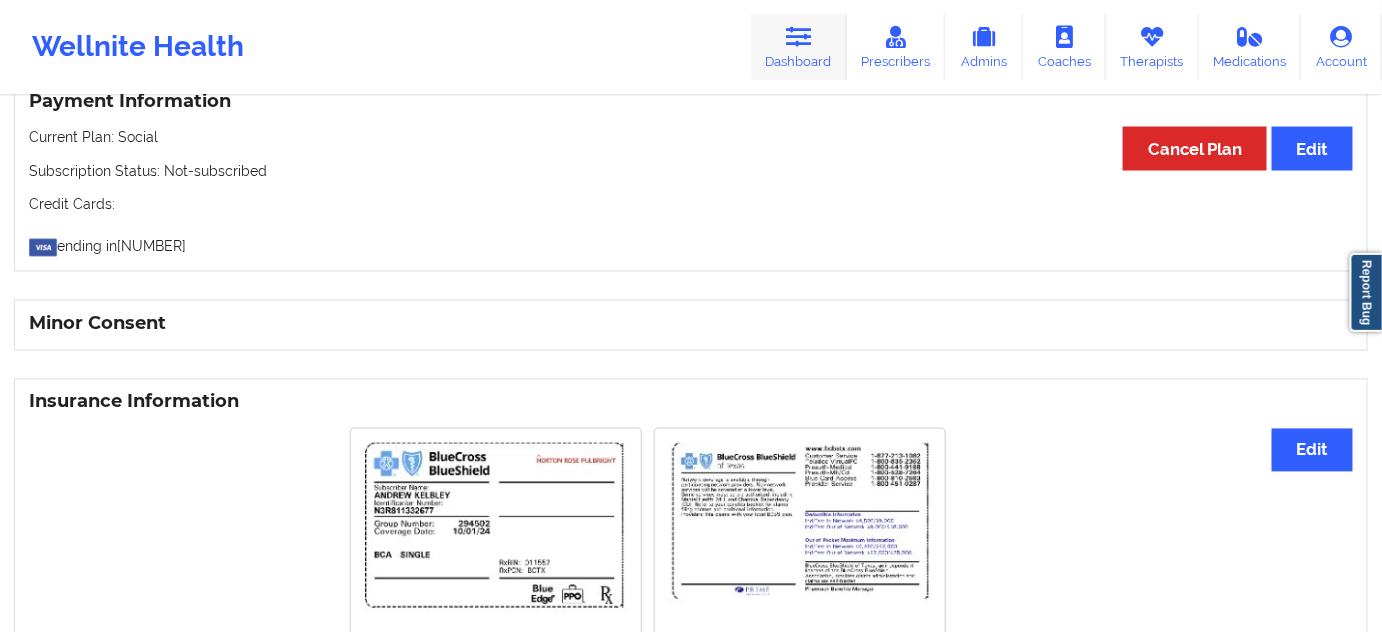 click on "Dashboard" at bounding box center [799, 47] 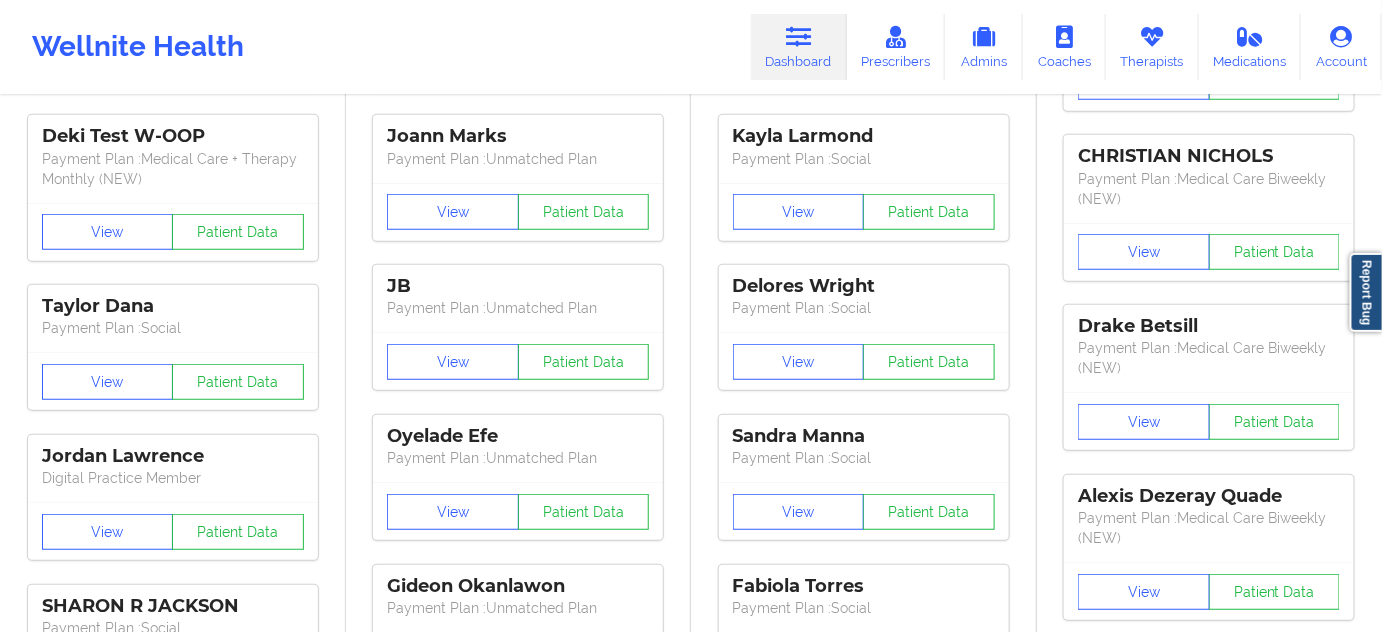 scroll, scrollTop: 0, scrollLeft: 0, axis: both 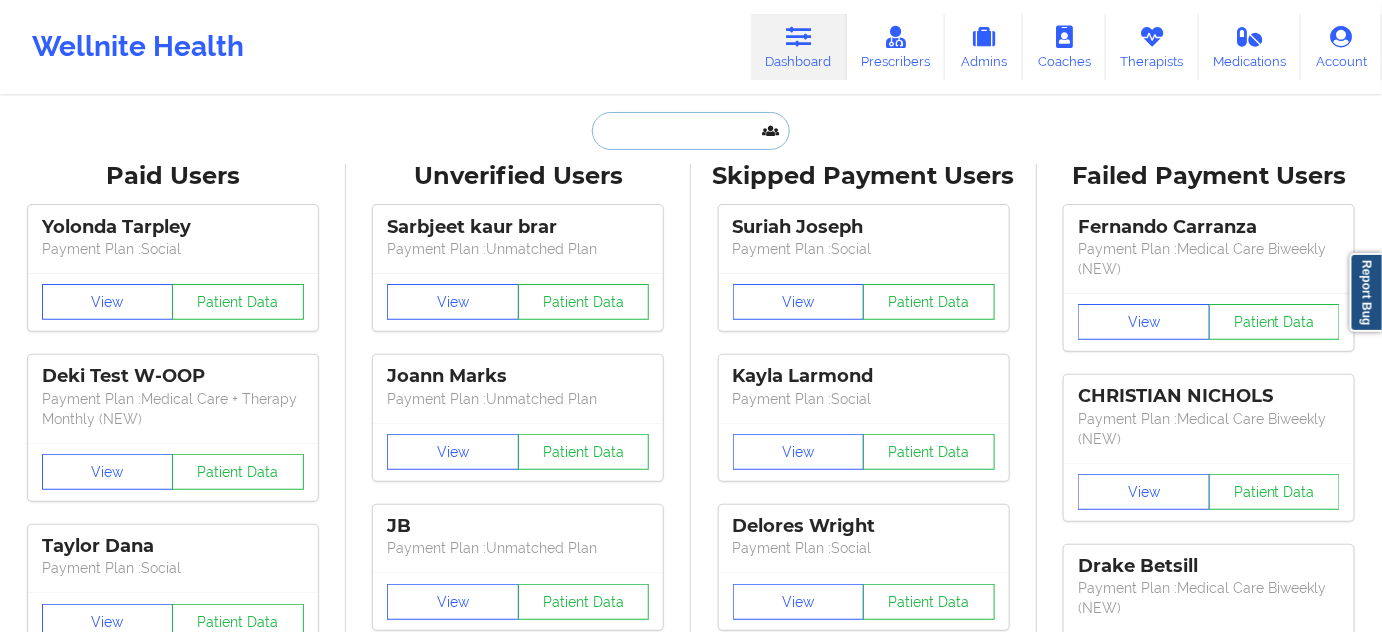 click at bounding box center [691, 131] 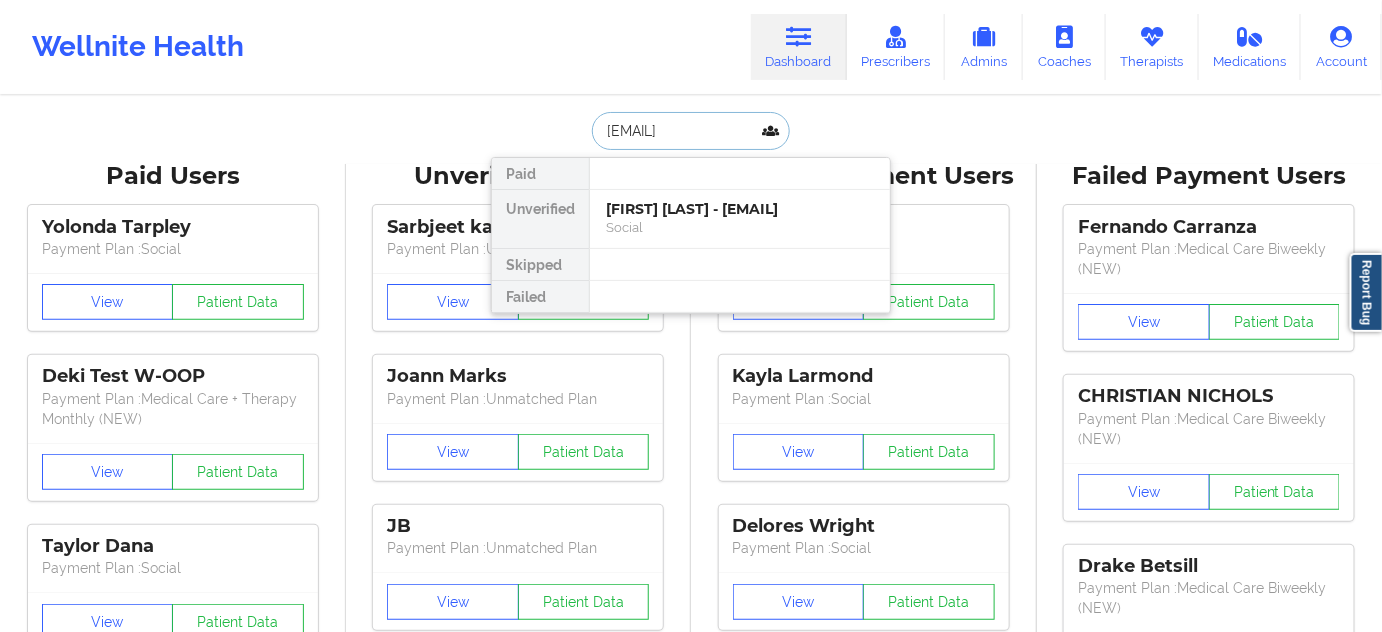 click on "[FIRST] [LAST] - [EMAIL]" at bounding box center [740, 209] 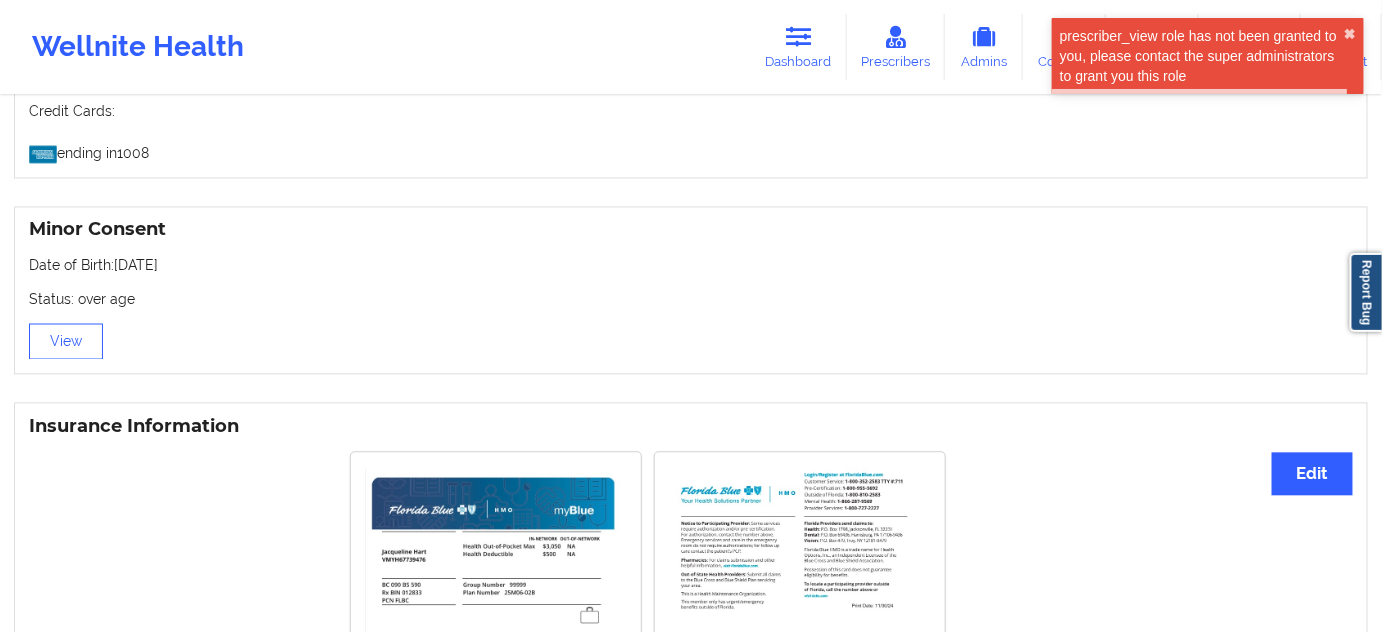 scroll, scrollTop: 1216, scrollLeft: 0, axis: vertical 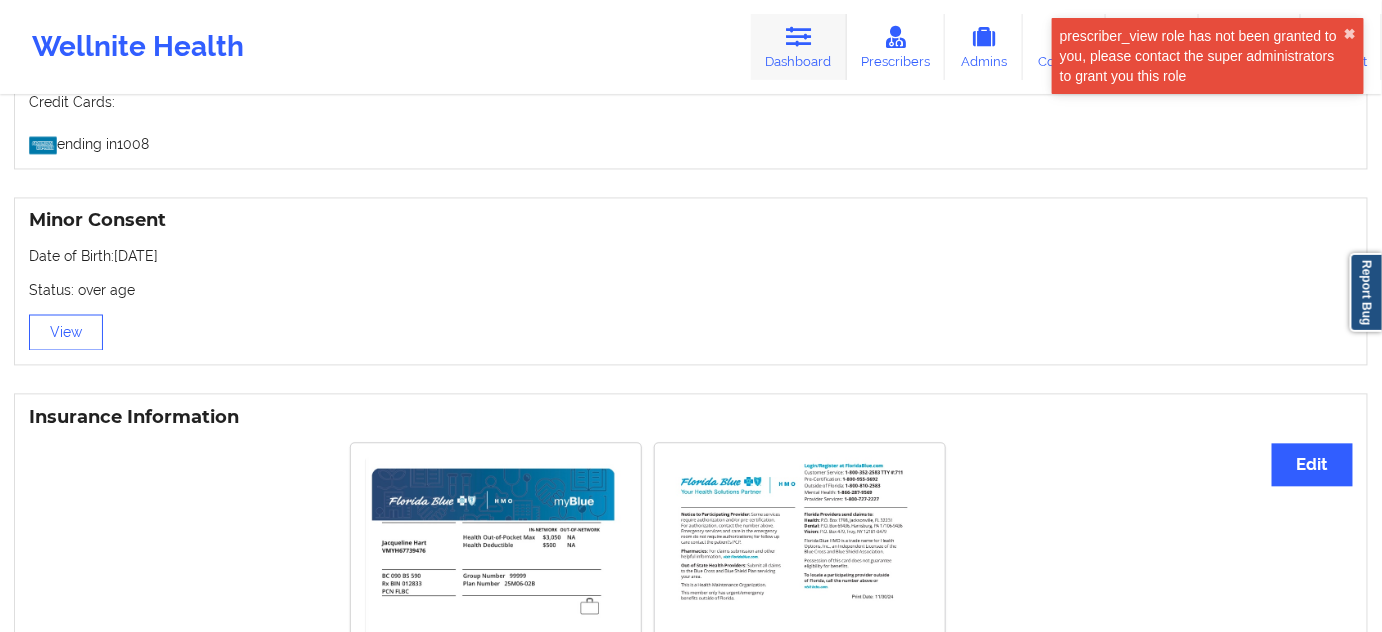click on "Dashboard" at bounding box center (799, 47) 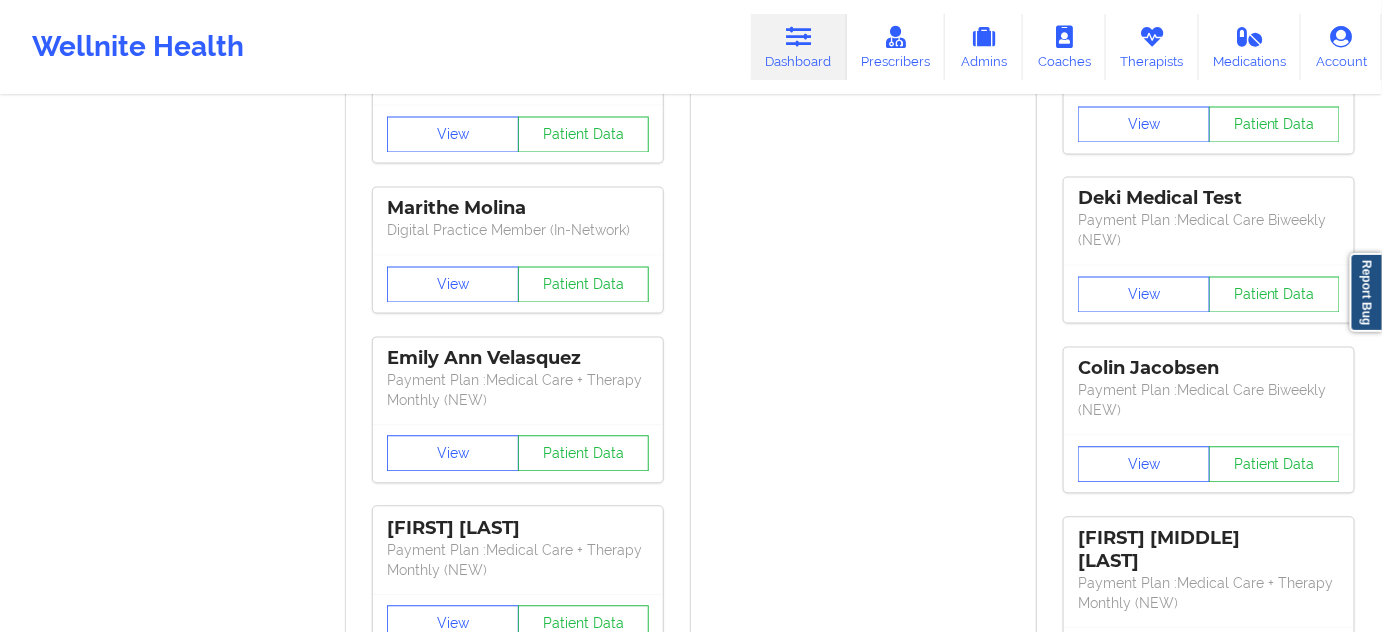 scroll, scrollTop: 0, scrollLeft: 0, axis: both 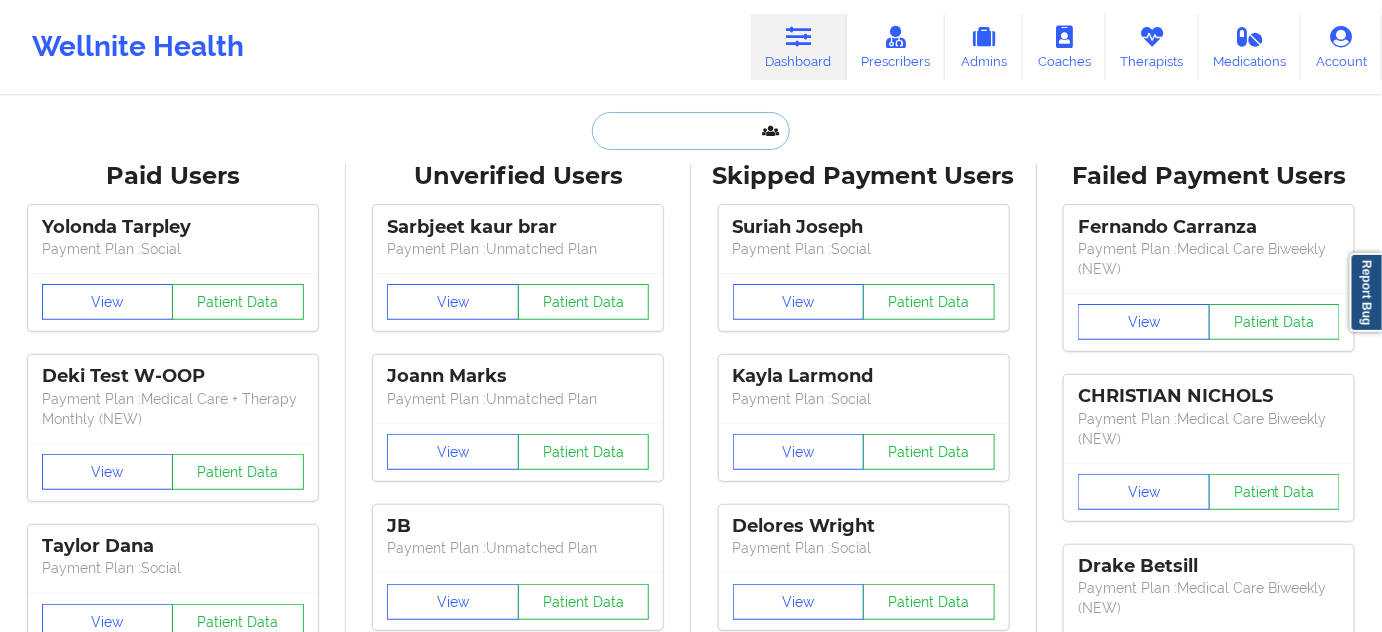 click at bounding box center (691, 131) 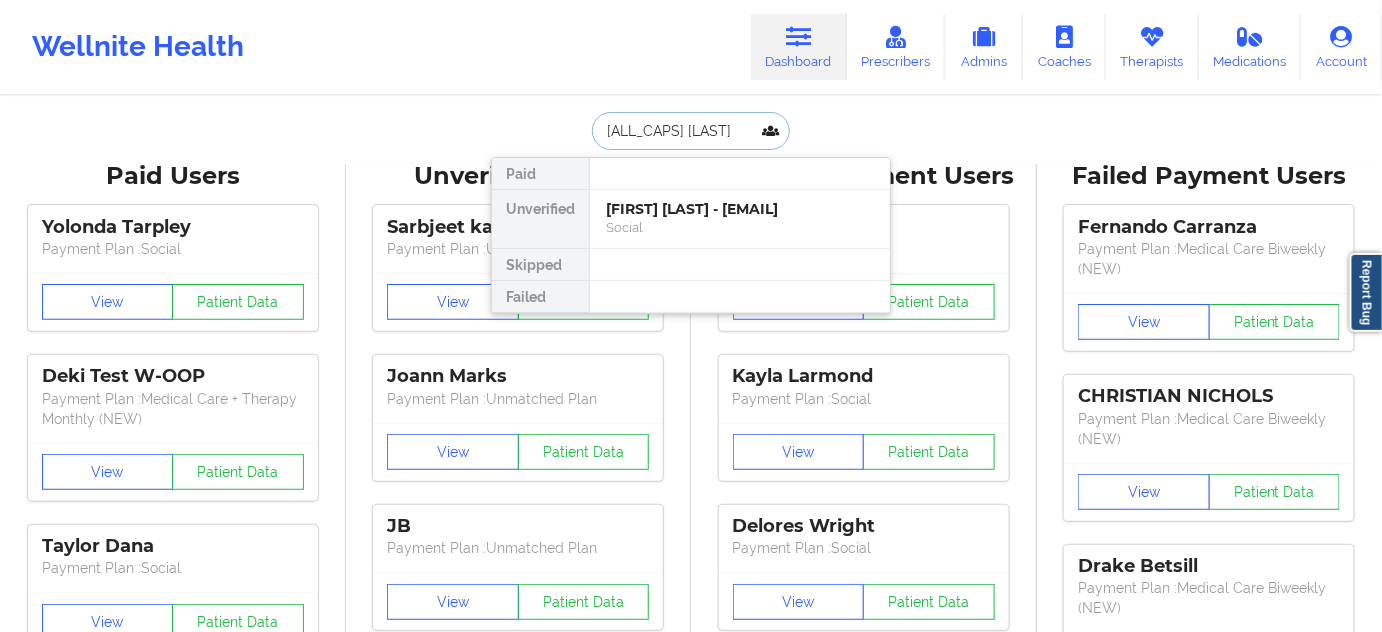 click on "[FIRST] [LAST] - [EMAIL]" at bounding box center [740, 209] 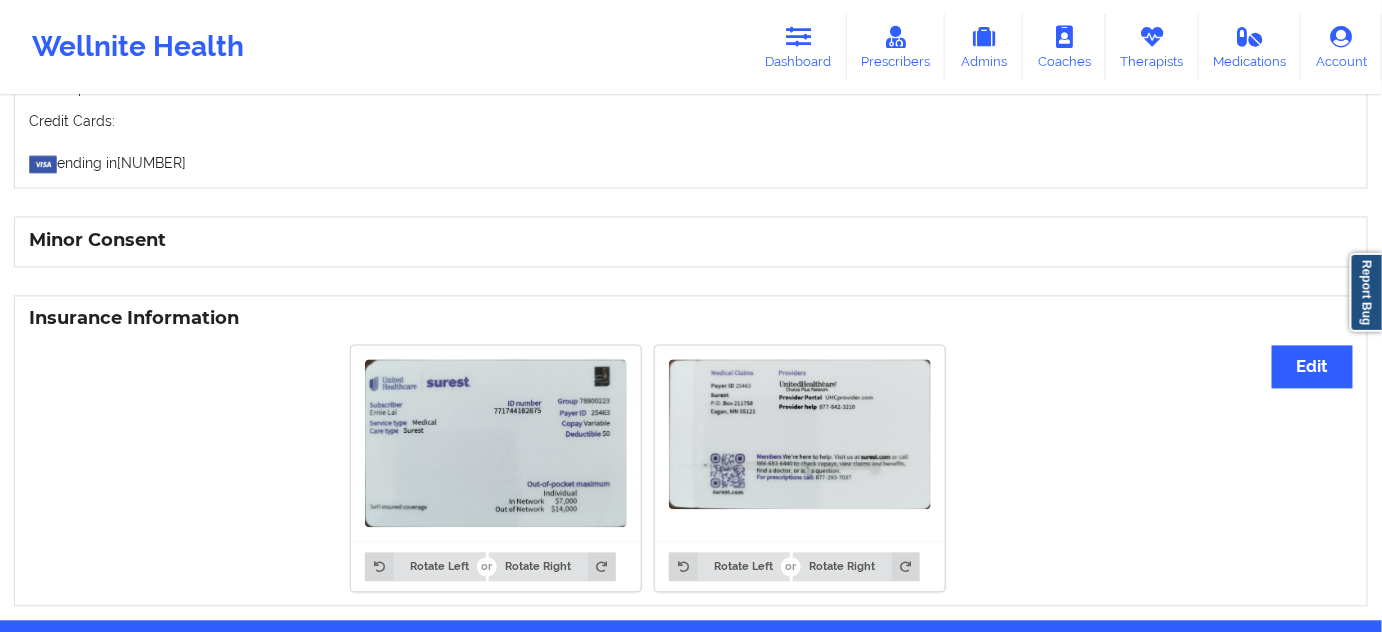 scroll, scrollTop: 1245, scrollLeft: 0, axis: vertical 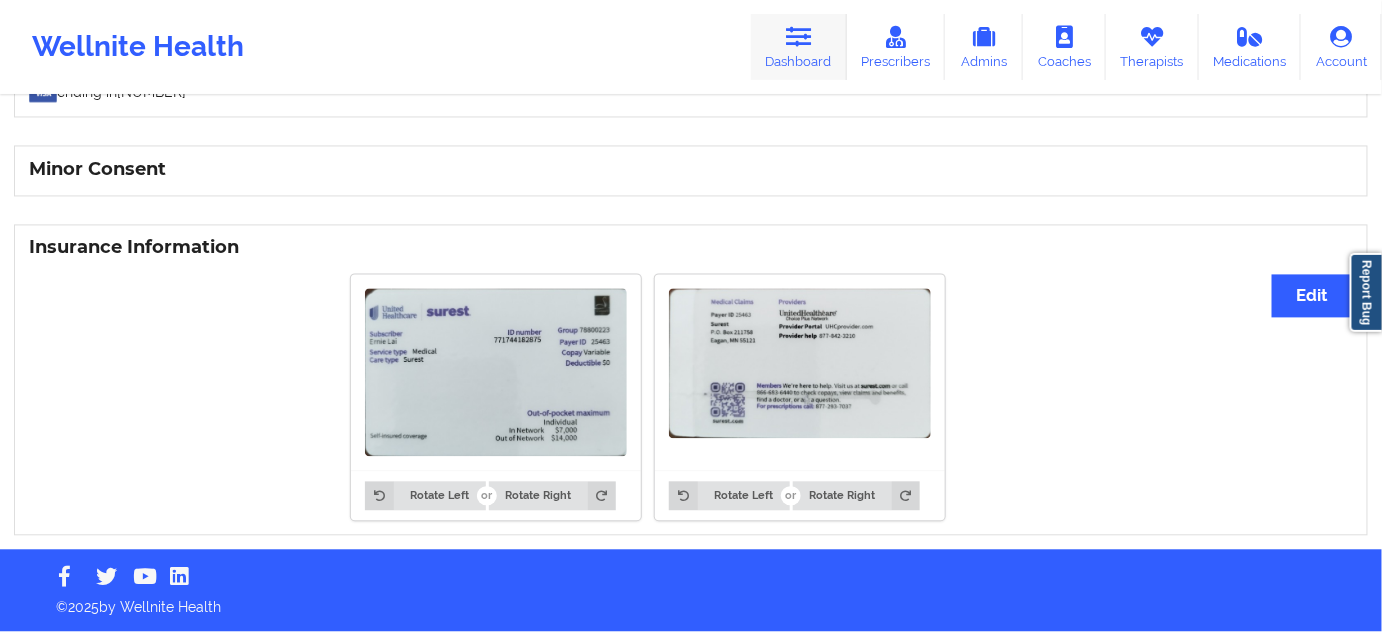 click on "Dashboard" at bounding box center [799, 47] 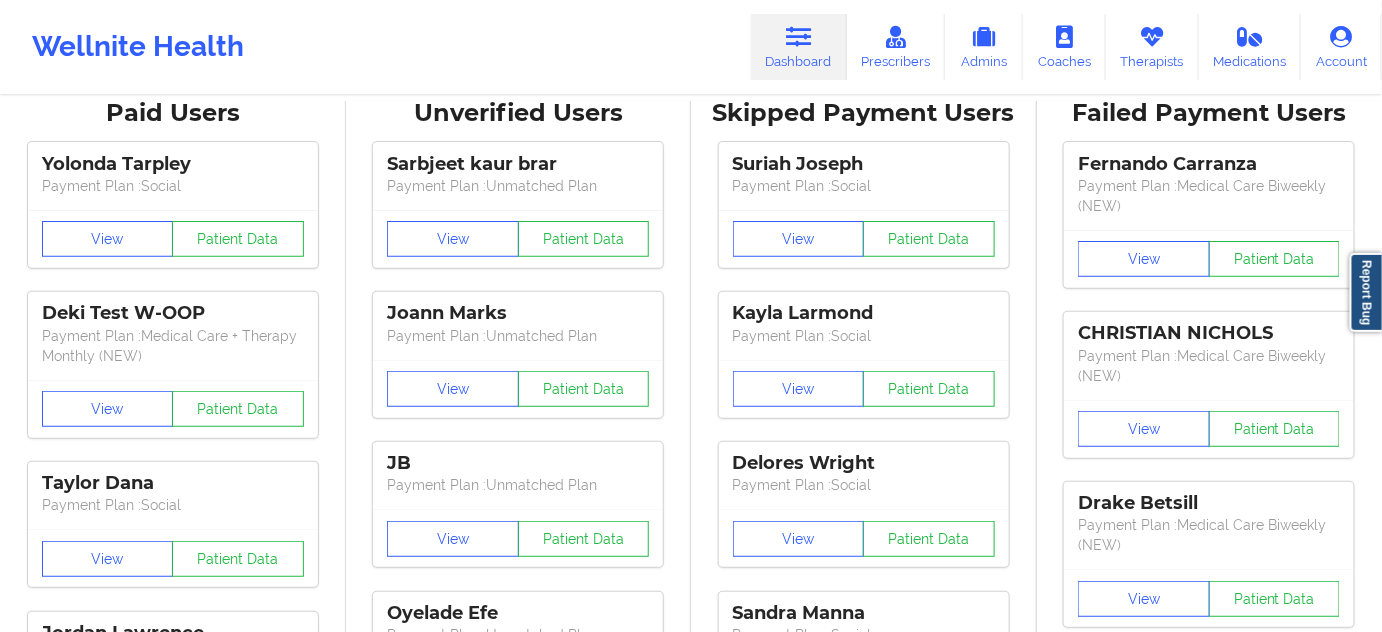 scroll, scrollTop: 0, scrollLeft: 0, axis: both 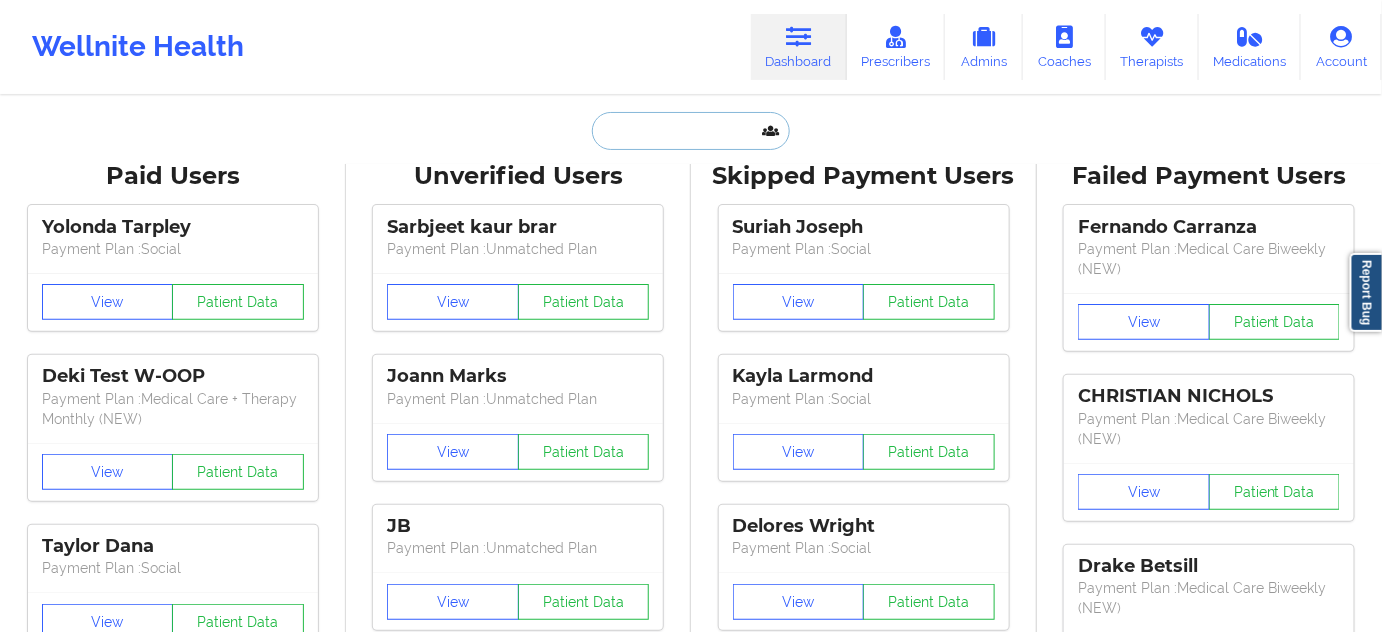 click at bounding box center [691, 131] 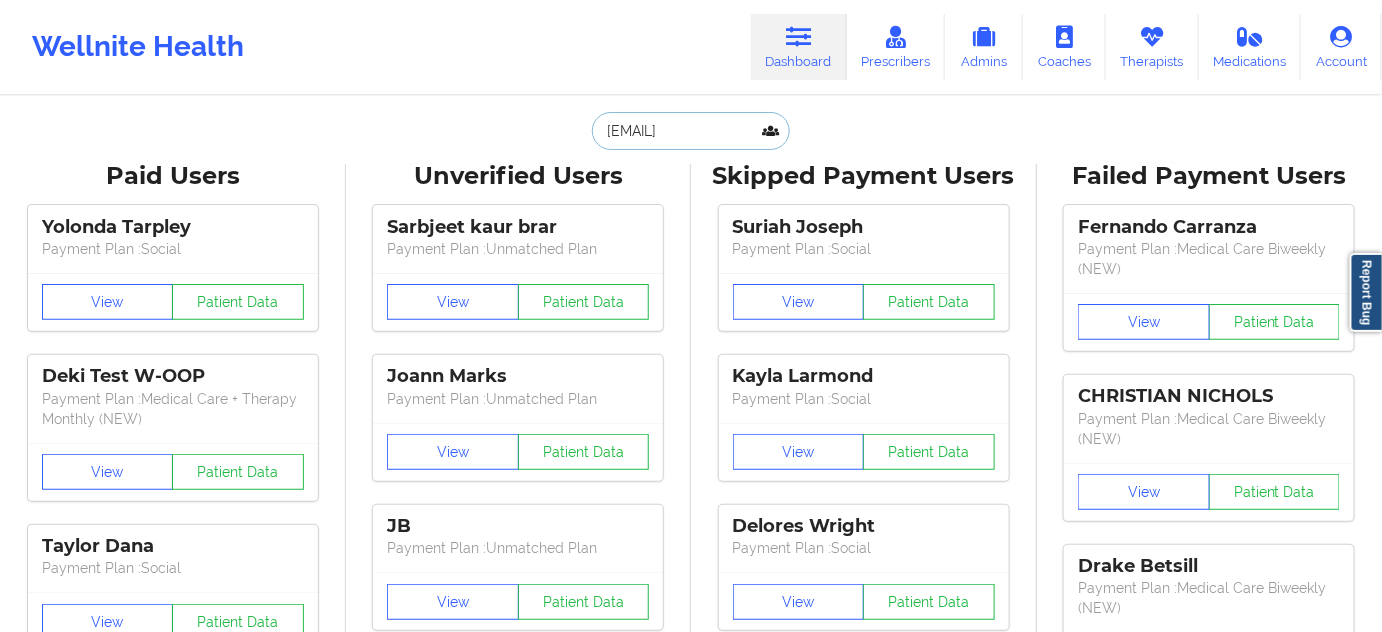scroll, scrollTop: 0, scrollLeft: 3, axis: horizontal 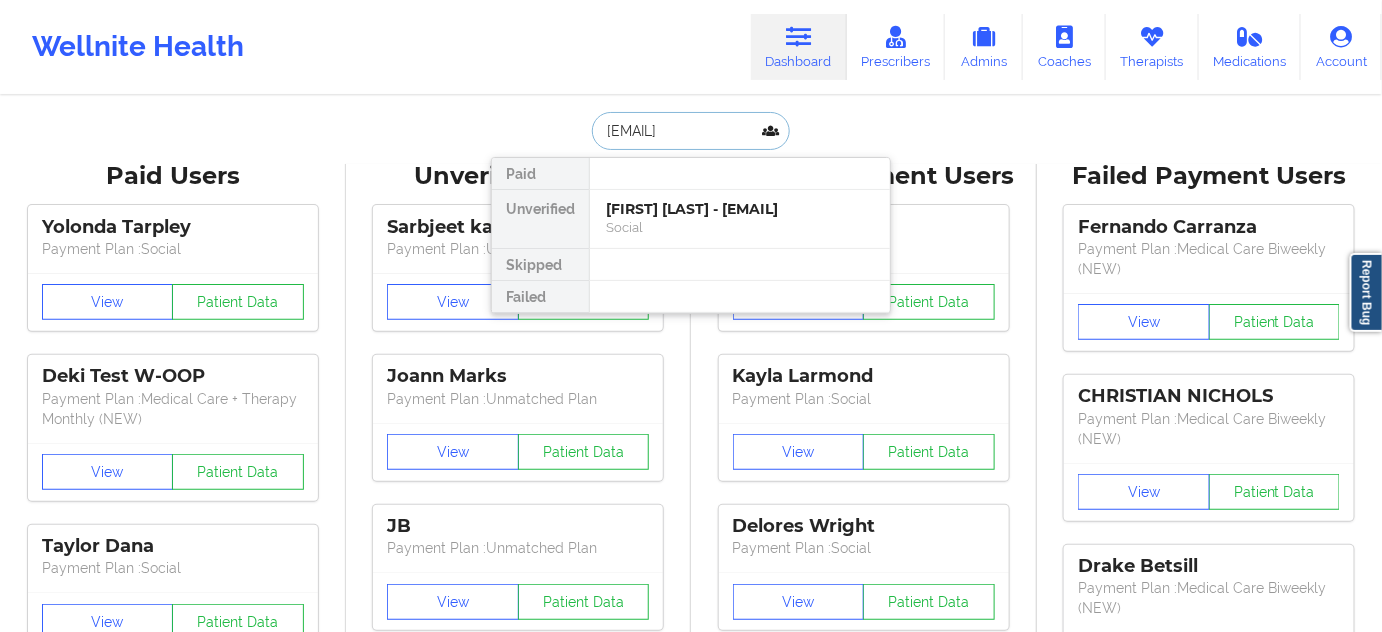 click on "[FIRST] [LAST] - [EMAIL]" at bounding box center [740, 209] 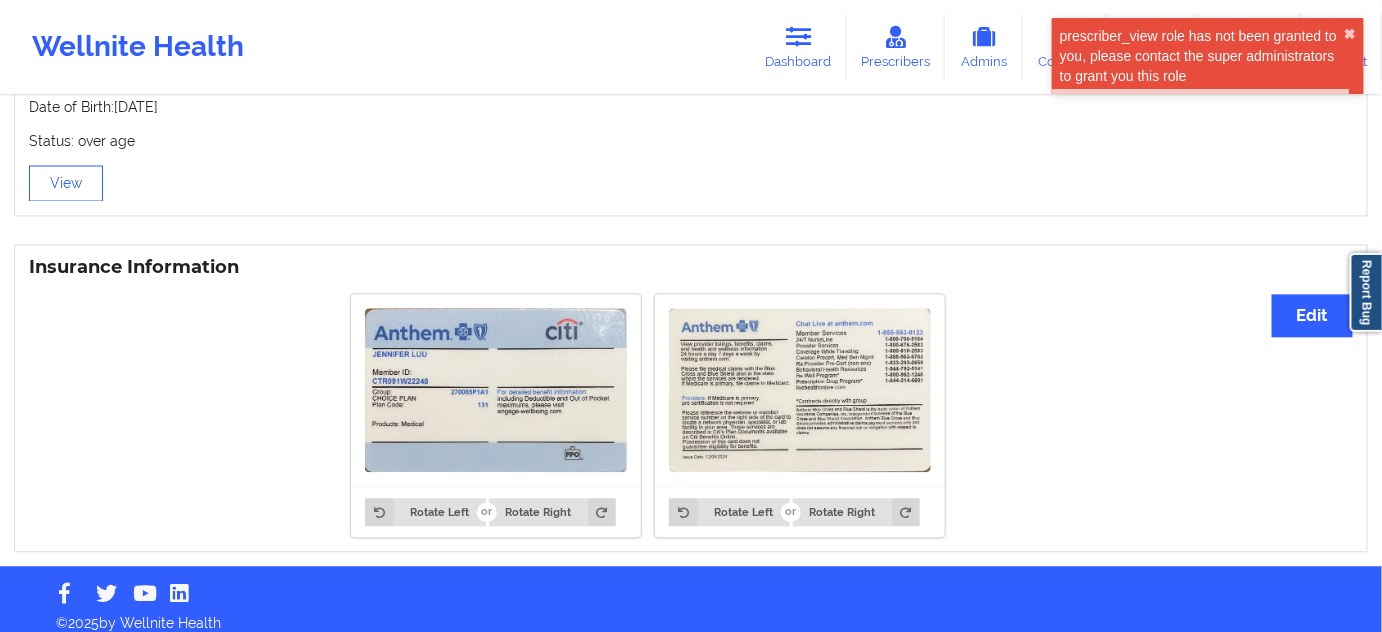 scroll, scrollTop: 1360, scrollLeft: 0, axis: vertical 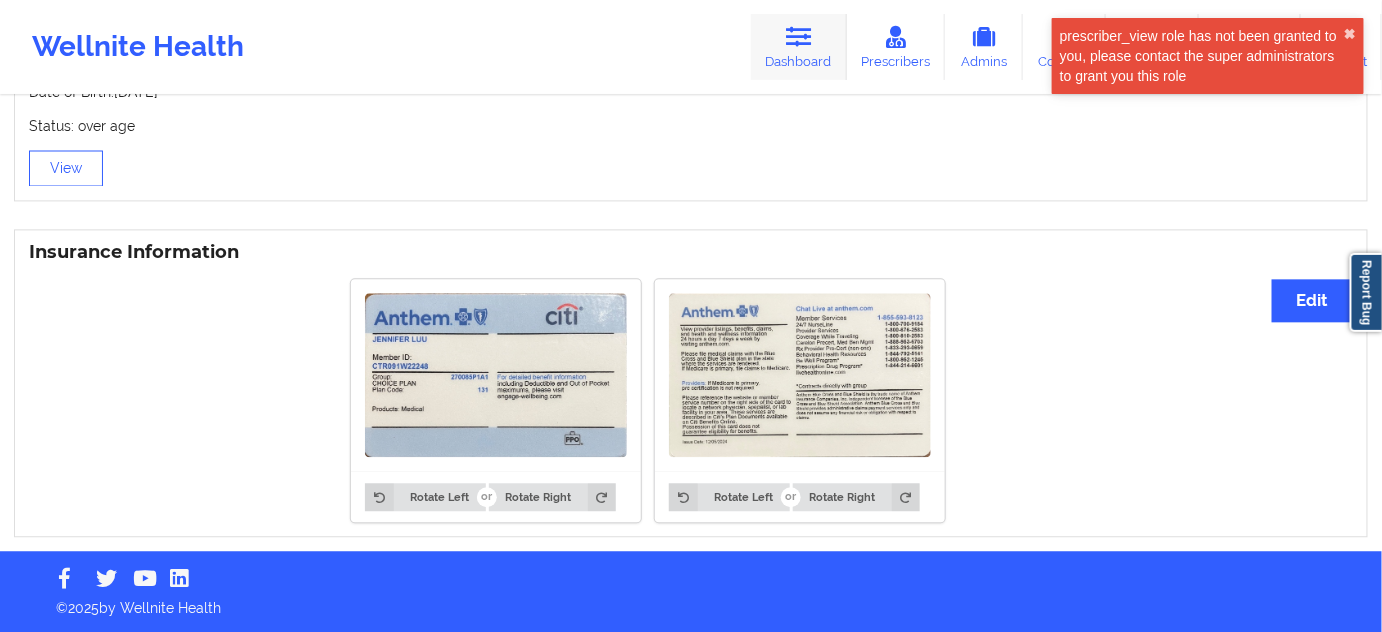 click on "Dashboard" at bounding box center (799, 47) 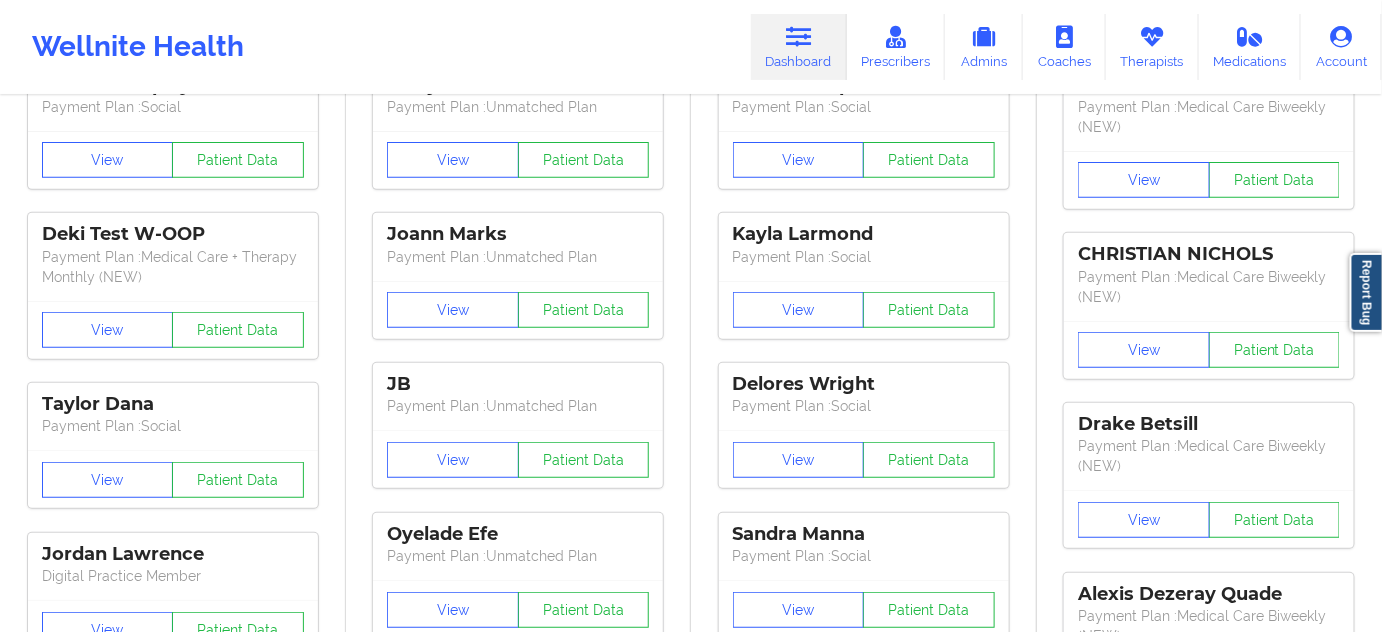 scroll, scrollTop: 0, scrollLeft: 0, axis: both 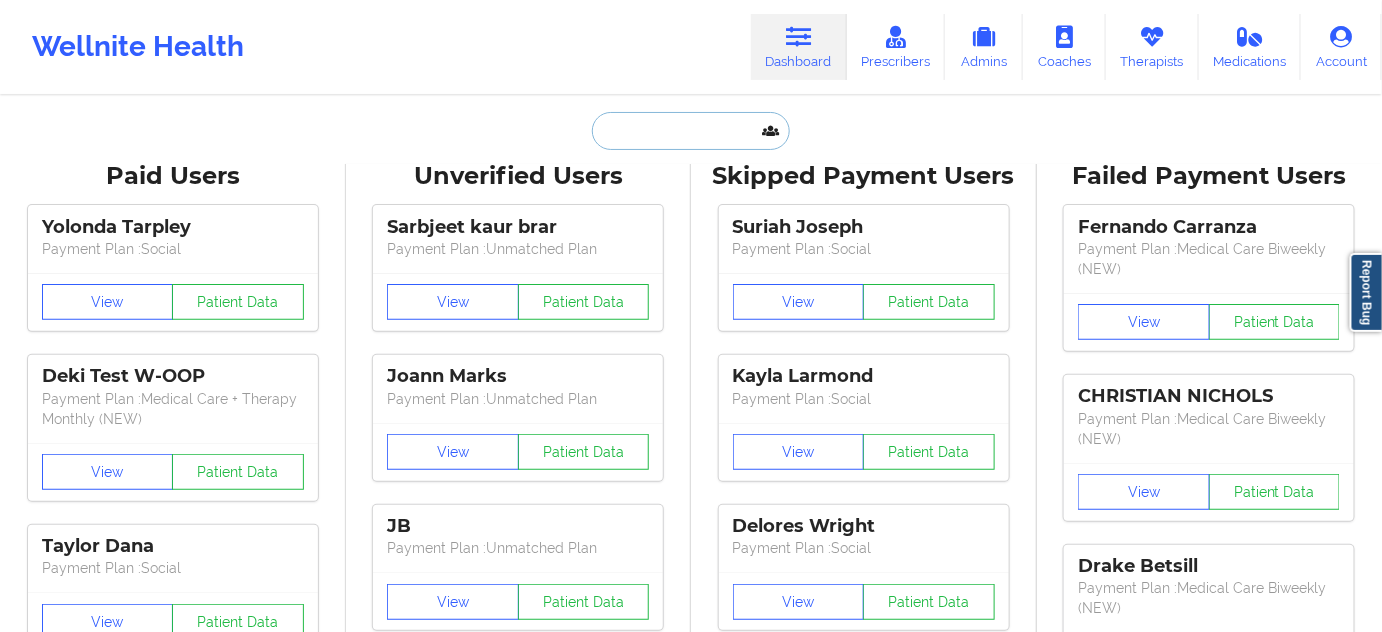 click at bounding box center (691, 131) 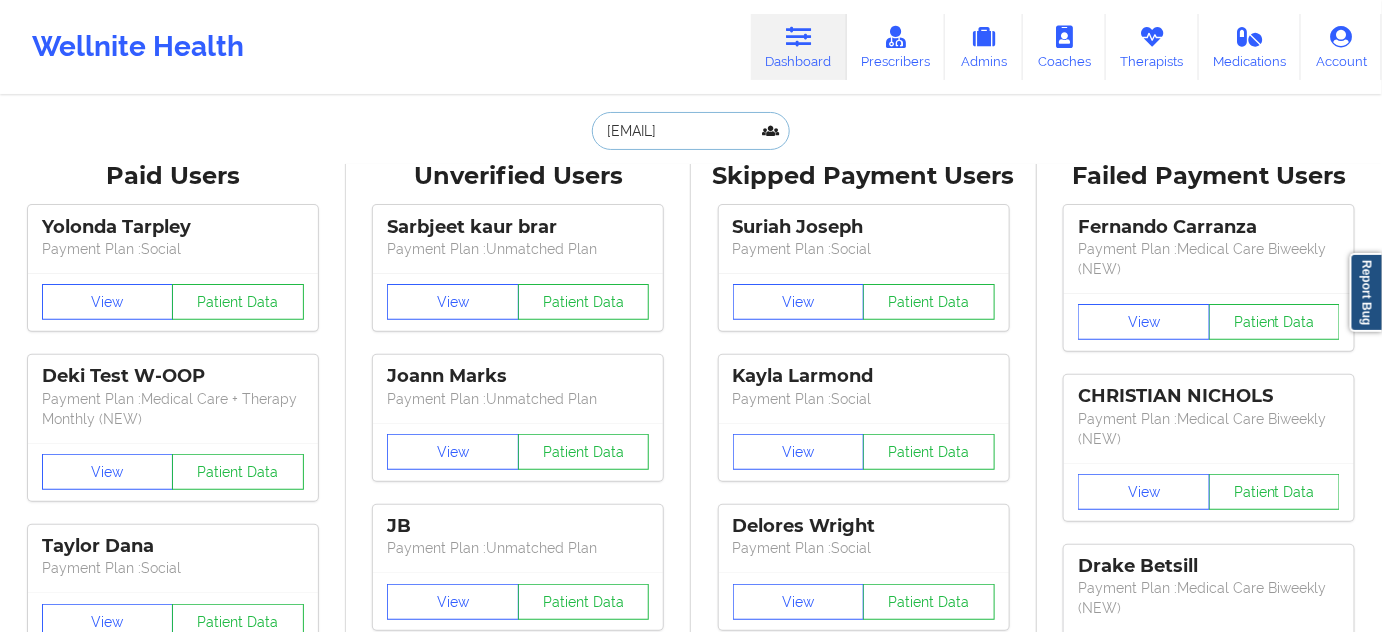 scroll, scrollTop: 0, scrollLeft: 37, axis: horizontal 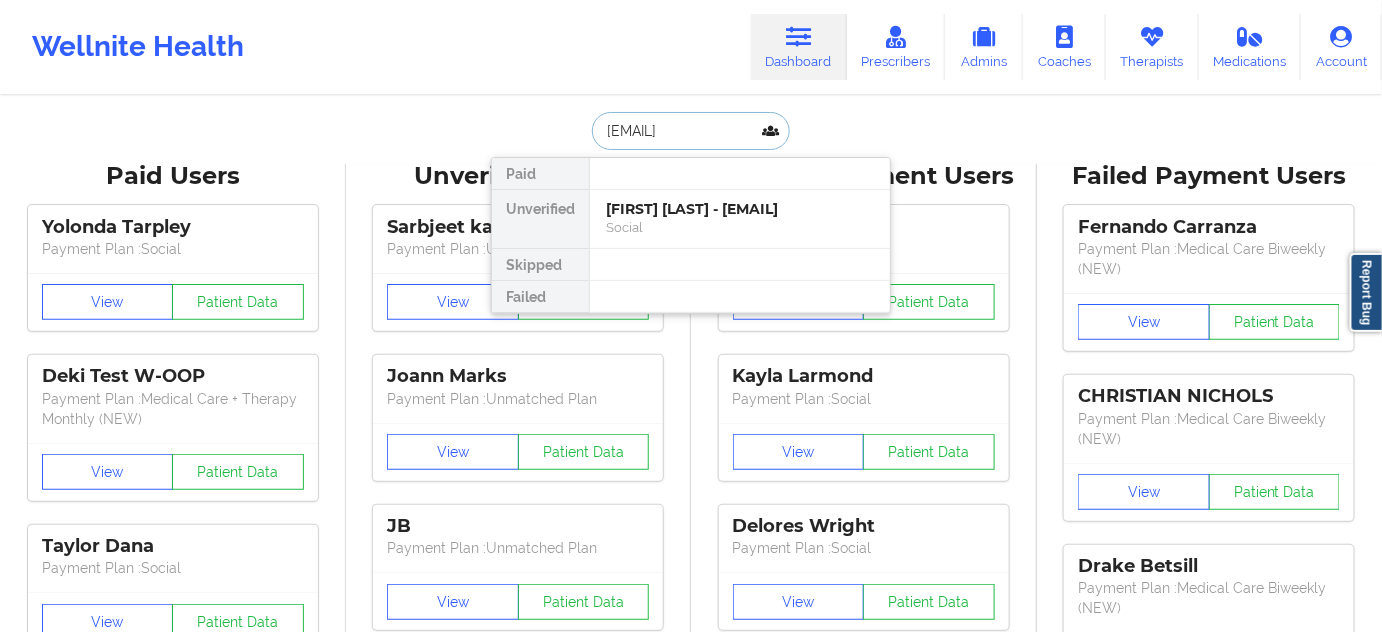 click on "[FIRST] [LAST] - [EMAIL]" at bounding box center (740, 209) 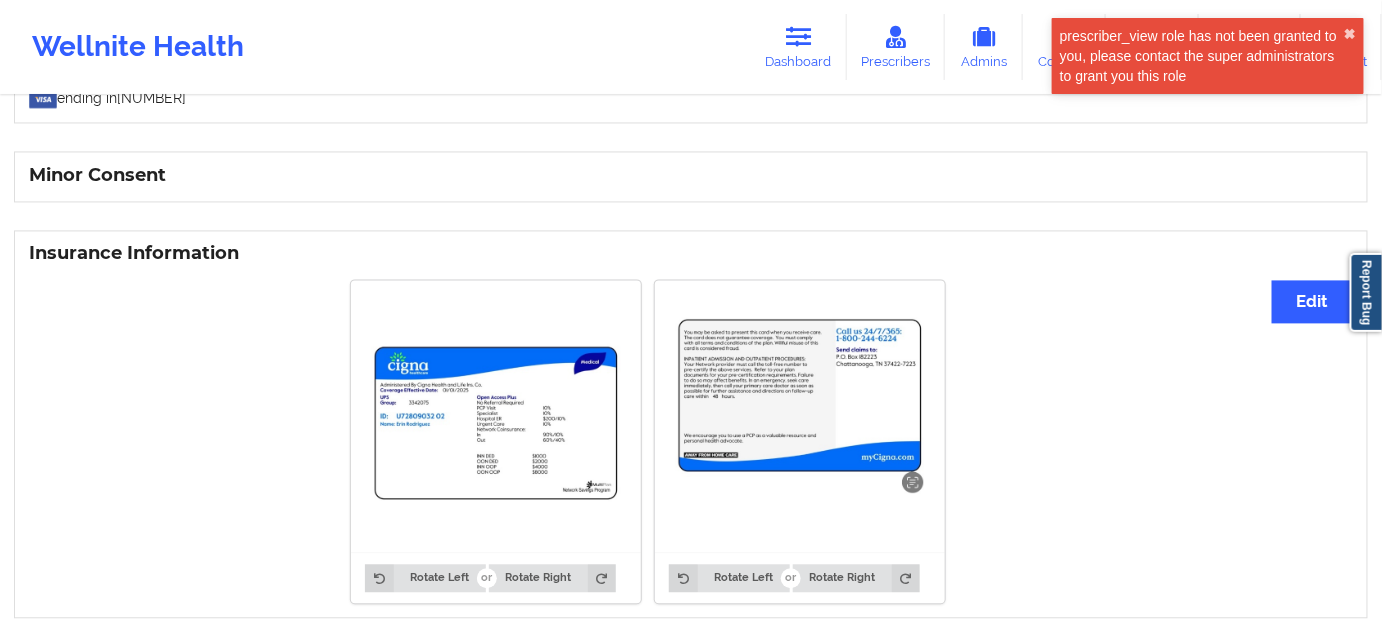 scroll, scrollTop: 1322, scrollLeft: 0, axis: vertical 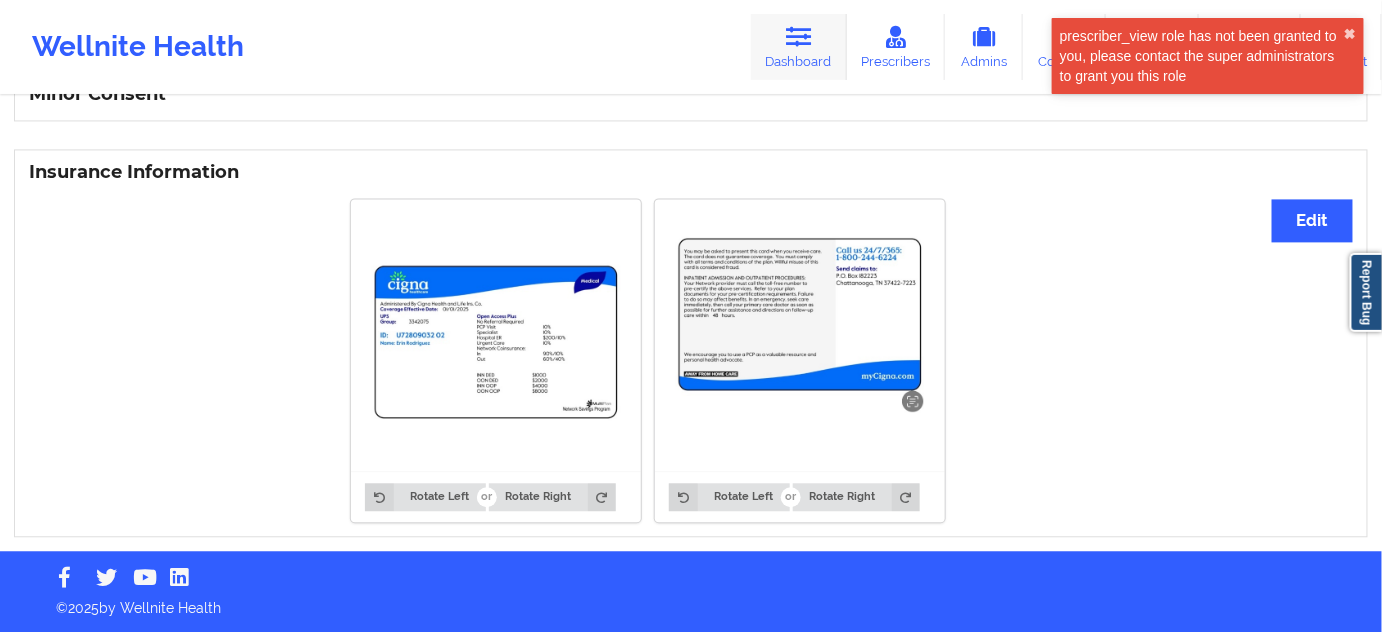 click on "Dashboard" at bounding box center [799, 47] 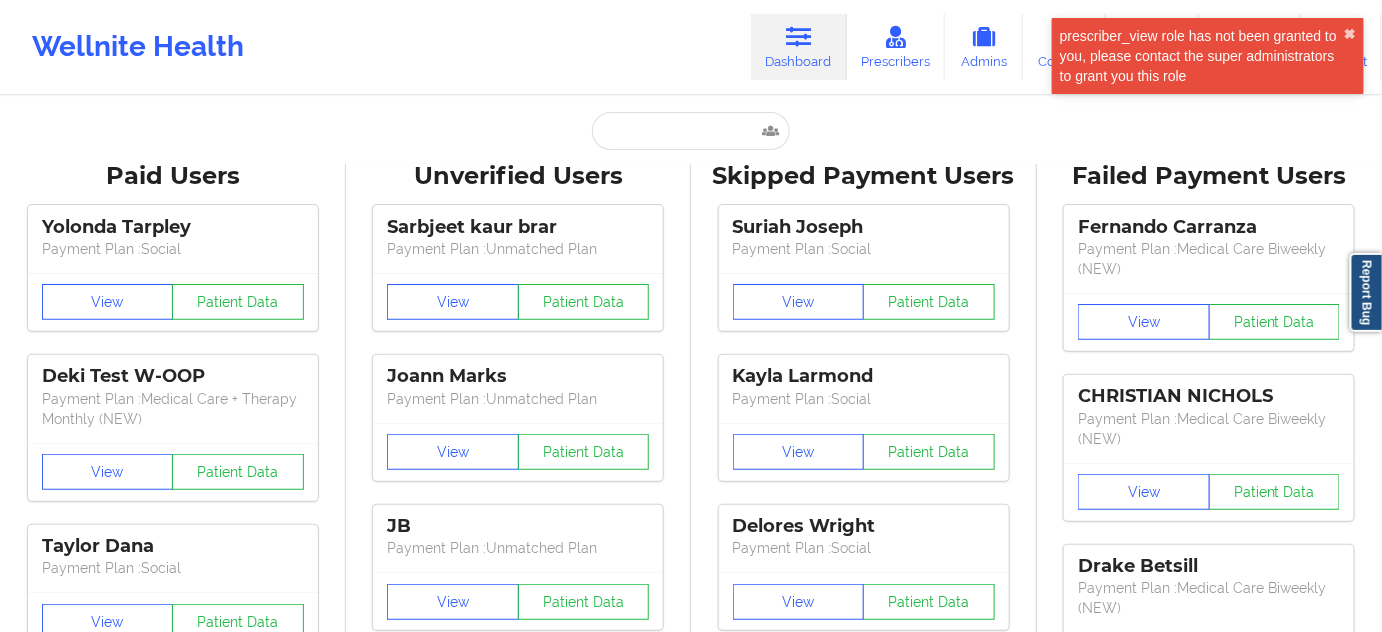 scroll, scrollTop: 0, scrollLeft: 0, axis: both 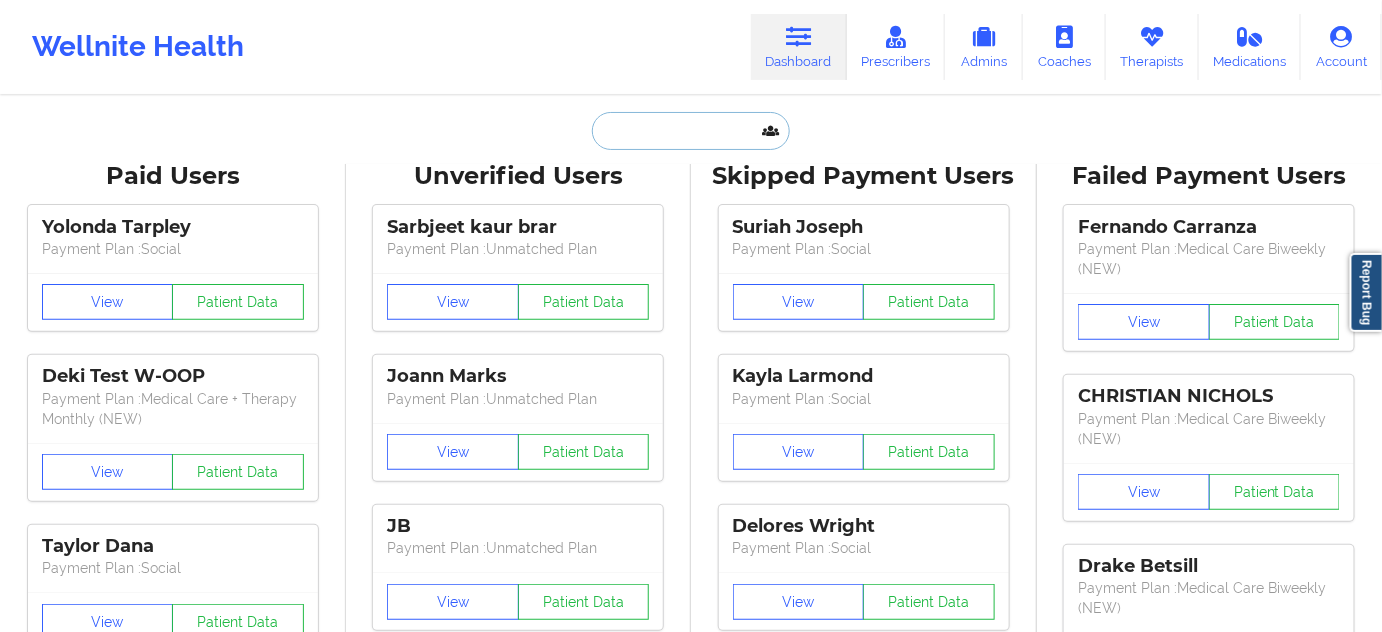 click at bounding box center (691, 131) 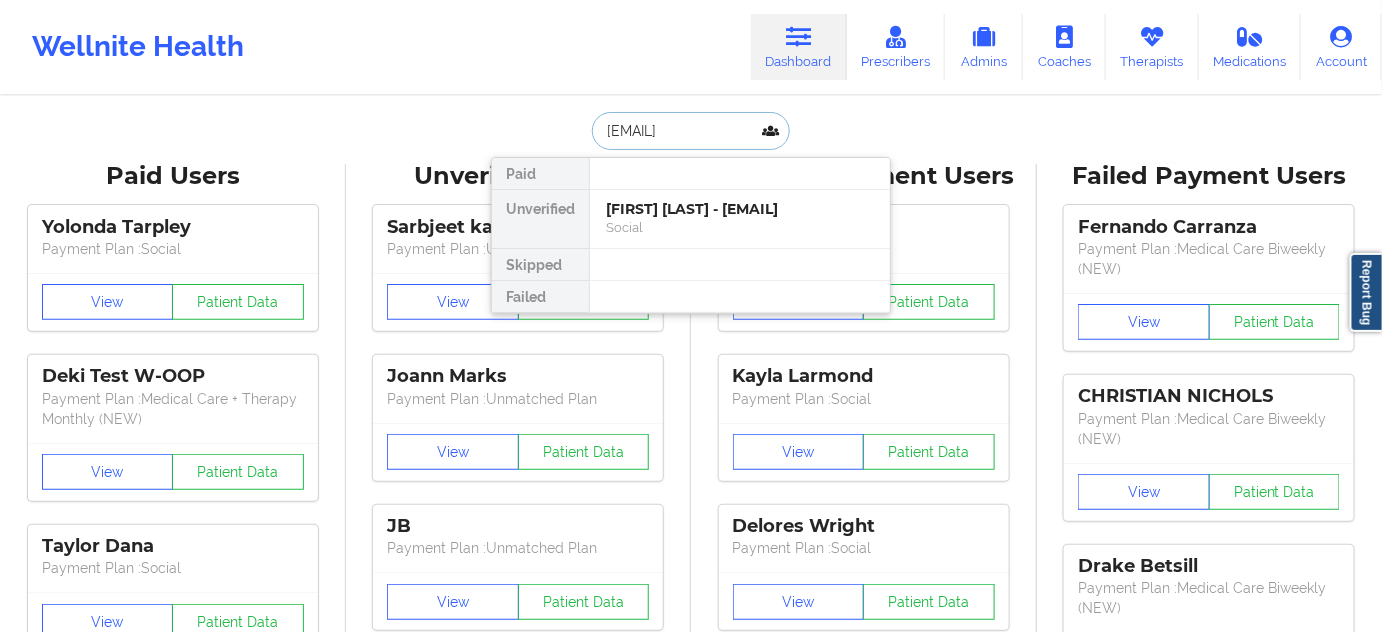click on "[FIRST] [LAST] - [EMAIL]" at bounding box center (740, 209) 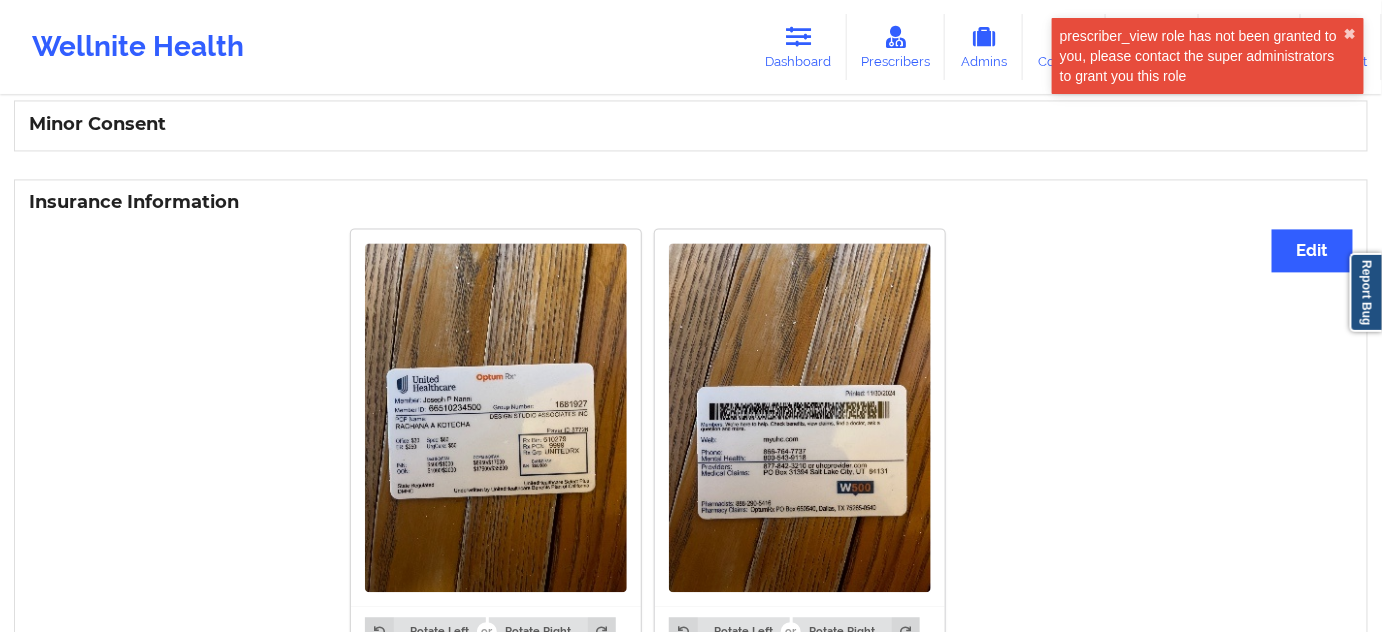 scroll, scrollTop: 1333, scrollLeft: 0, axis: vertical 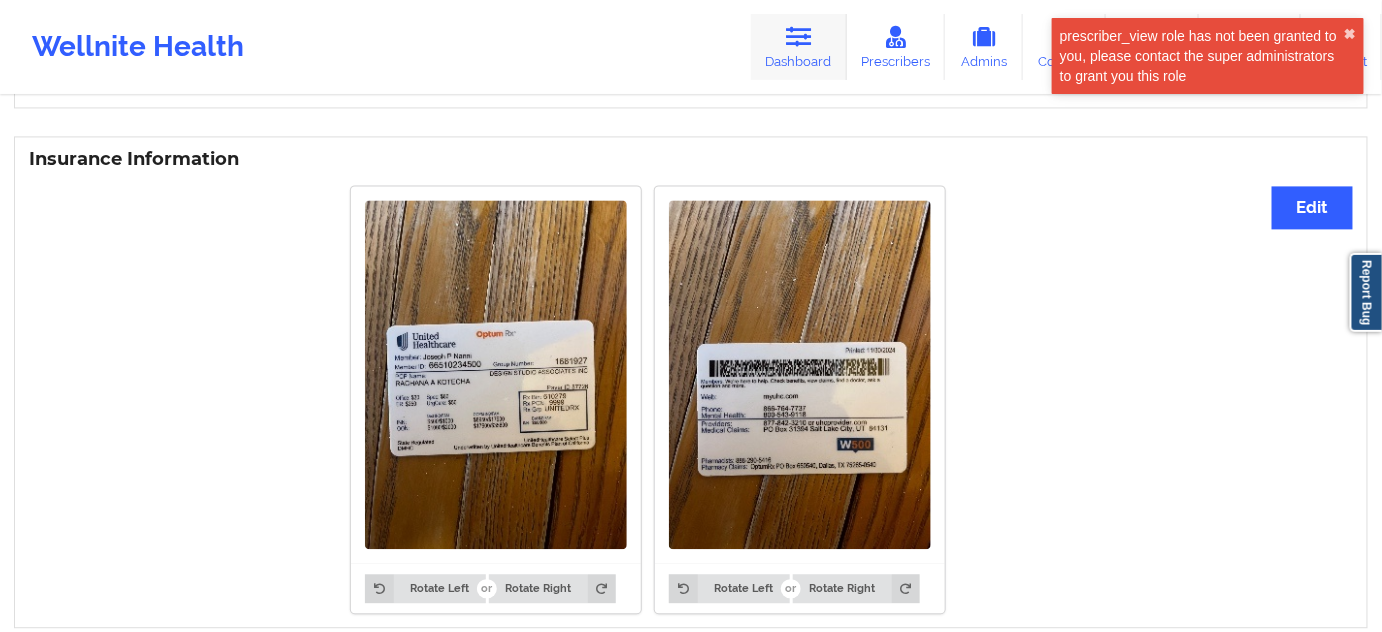 click on "Dashboard" at bounding box center (799, 47) 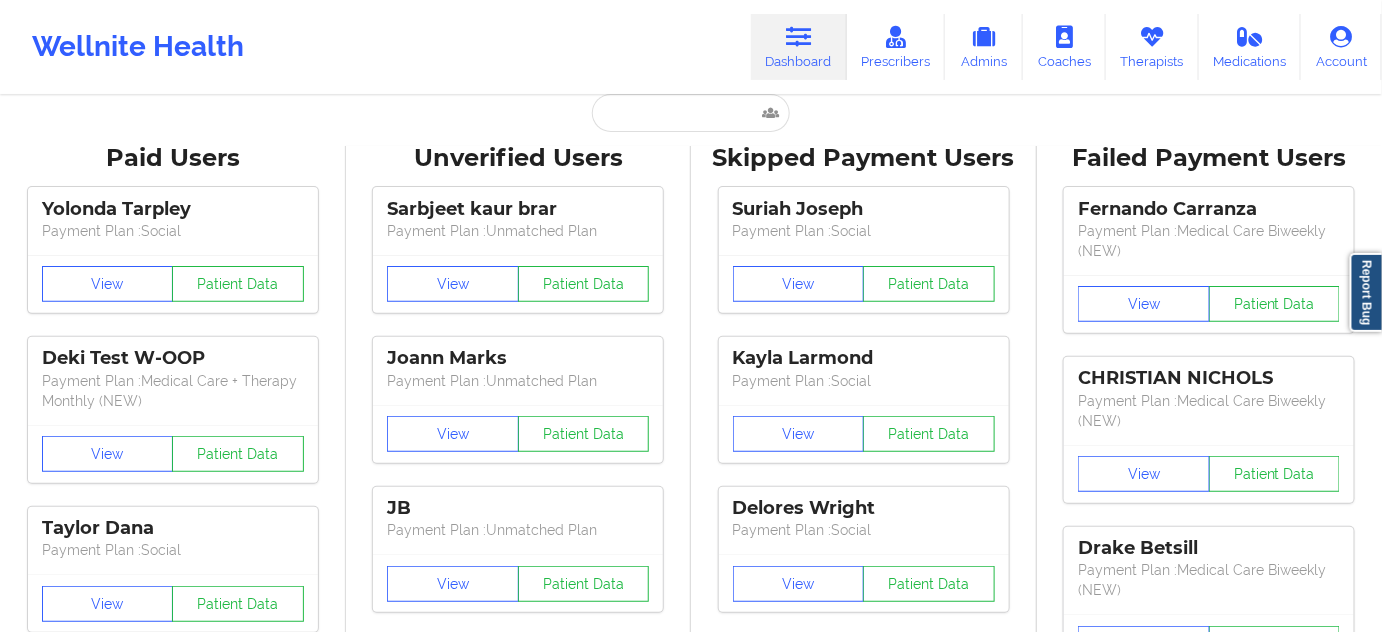 scroll, scrollTop: 0, scrollLeft: 0, axis: both 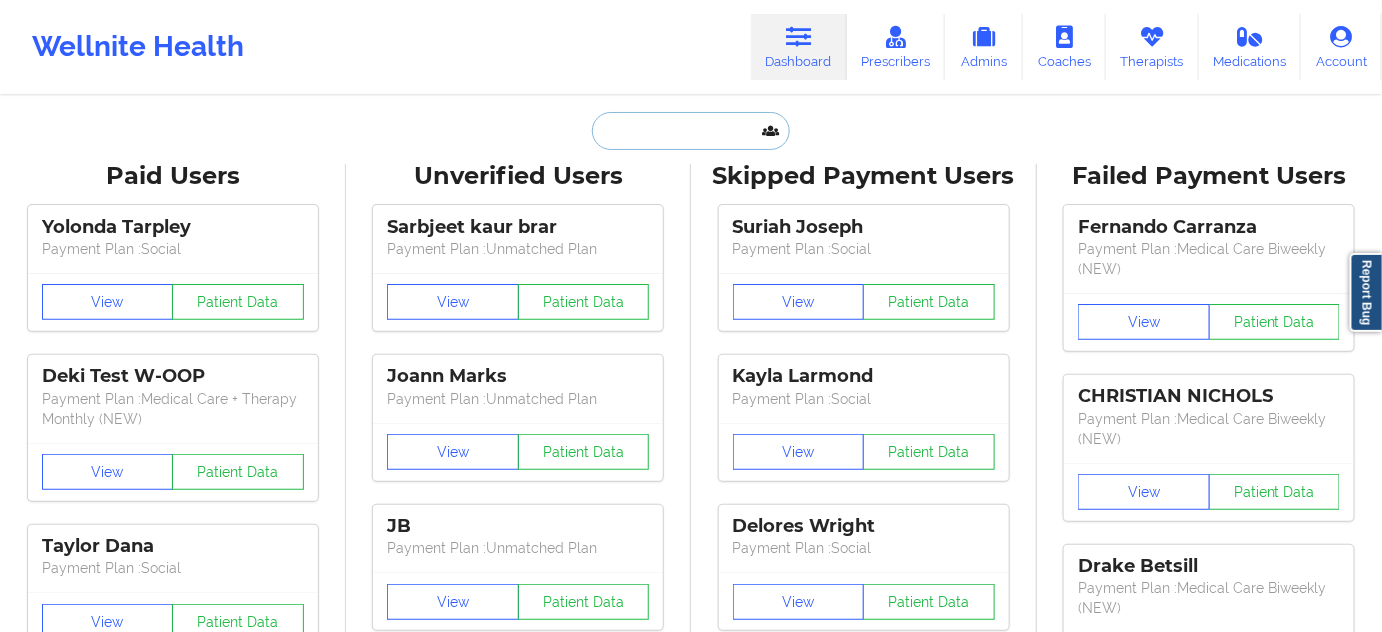 click at bounding box center [691, 131] 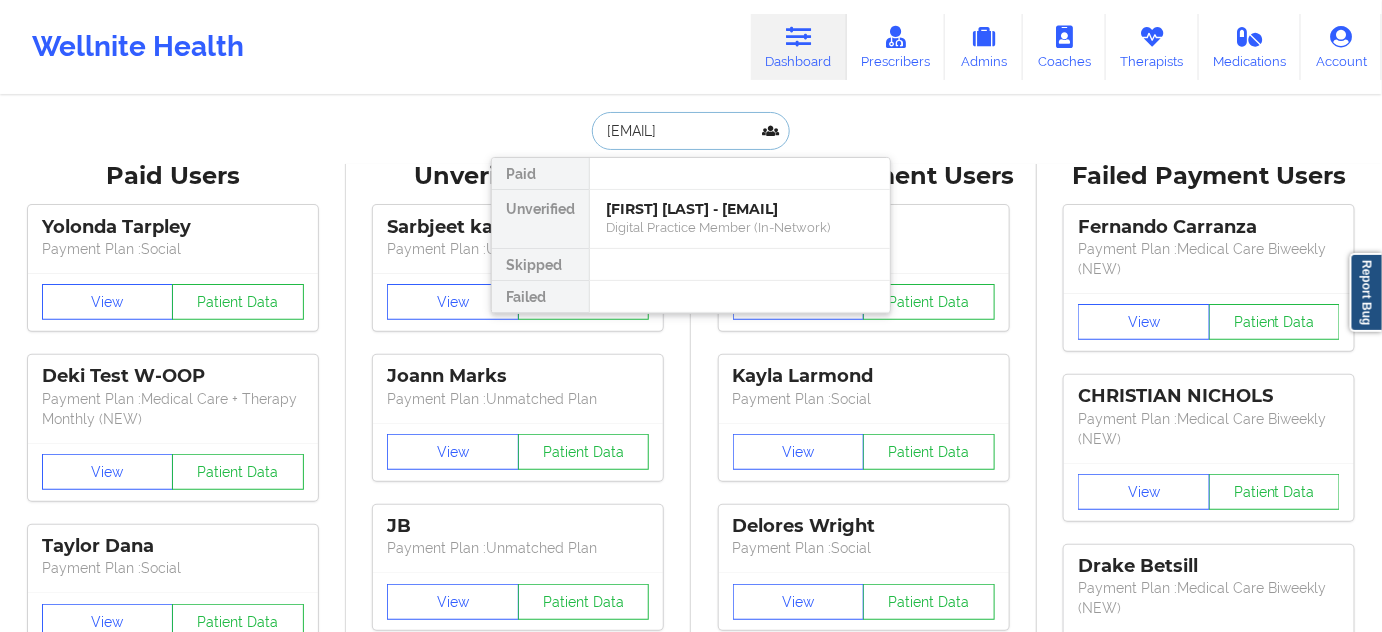 click on "Digital Practice Member  (In-Network)" at bounding box center (740, 227) 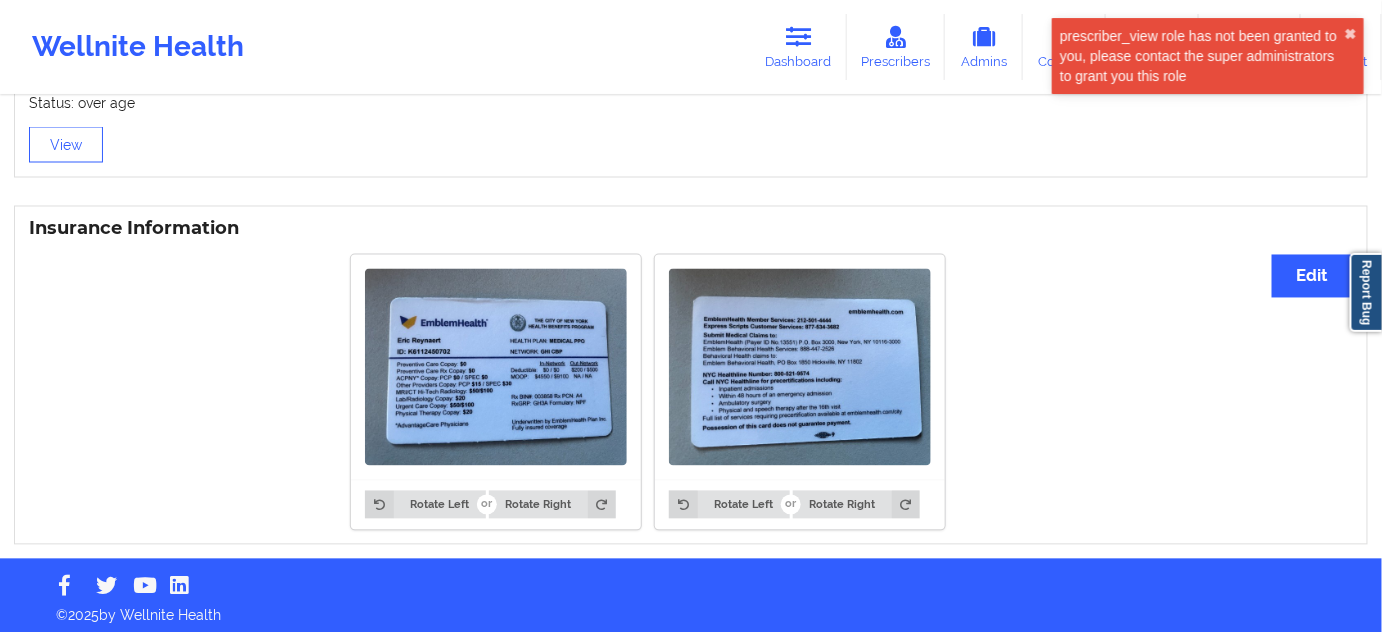 scroll, scrollTop: 1092, scrollLeft: 0, axis: vertical 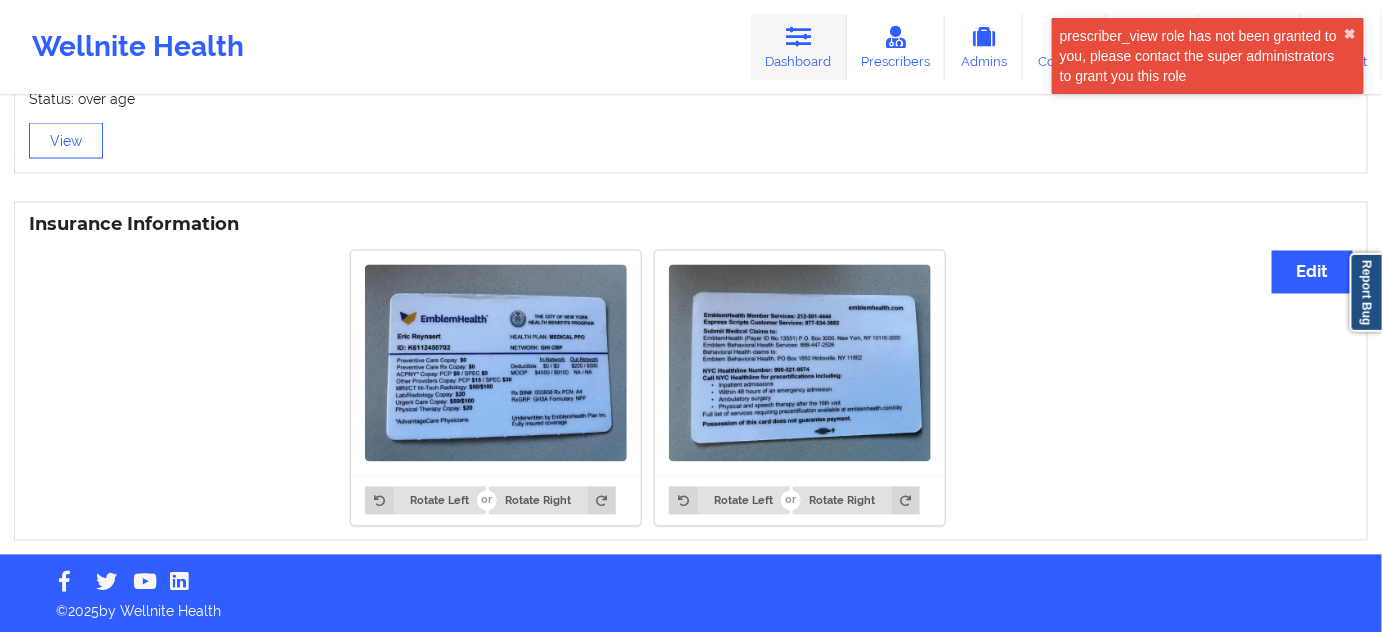 click on "Dashboard" at bounding box center (799, 47) 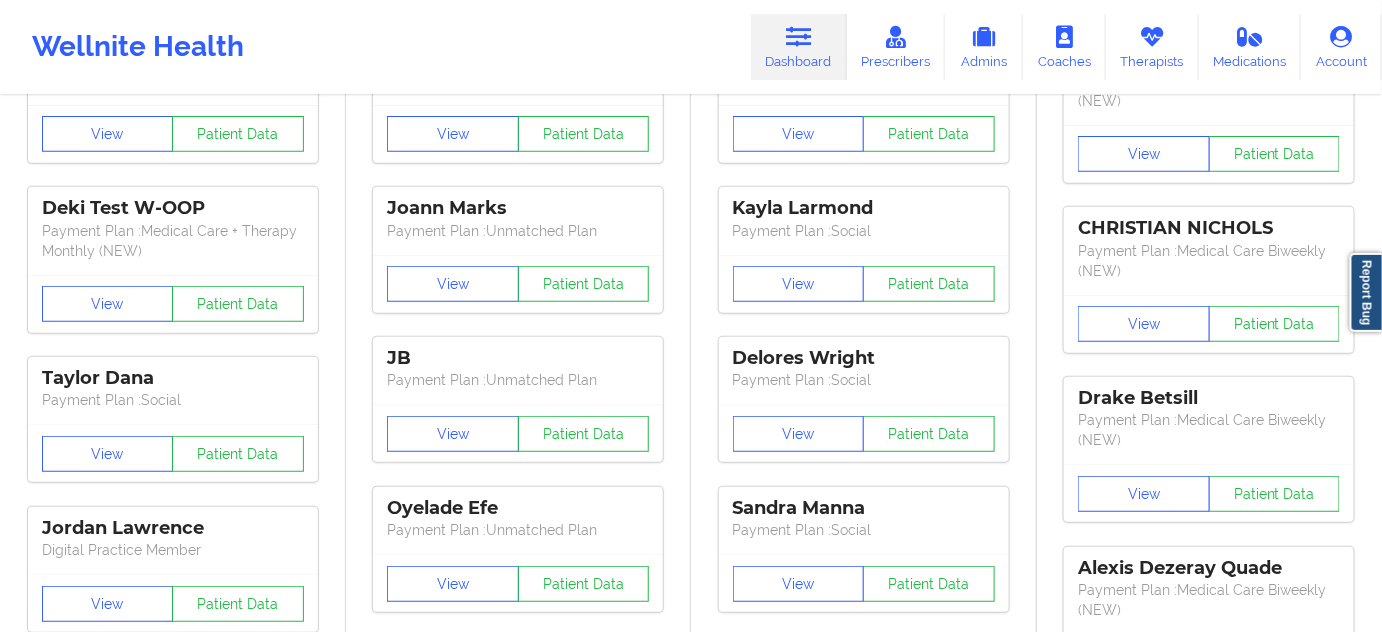 scroll, scrollTop: 0, scrollLeft: 0, axis: both 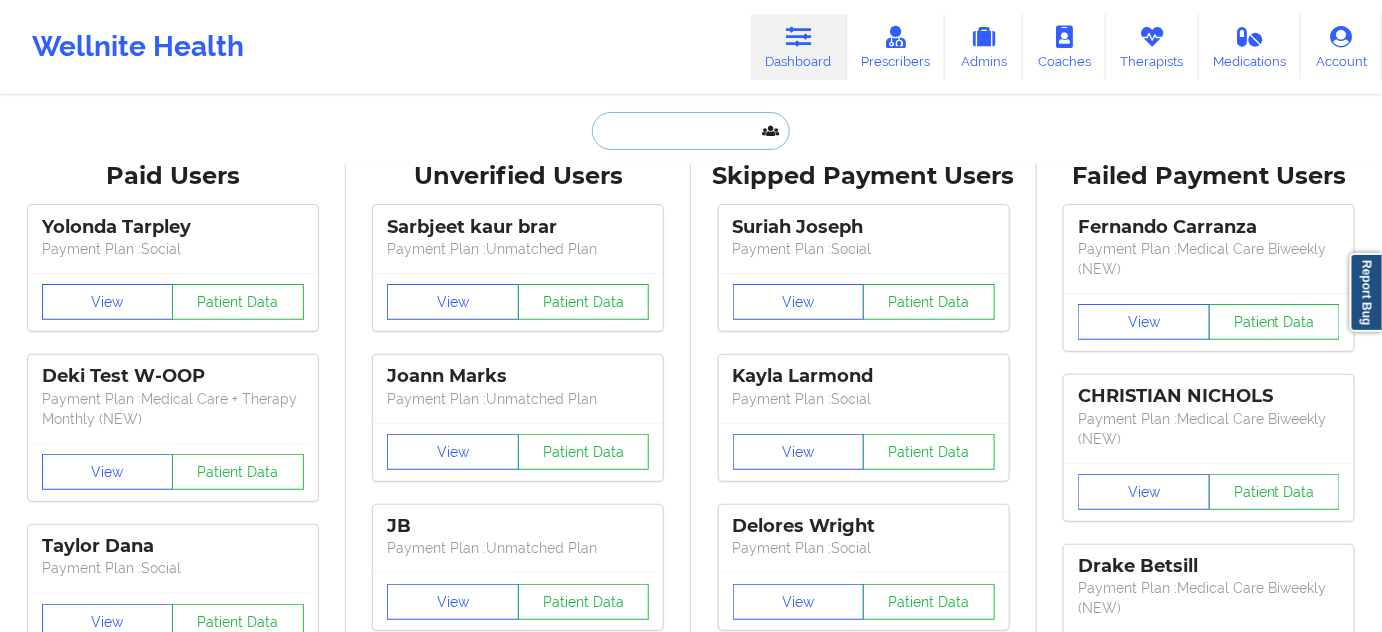 click at bounding box center [691, 131] 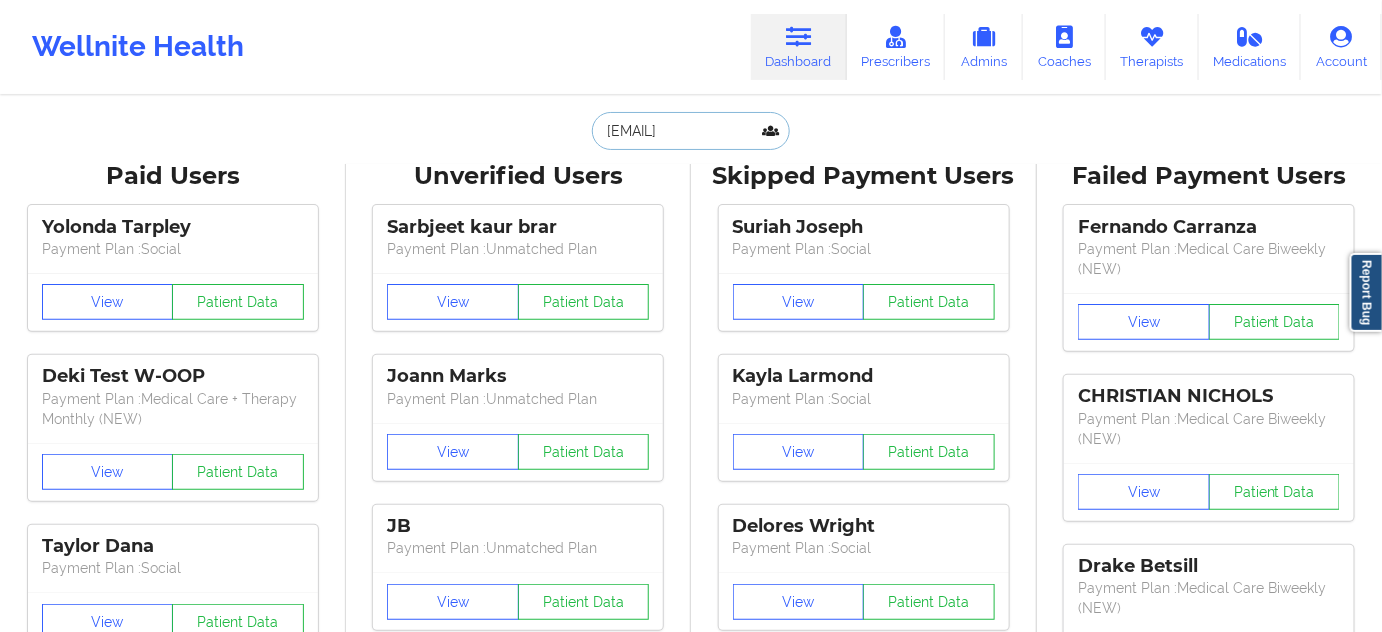 scroll, scrollTop: 0, scrollLeft: 30, axis: horizontal 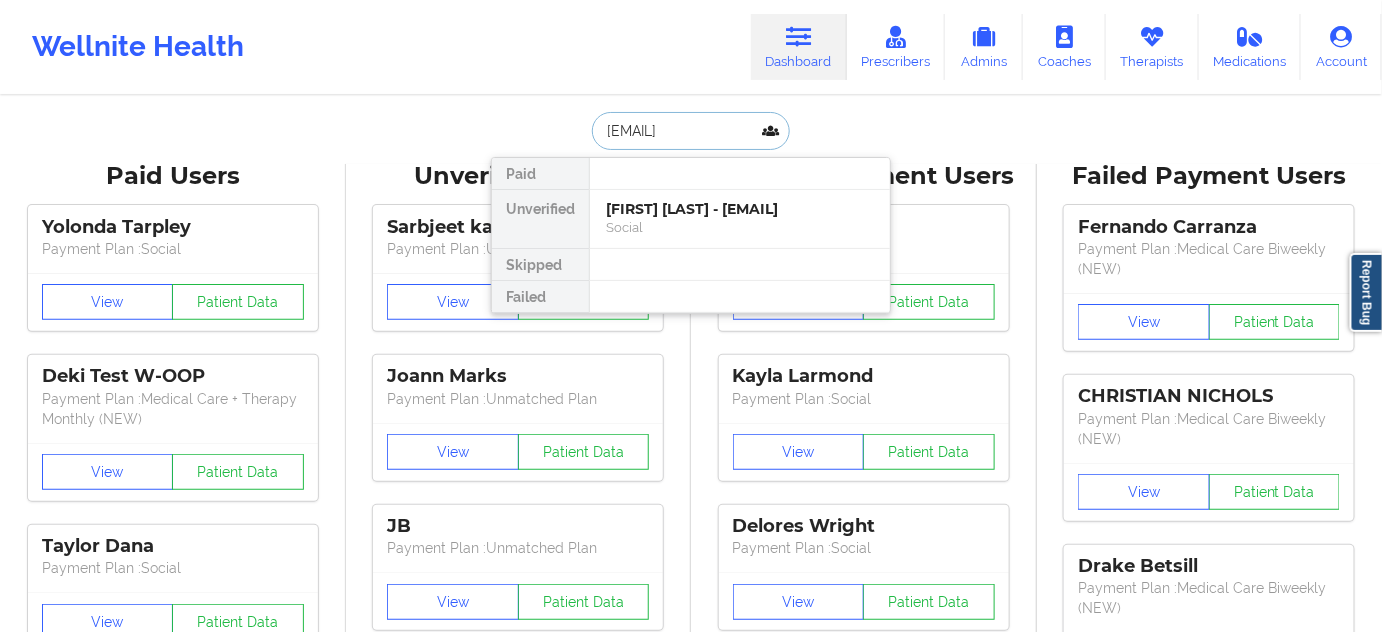 click on "[FIRST] [LAST] - [EMAIL]" at bounding box center [740, 209] 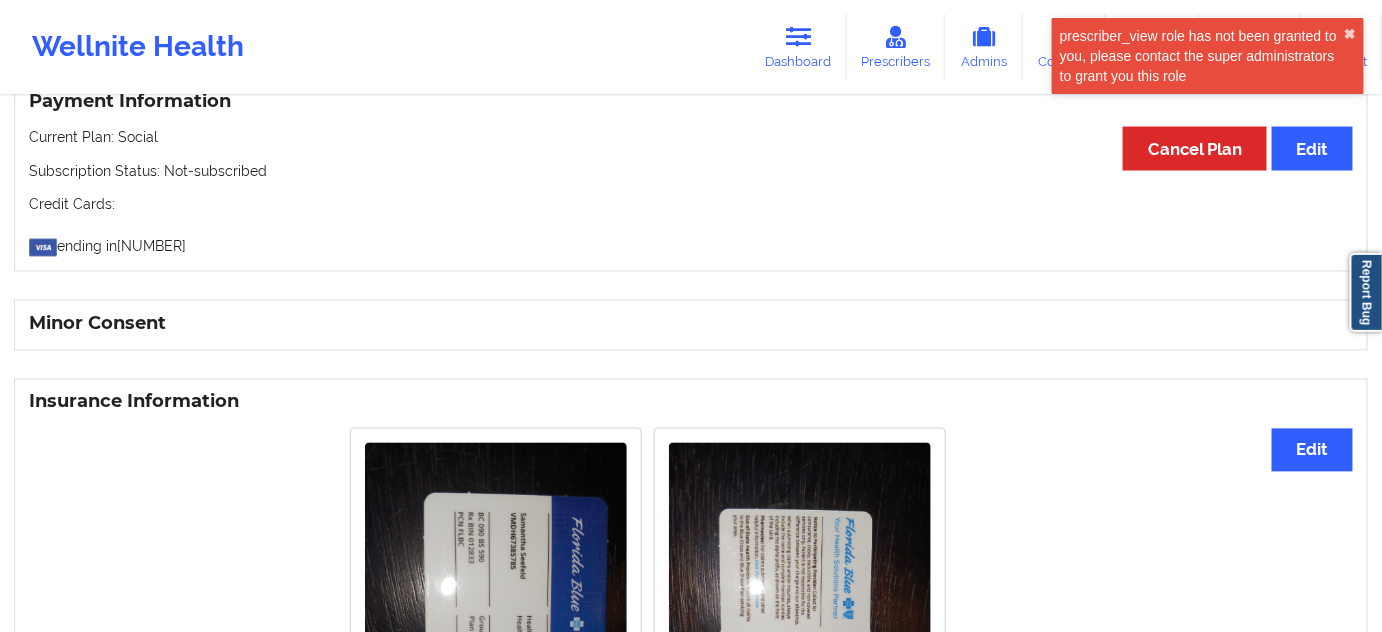 scroll, scrollTop: 1426, scrollLeft: 0, axis: vertical 